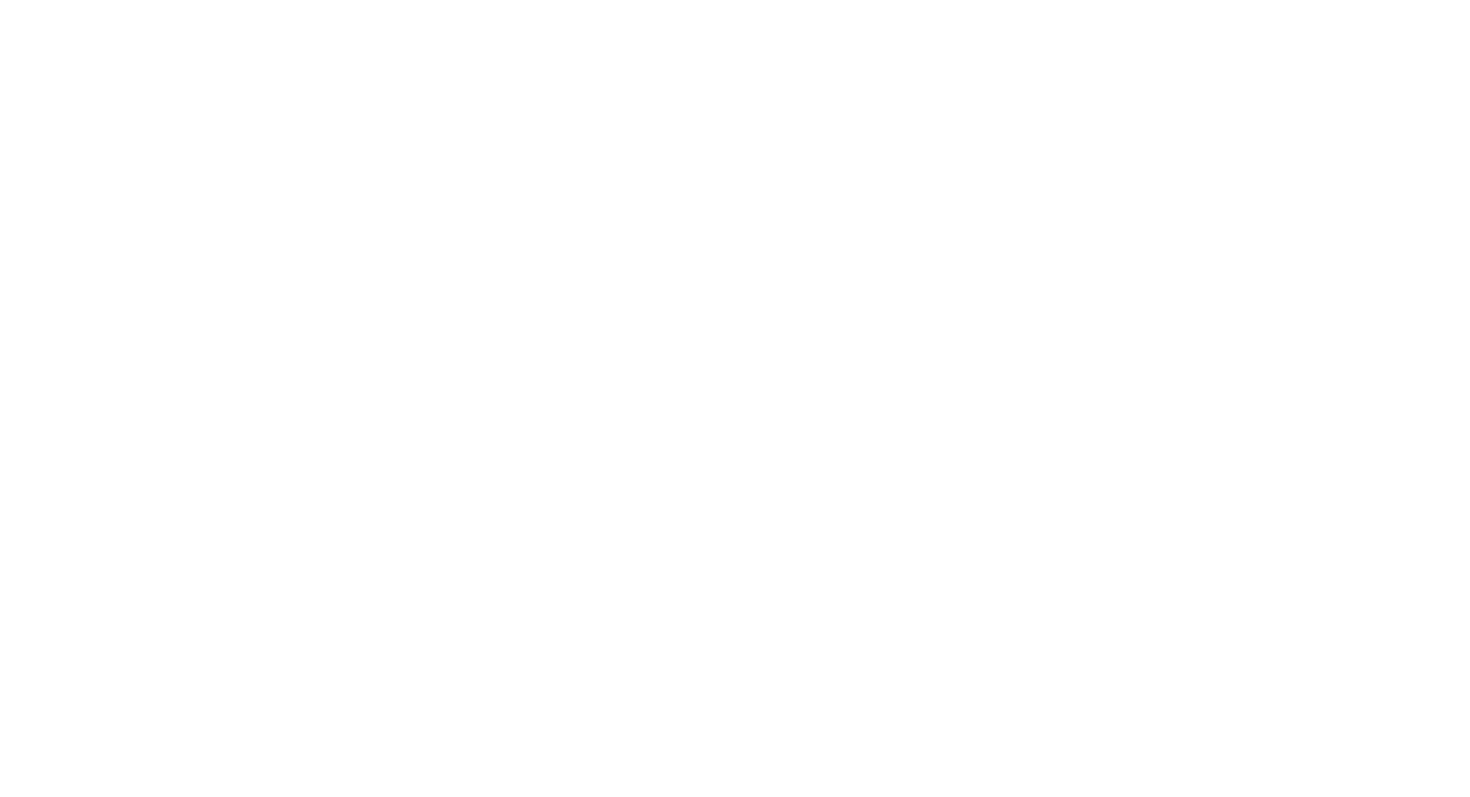 scroll, scrollTop: 0, scrollLeft: 0, axis: both 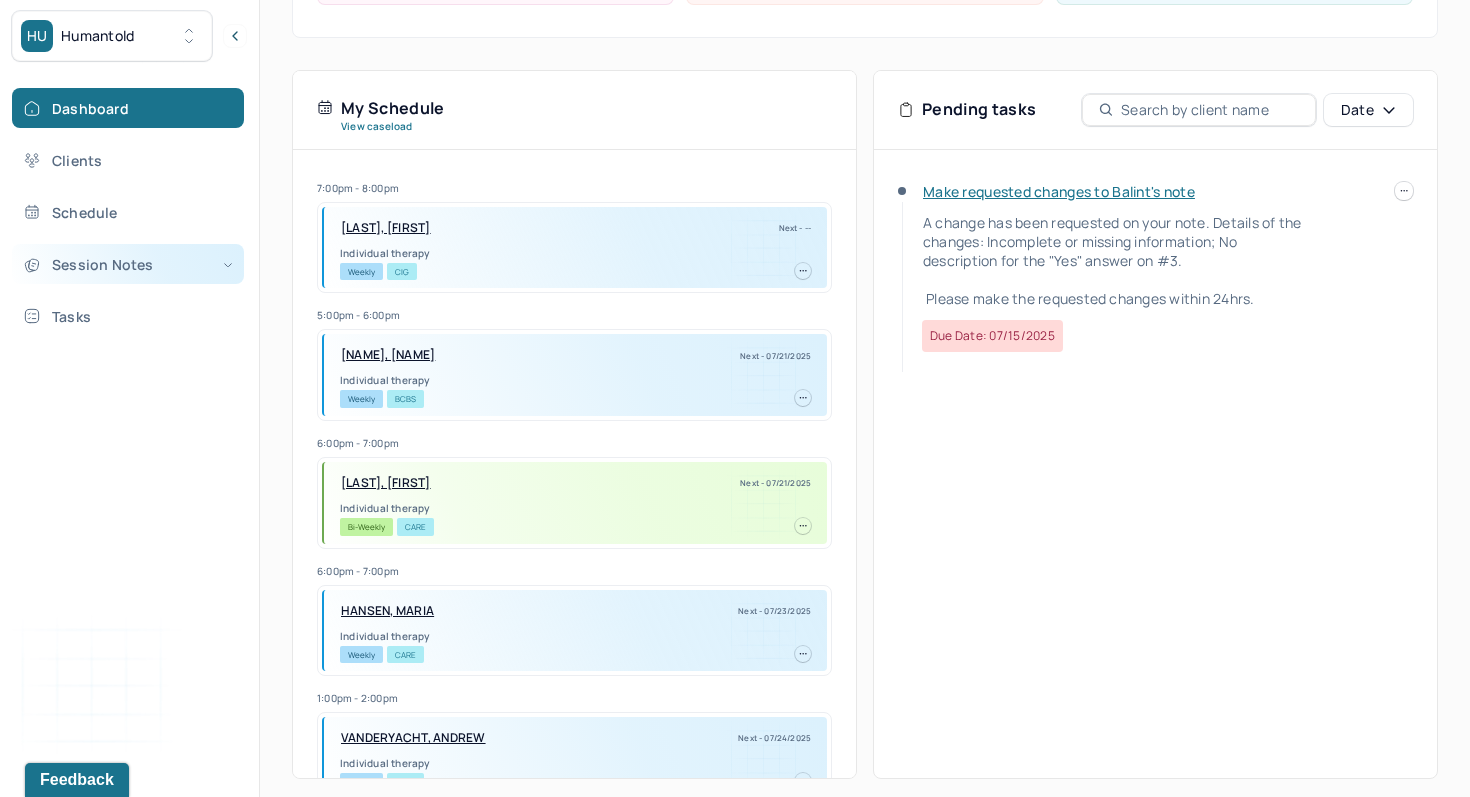 click on "Session Notes" at bounding box center [128, 264] 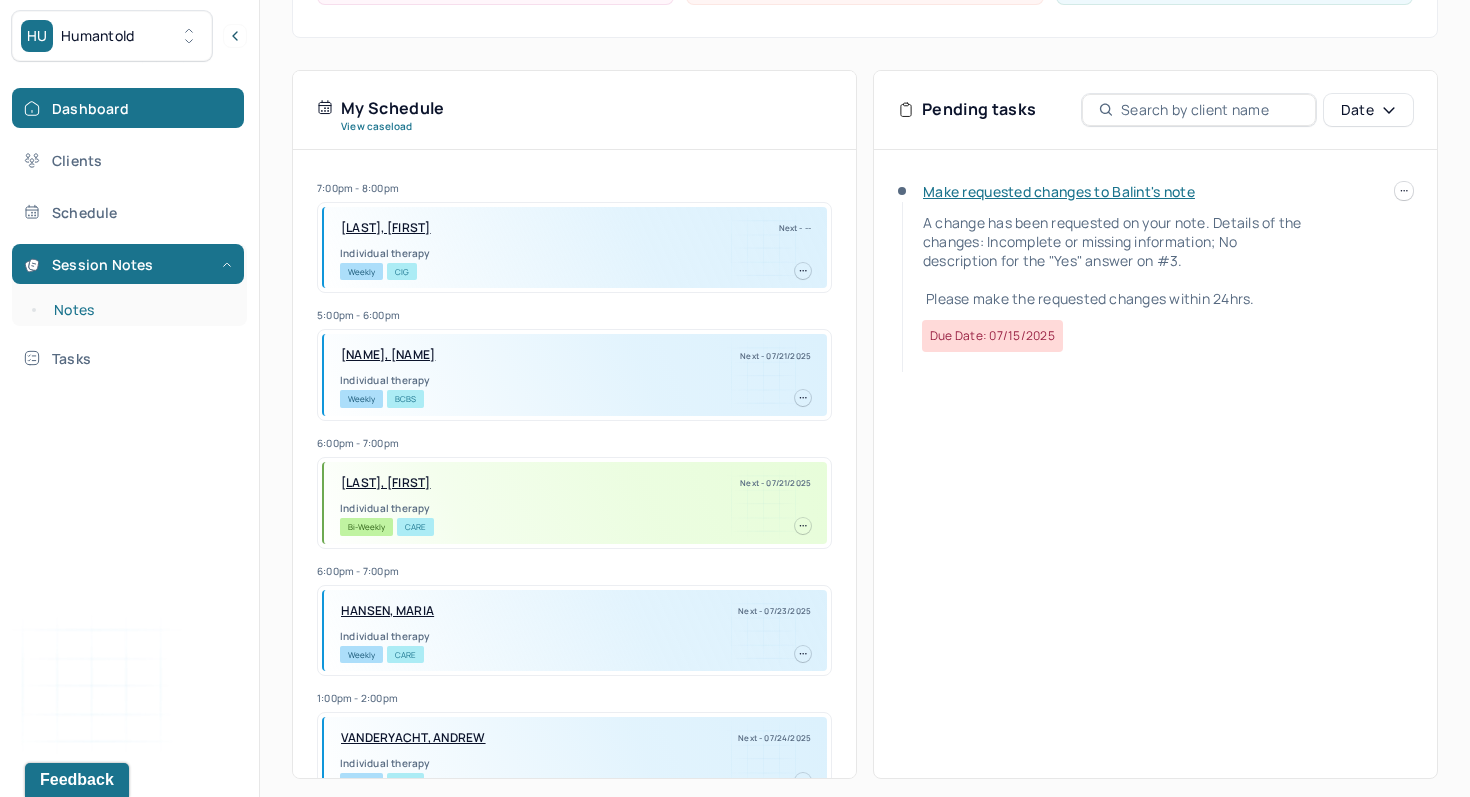 click on "Notes" at bounding box center [139, 310] 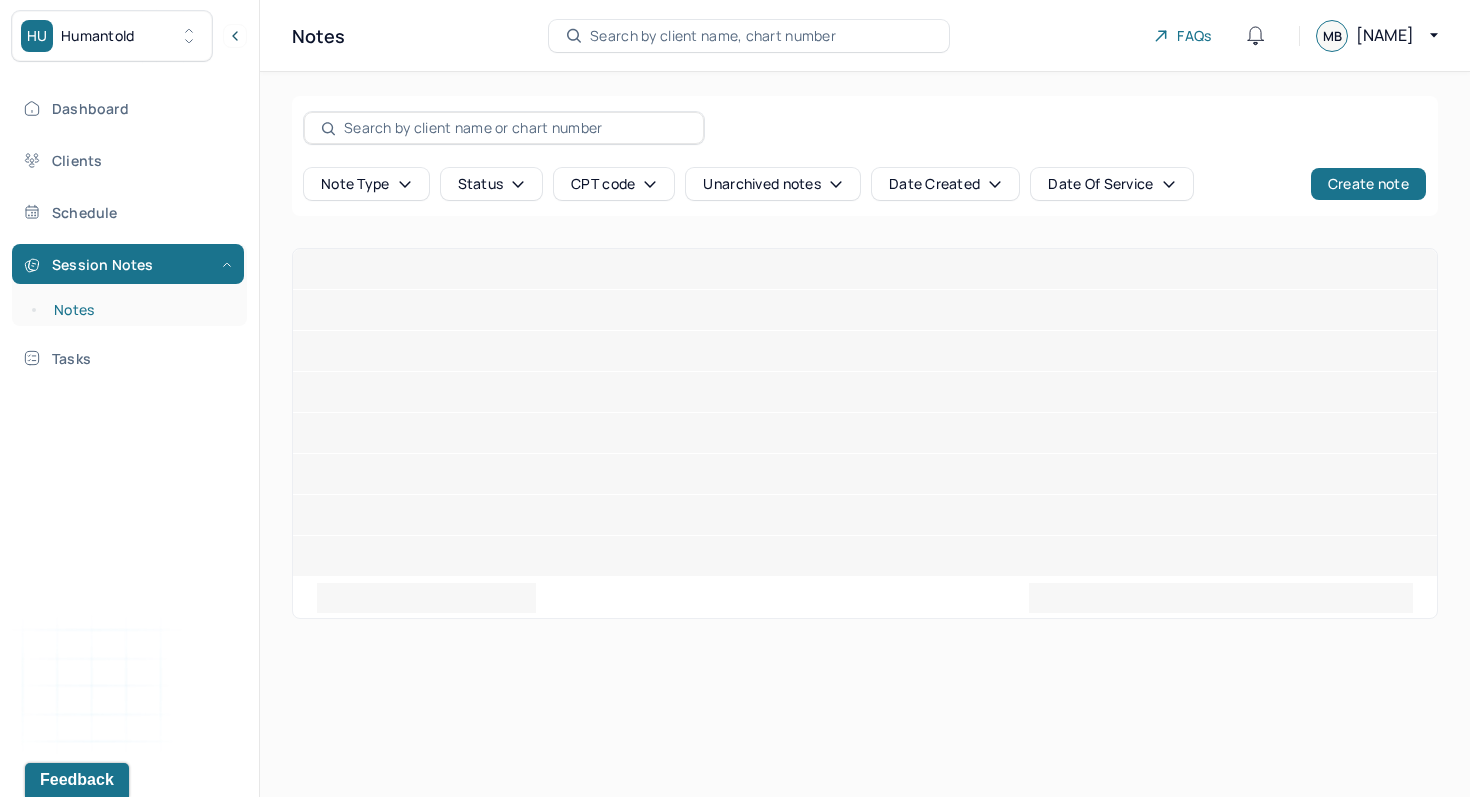 scroll, scrollTop: 0, scrollLeft: 0, axis: both 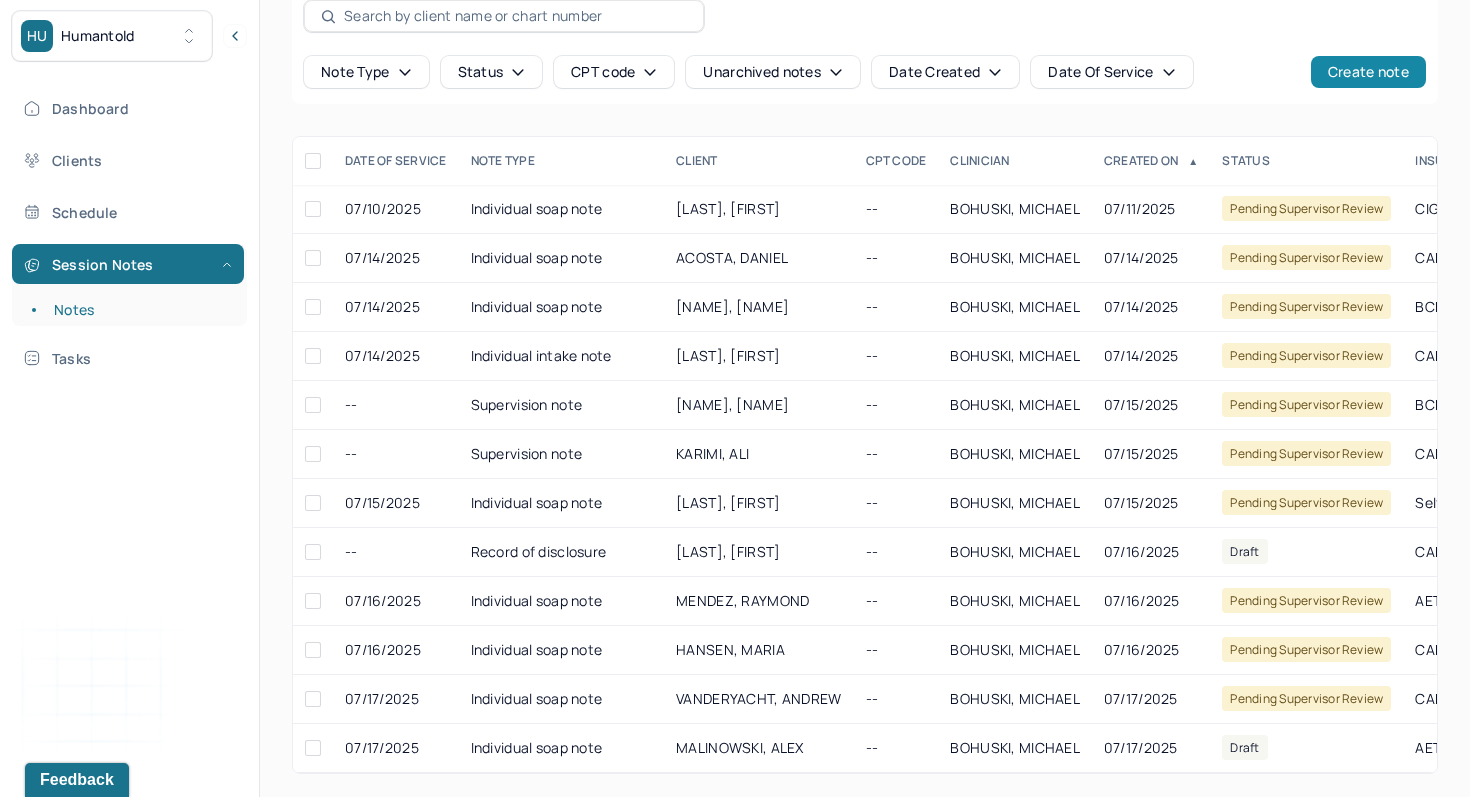 click on "Create note" at bounding box center [1368, 72] 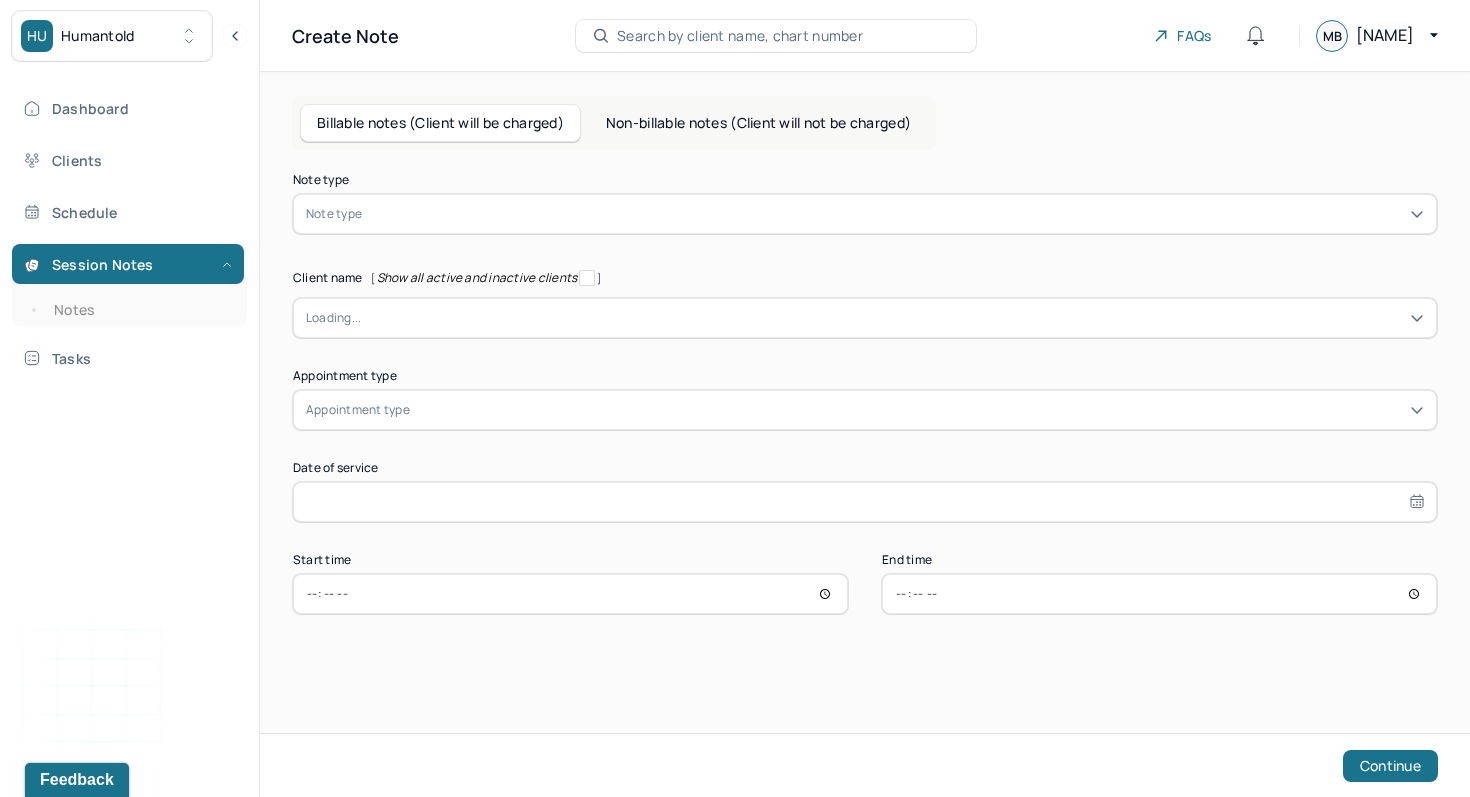 scroll, scrollTop: 0, scrollLeft: 0, axis: both 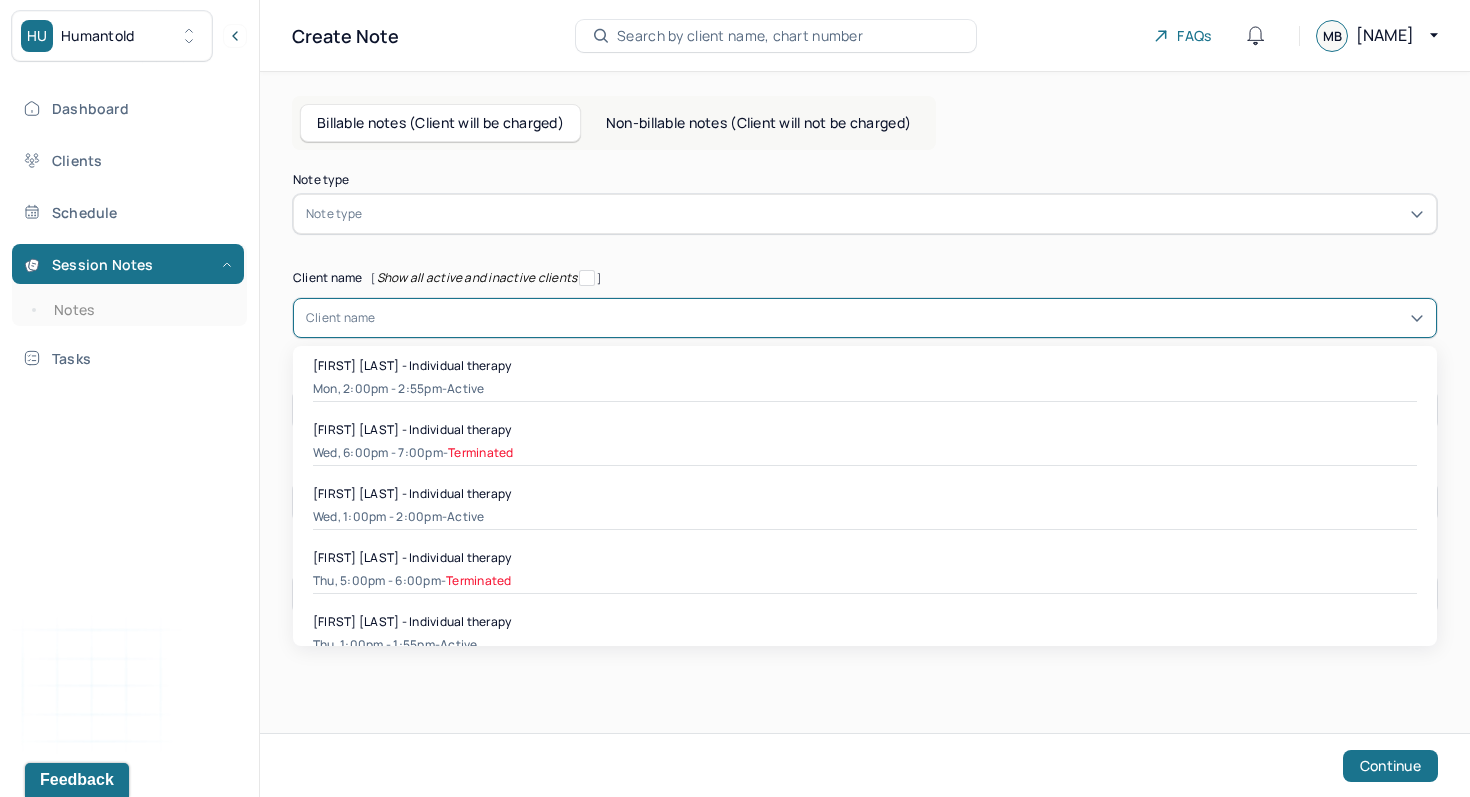 click at bounding box center [379, 318] 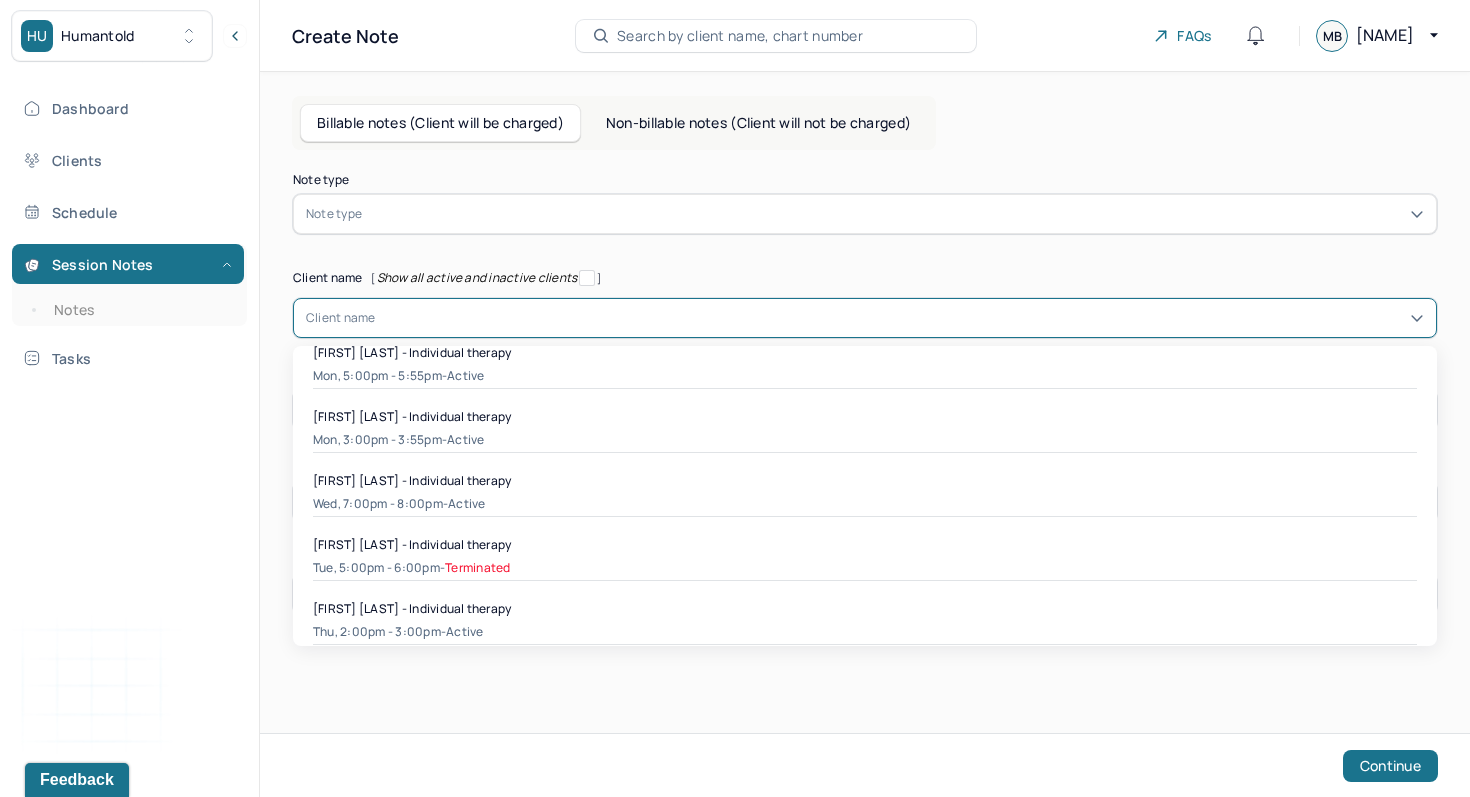 scroll, scrollTop: 590, scrollLeft: 0, axis: vertical 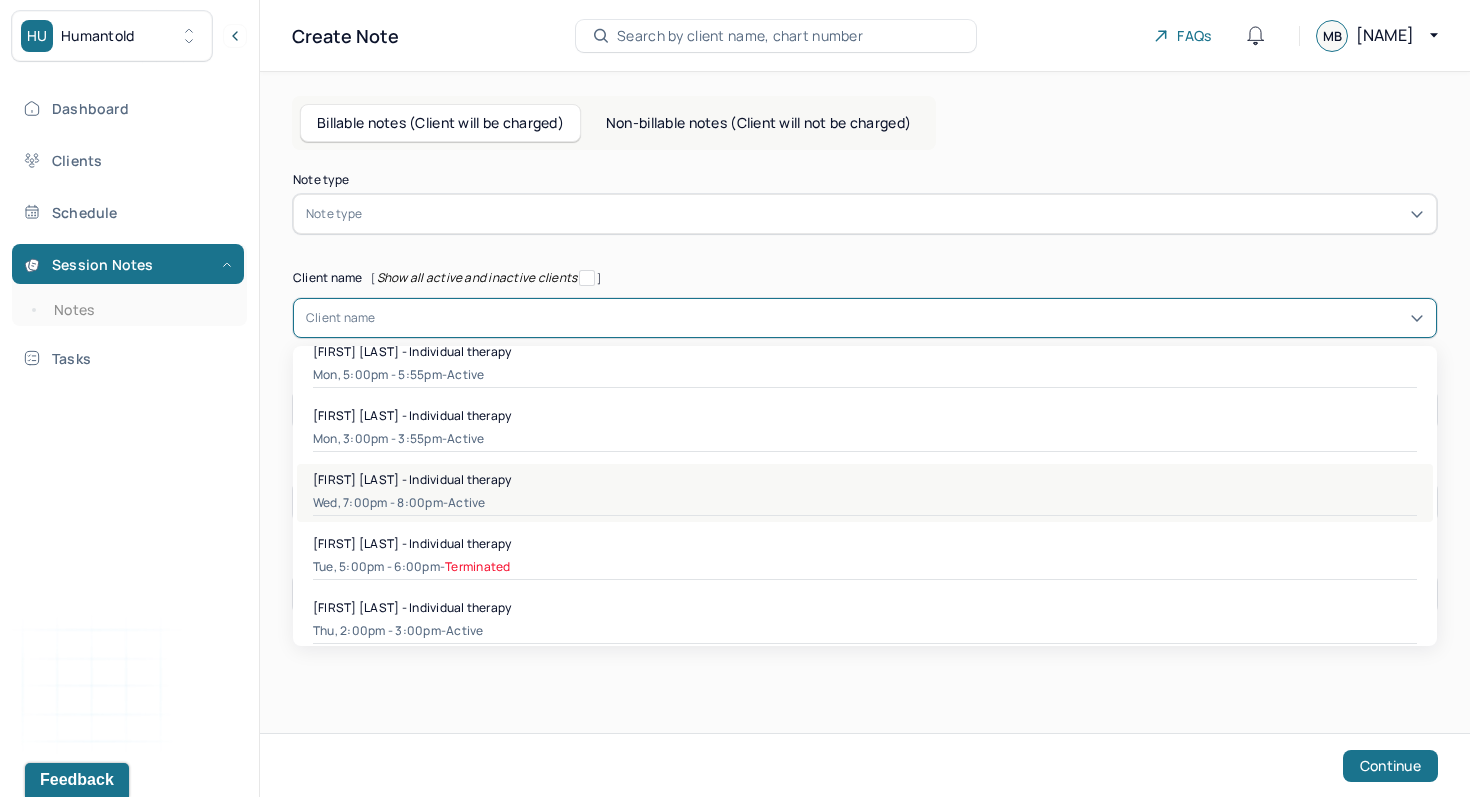 click on "[FIRST] [LAST] - Individual therapy" at bounding box center (412, 479) 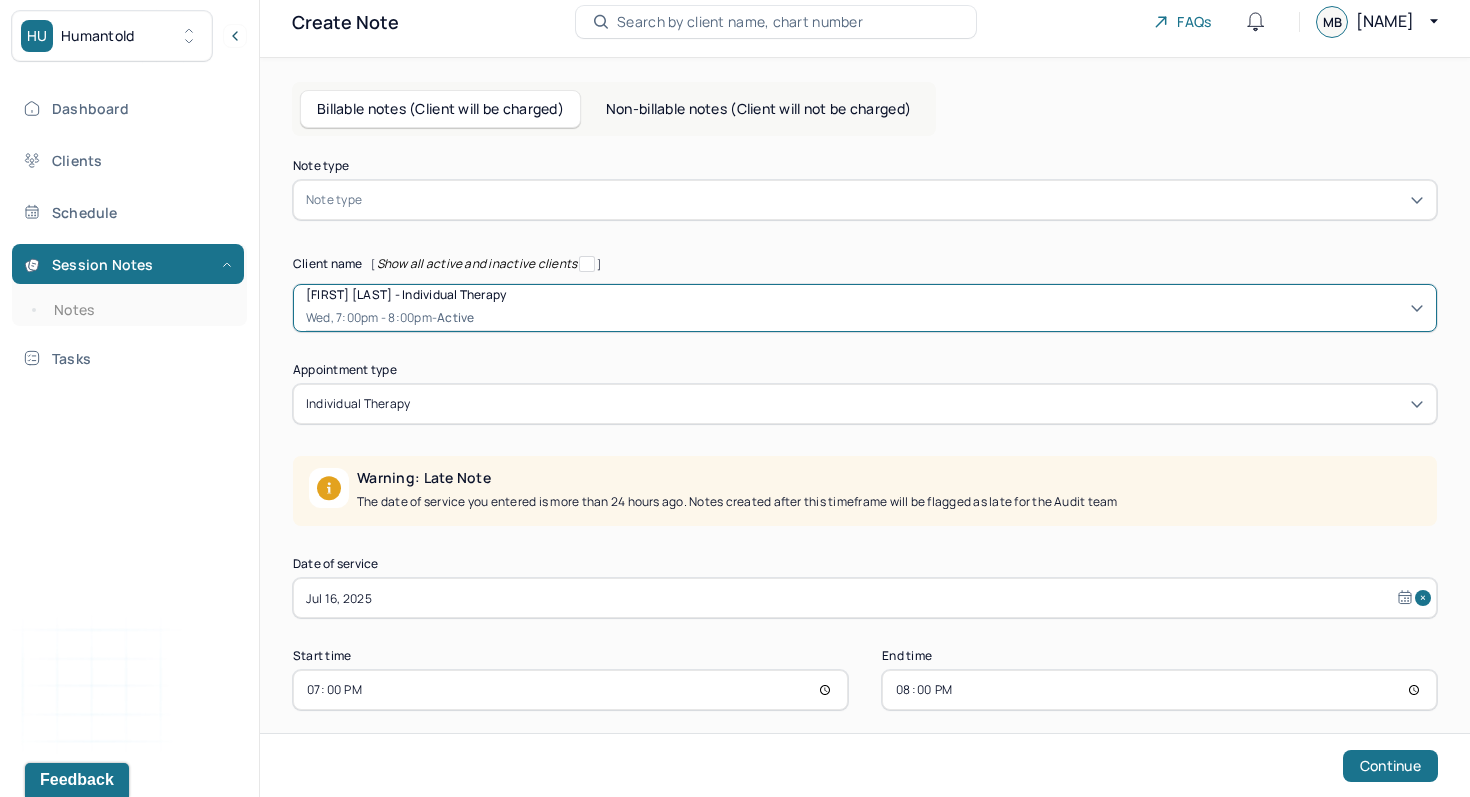 scroll, scrollTop: 32, scrollLeft: 0, axis: vertical 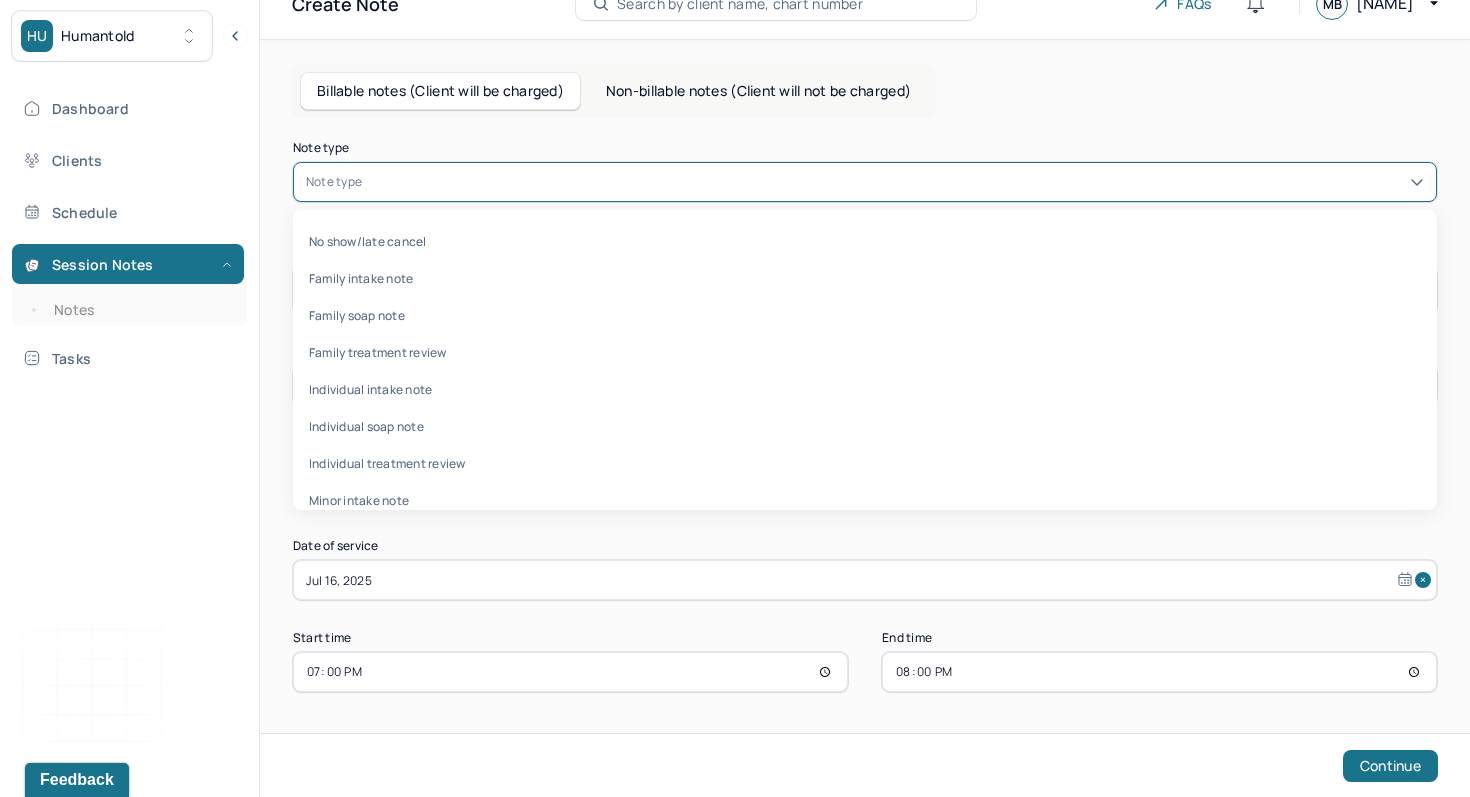 click at bounding box center (895, 182) 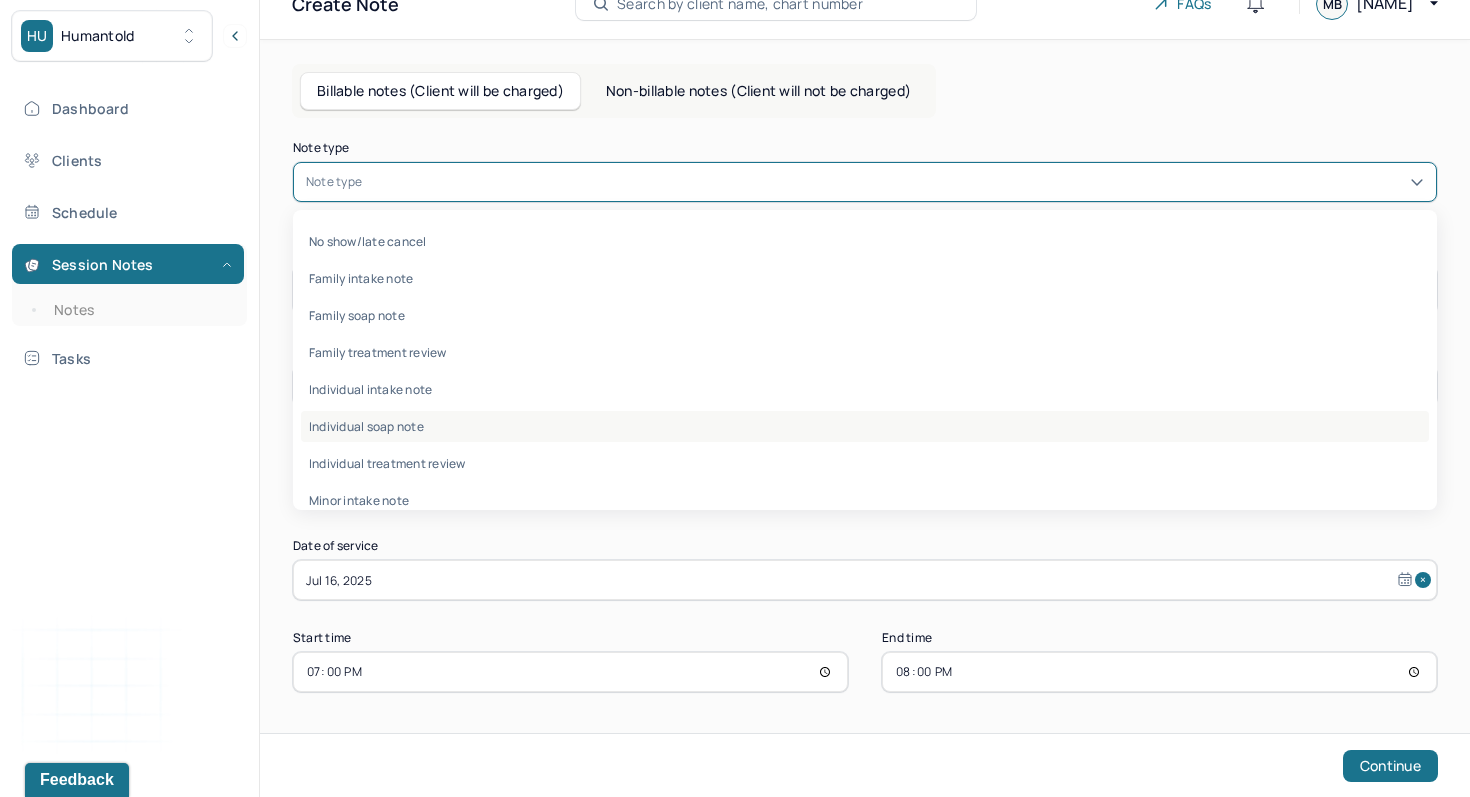 click on "Individual soap note" at bounding box center (865, 426) 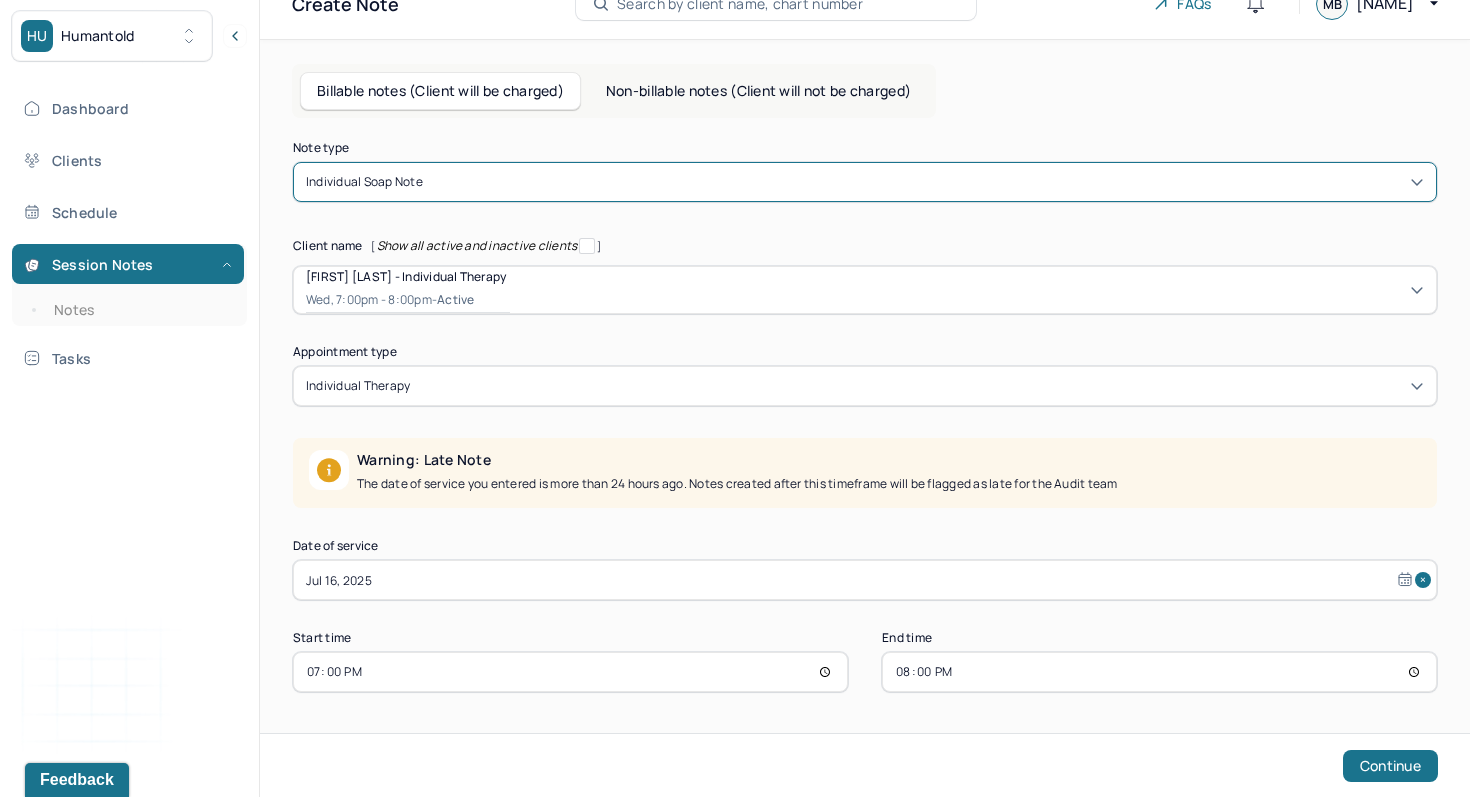 select on "6" 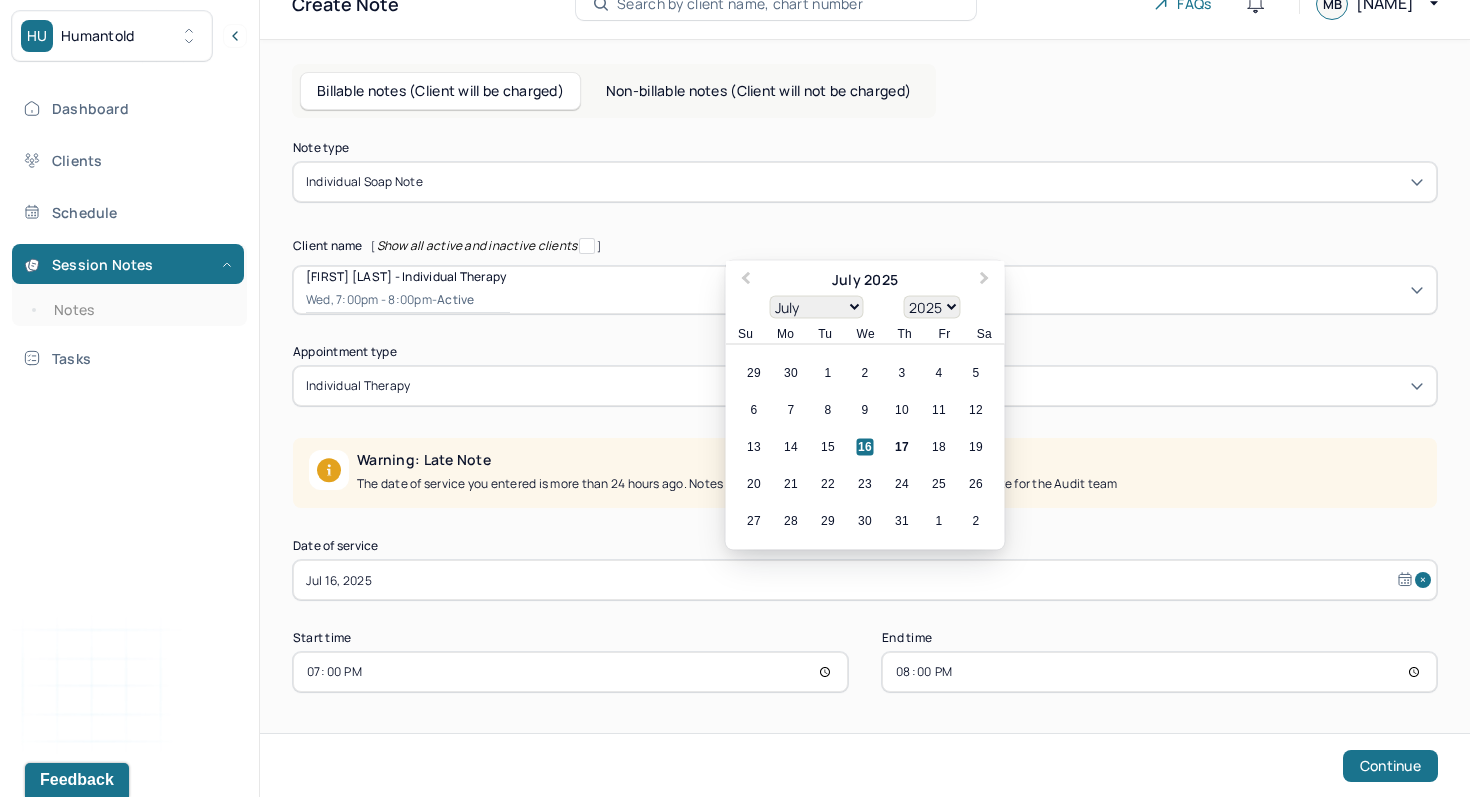 click on "Jul 16, 2025" at bounding box center [865, 580] 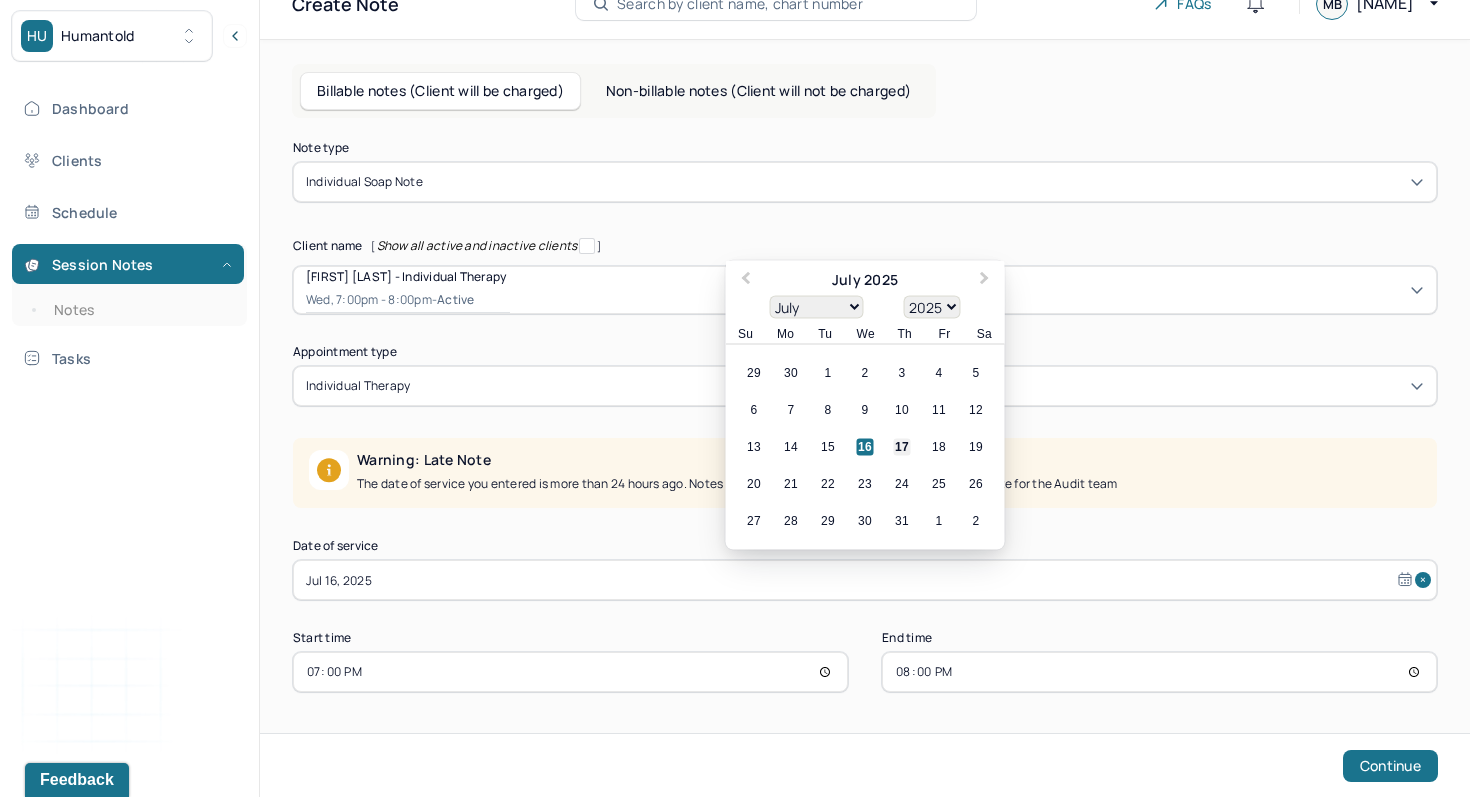 click on "17" at bounding box center (902, 447) 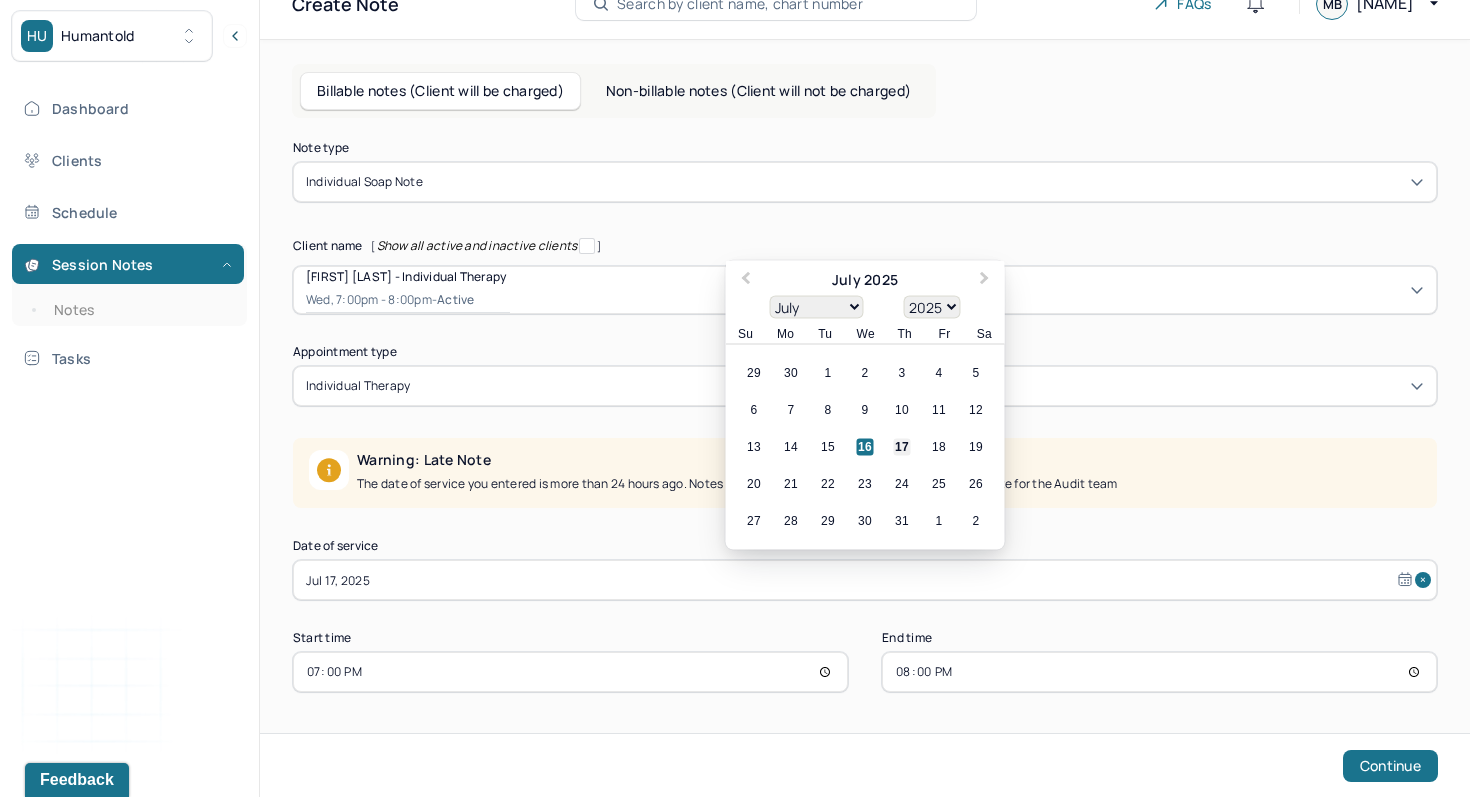 scroll, scrollTop: 0, scrollLeft: 0, axis: both 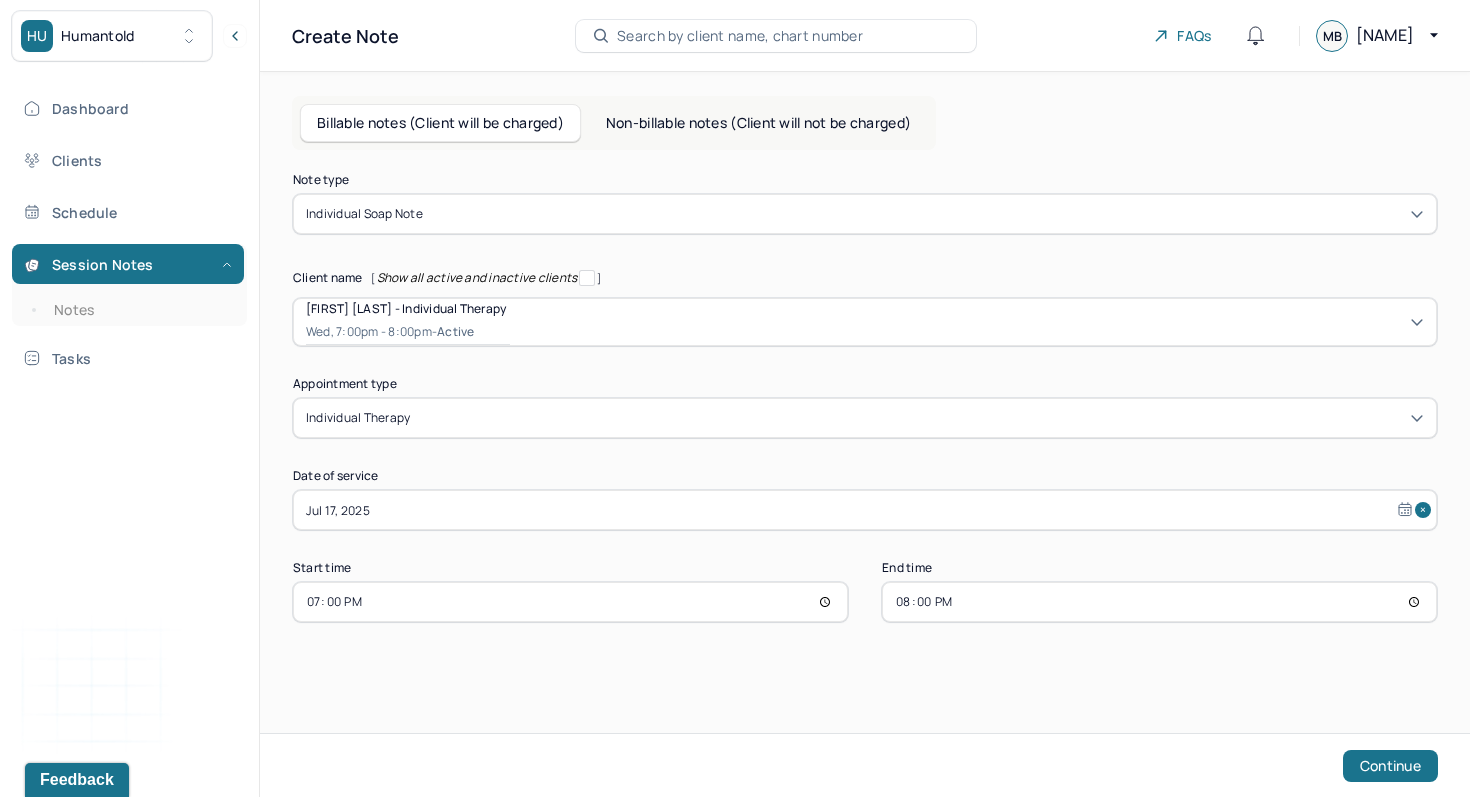 click on "19:00" at bounding box center (570, 602) 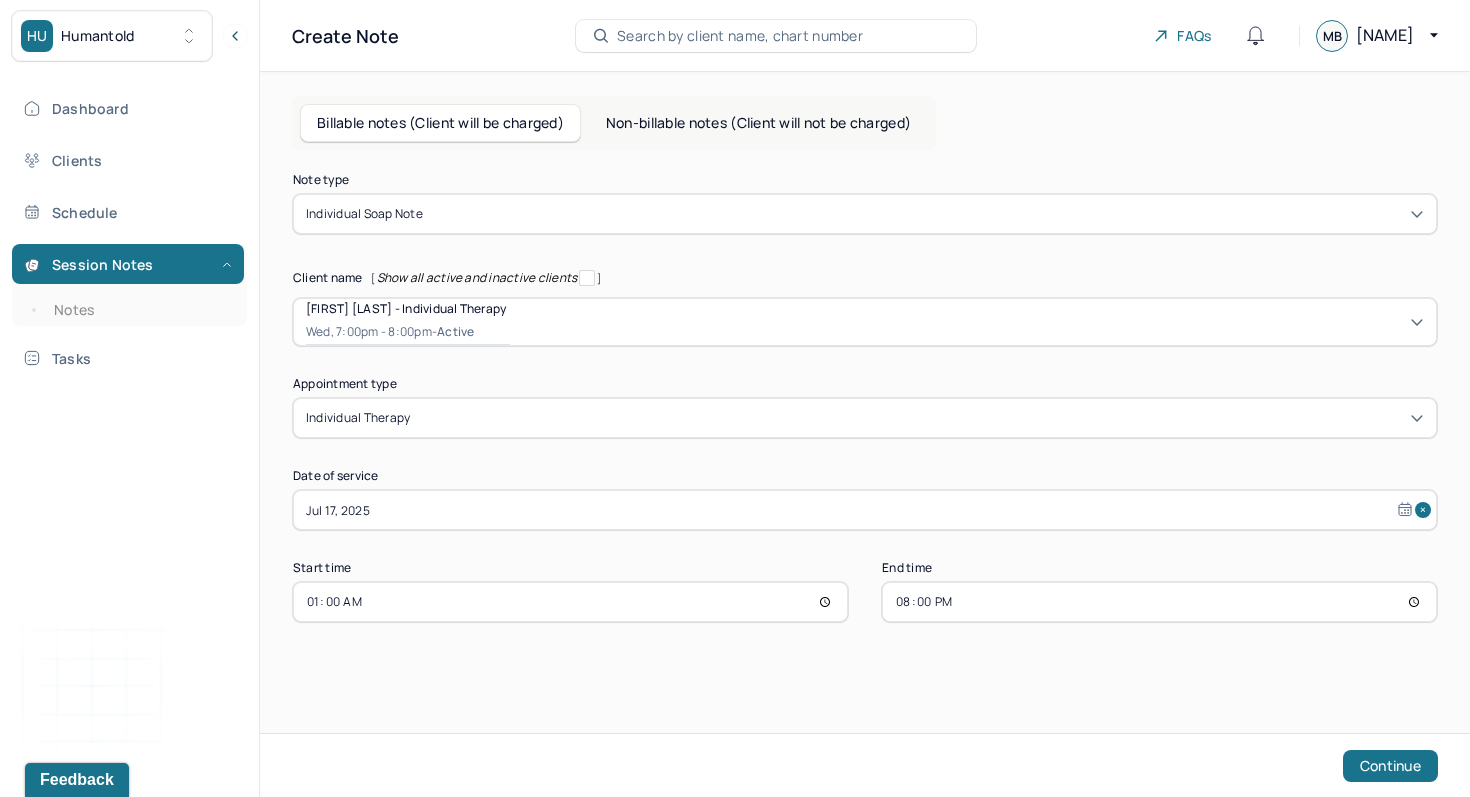 type on "18:00" 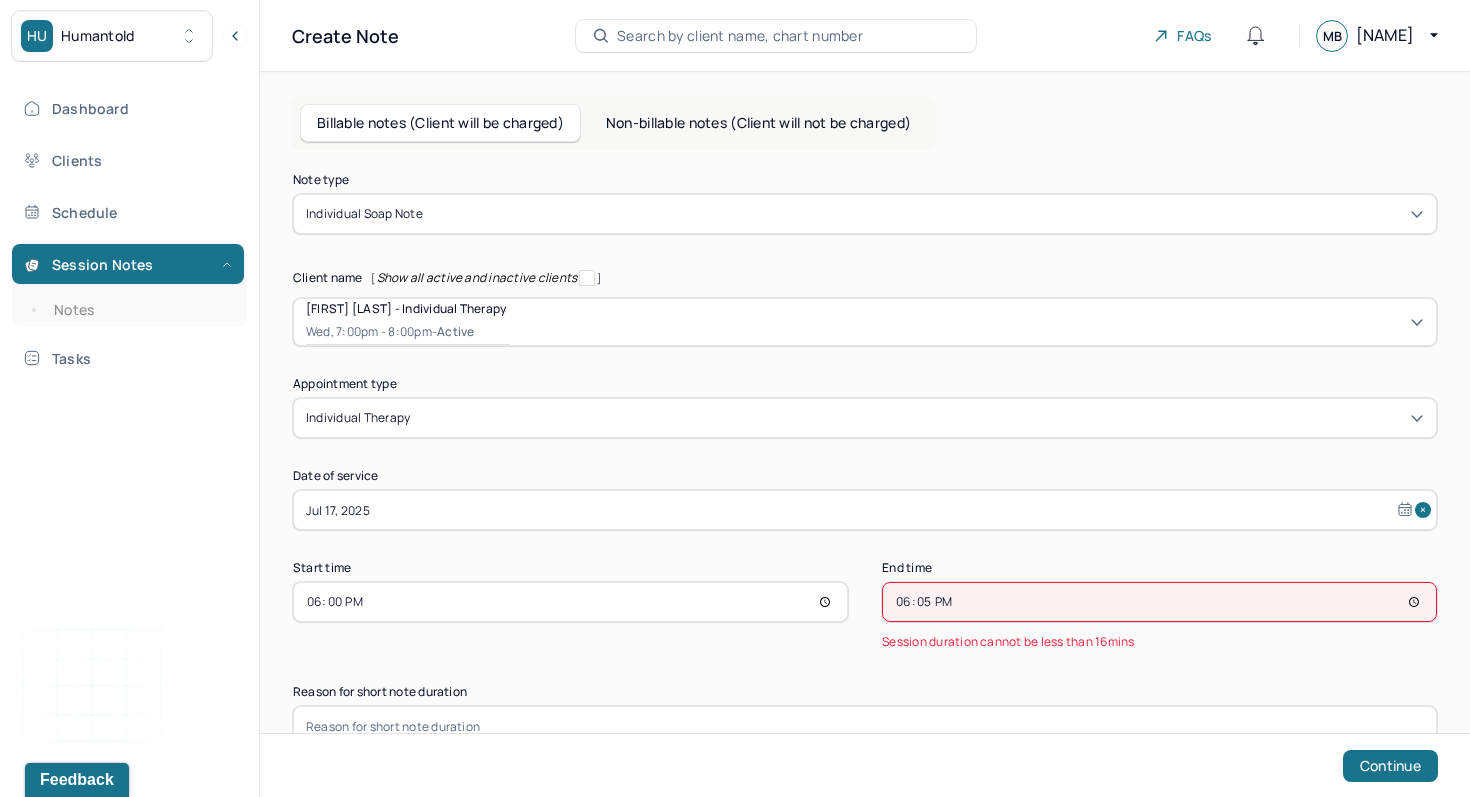 type on "18:55" 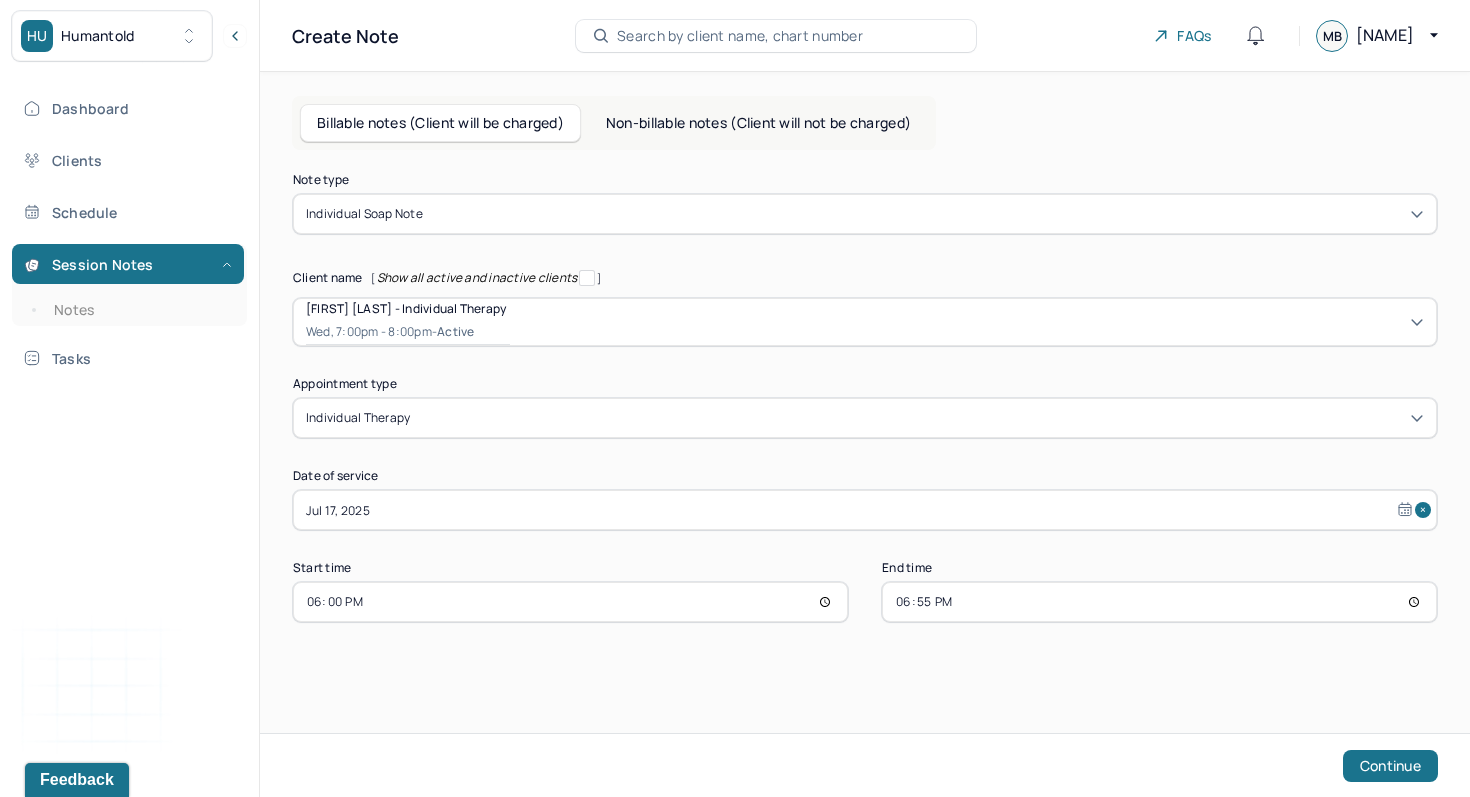 click on "Continue" at bounding box center [1390, 766] 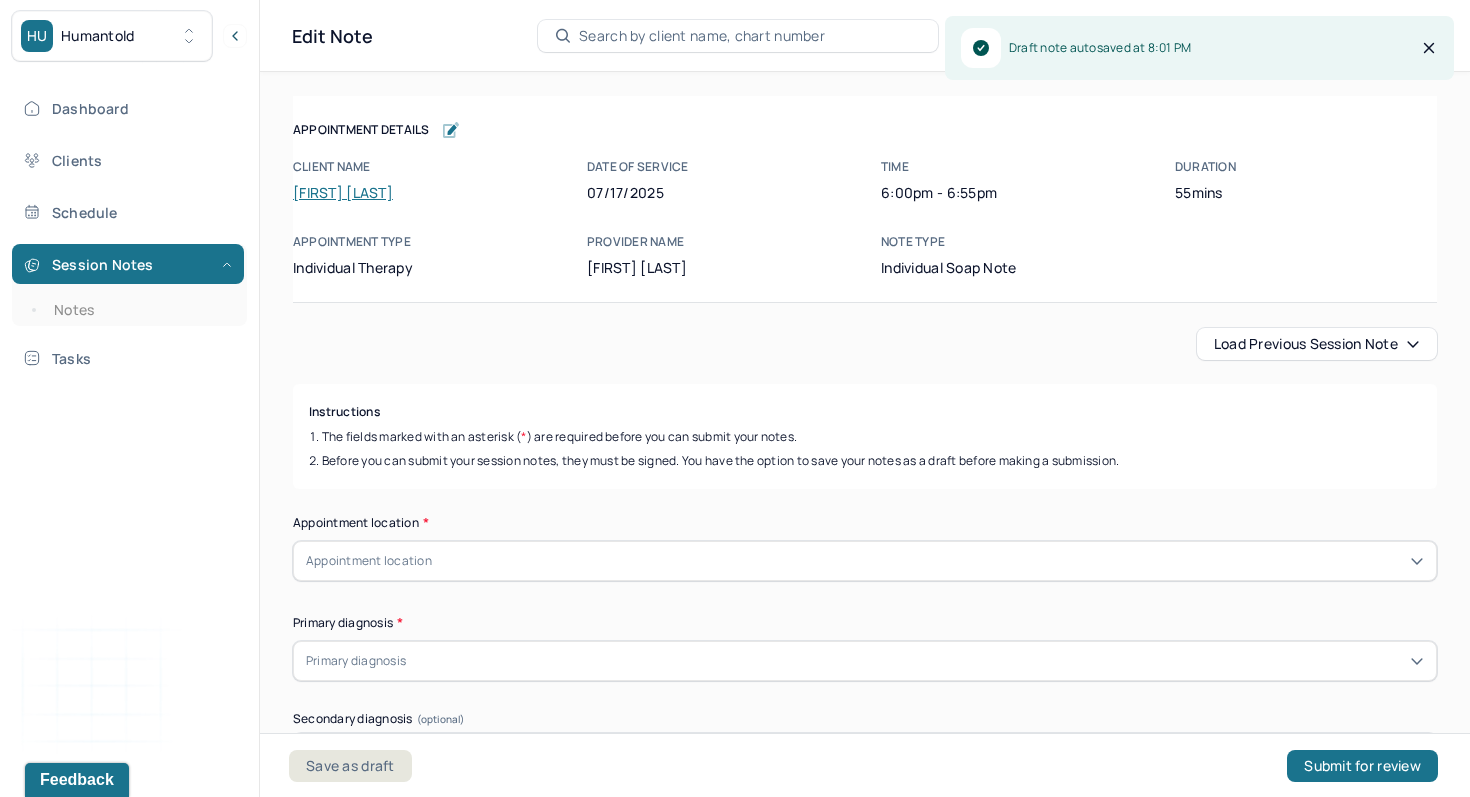 click on "Load previous session note" at bounding box center (1317, 344) 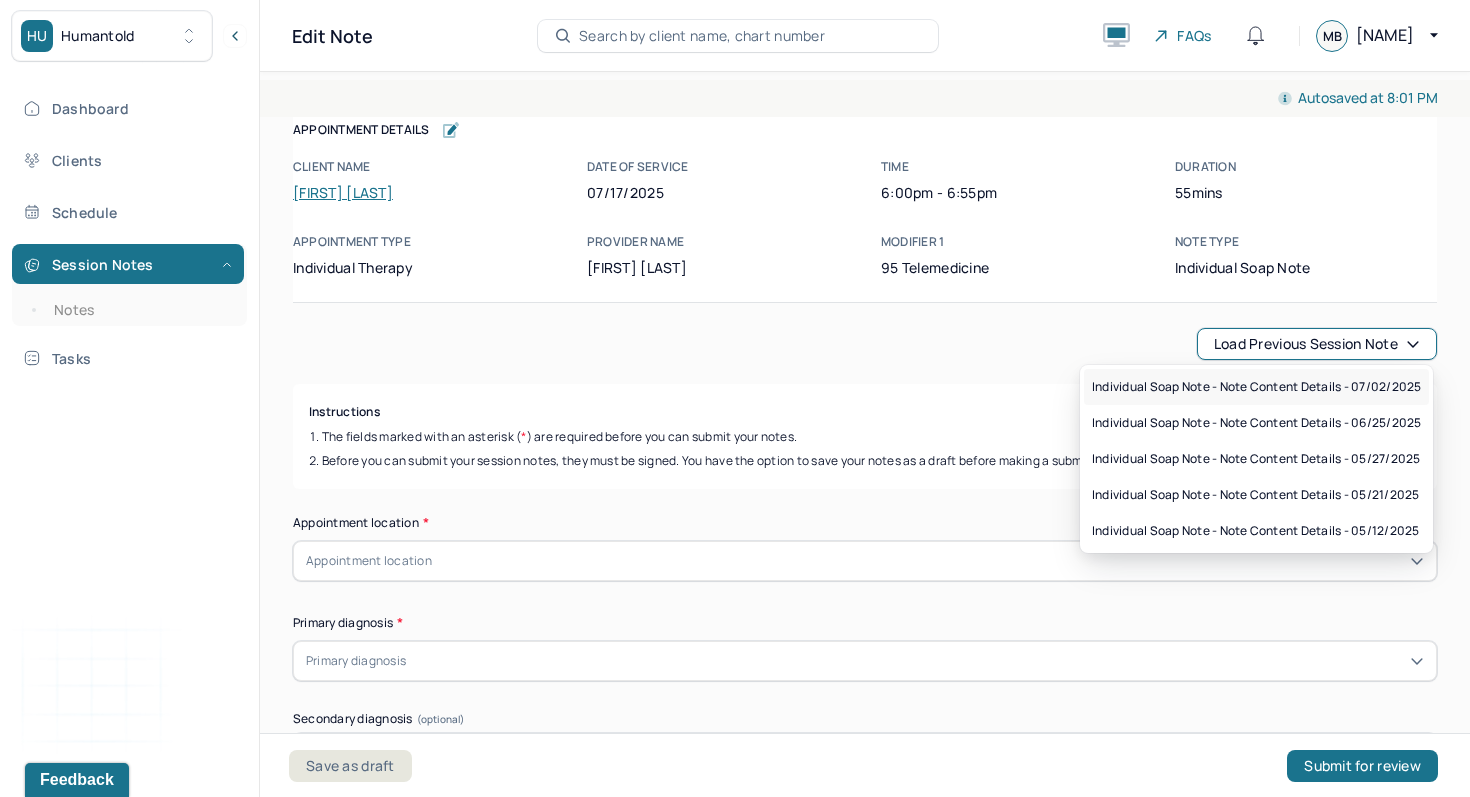click on "Individual soap note   - Note content Details -   07/02/2025" at bounding box center [1256, 387] 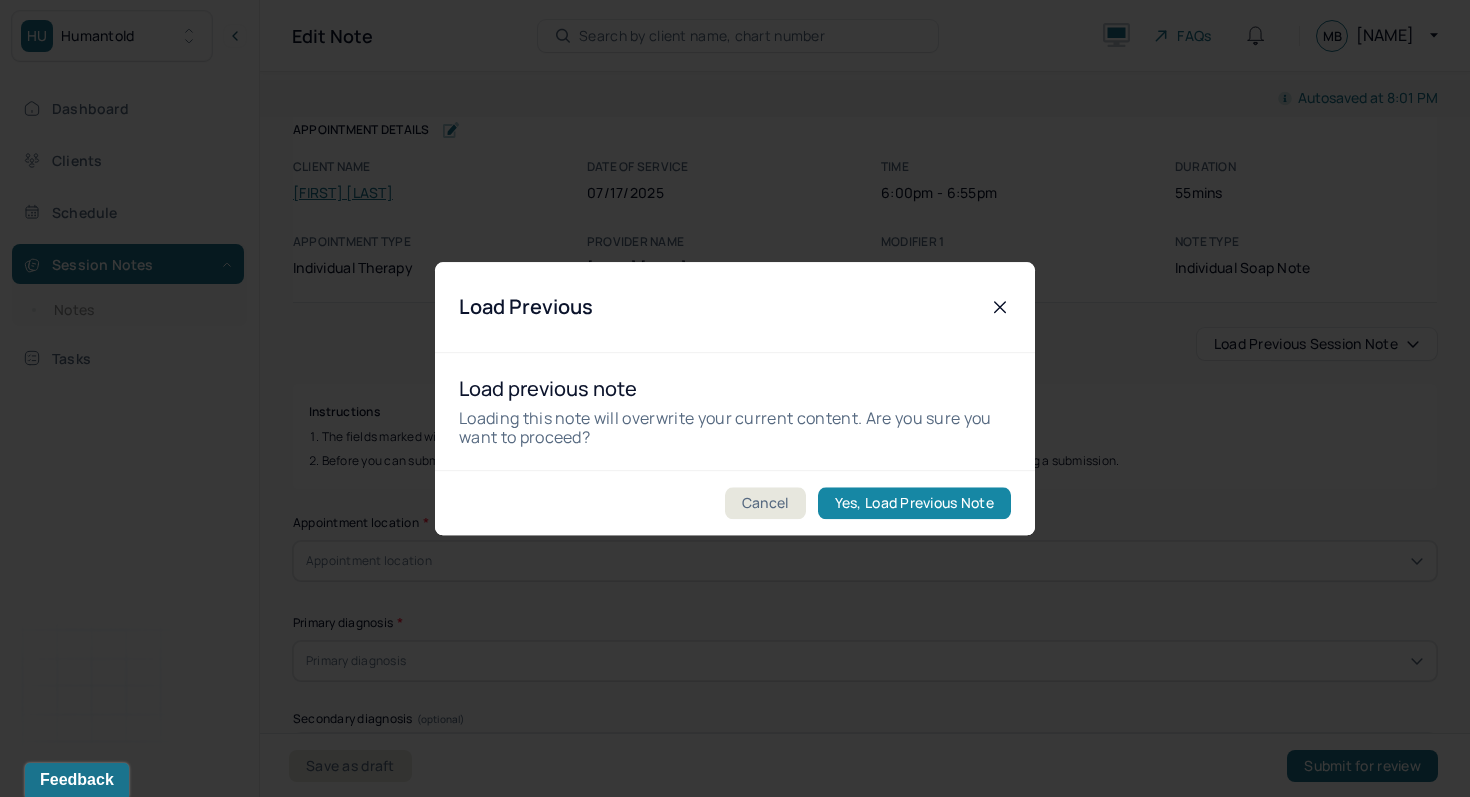click on "Yes, Load Previous Note" at bounding box center (914, 503) 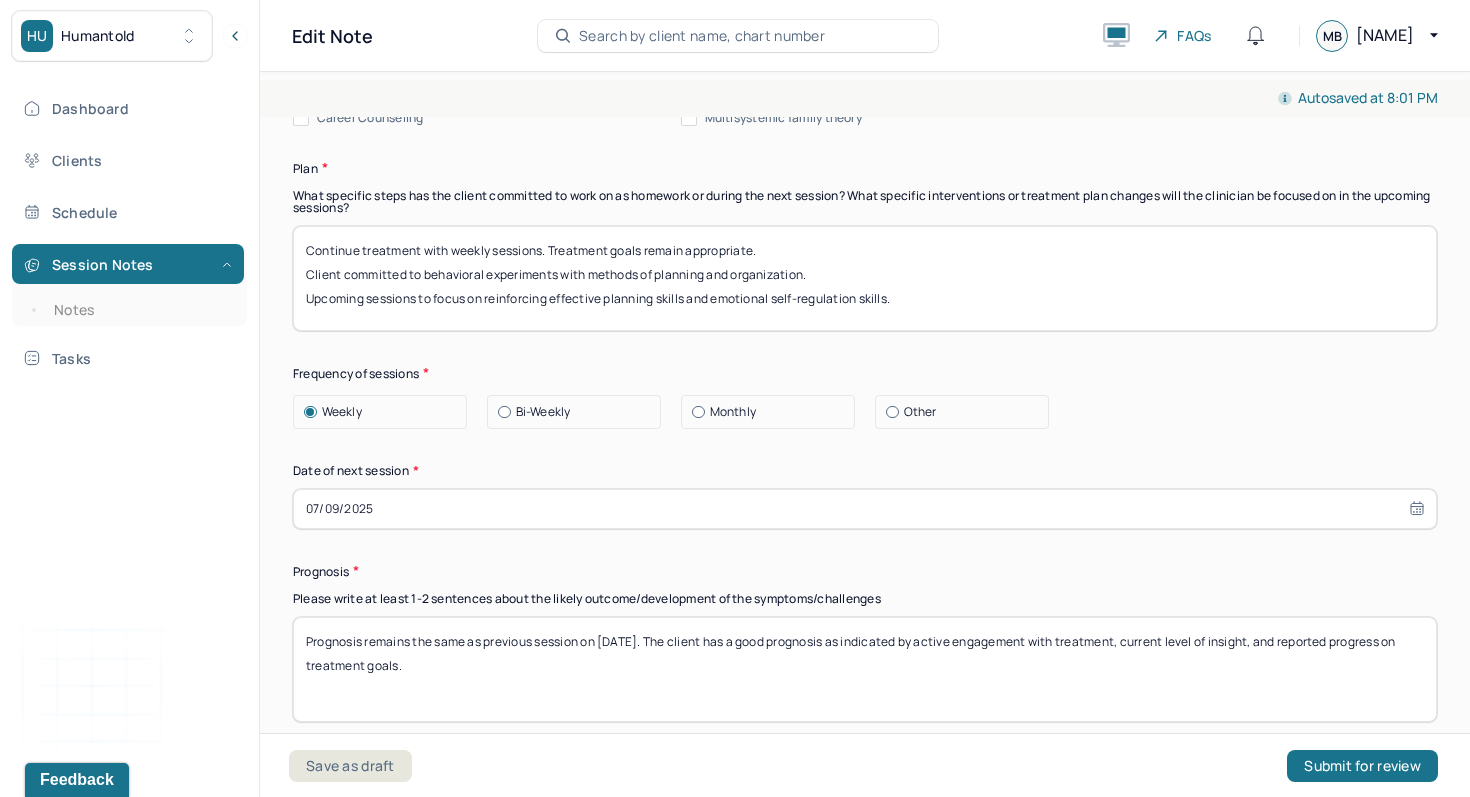 scroll, scrollTop: 2615, scrollLeft: 0, axis: vertical 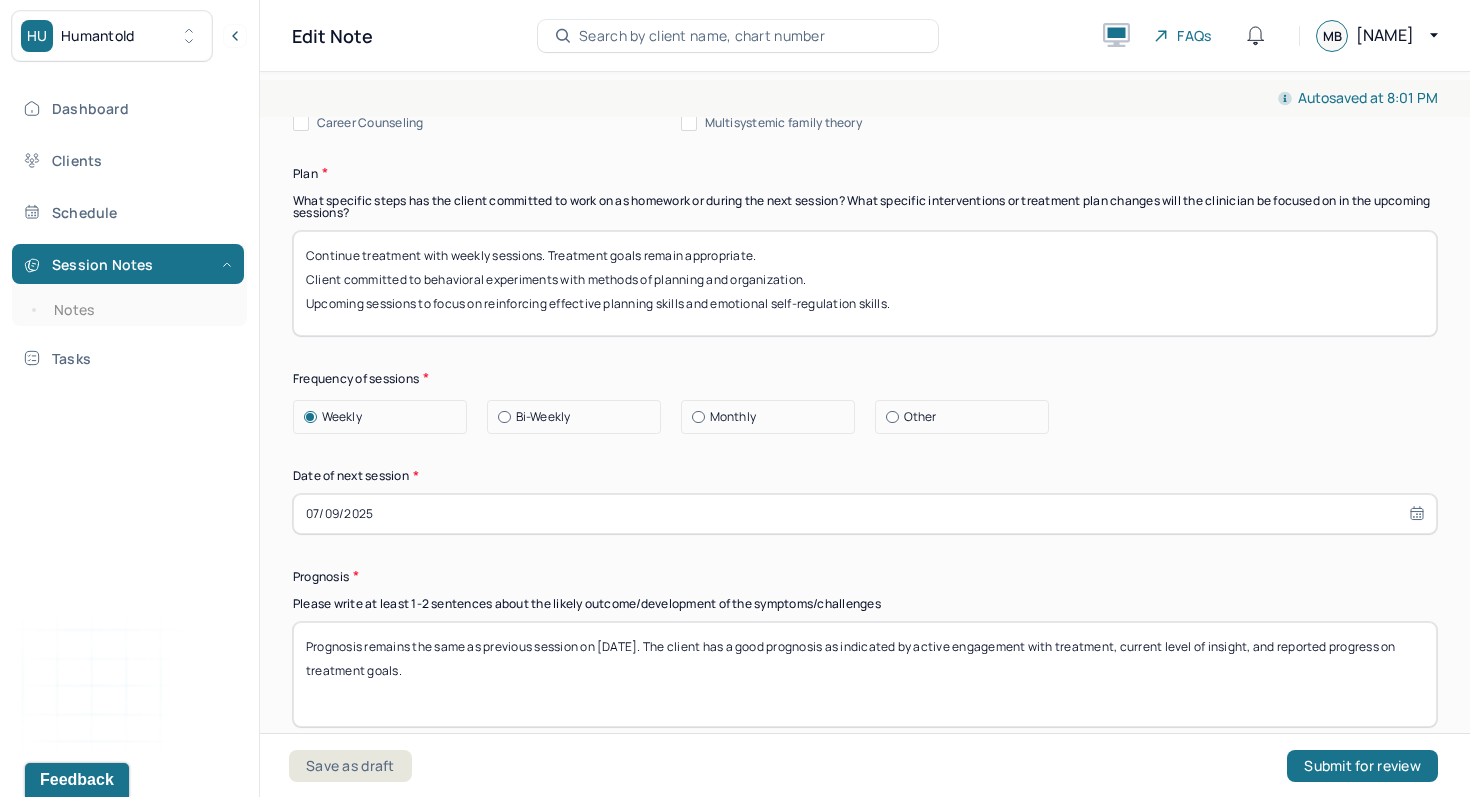 drag, startPoint x: 605, startPoint y: 654, endPoint x: 646, endPoint y: 655, distance: 41.01219 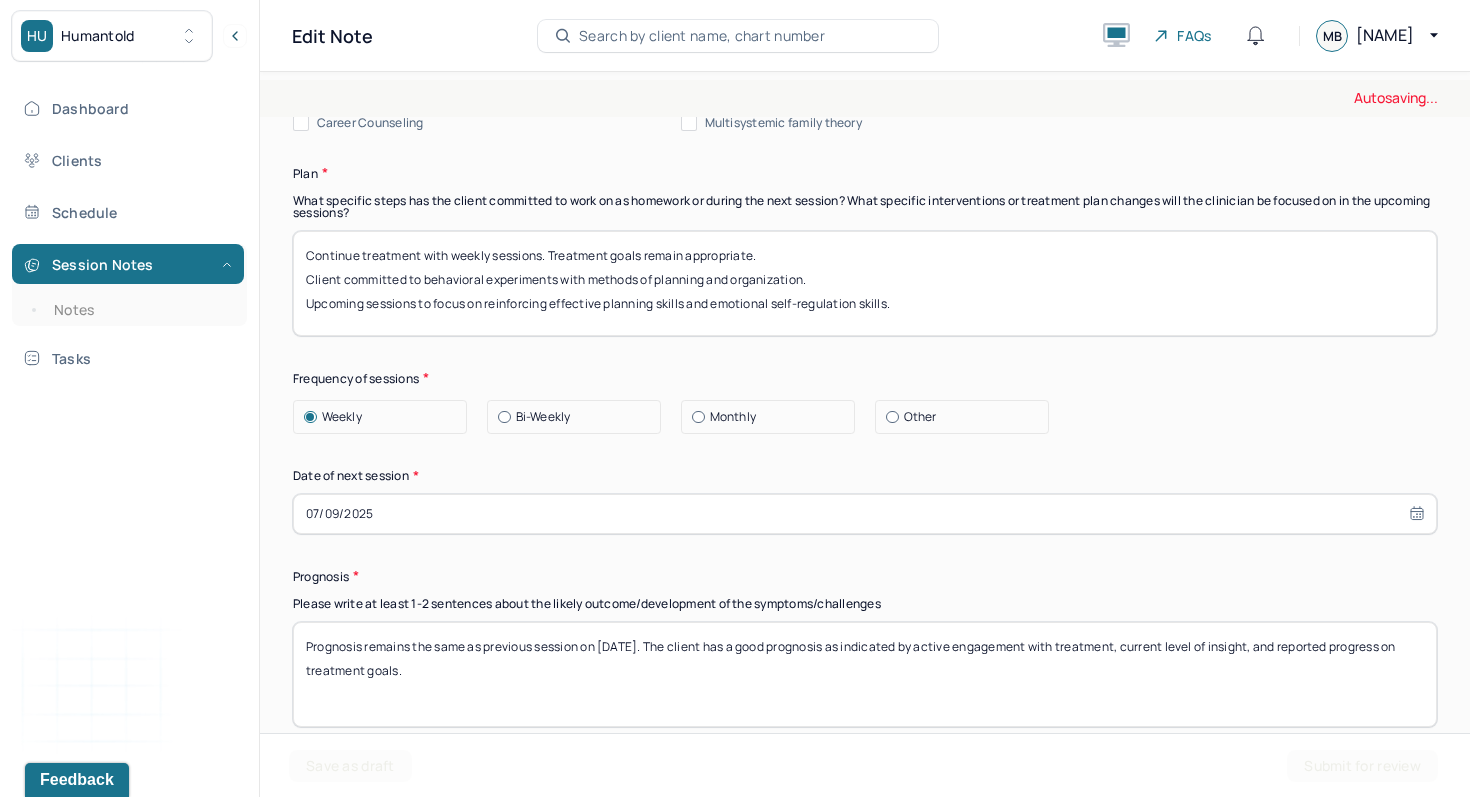 type on "Prognosis remains the same as previous session on [DATE]. The client has a good prognosis as indicated by active engagement with treatment, current level of insight, and reported progress on treatment goals." 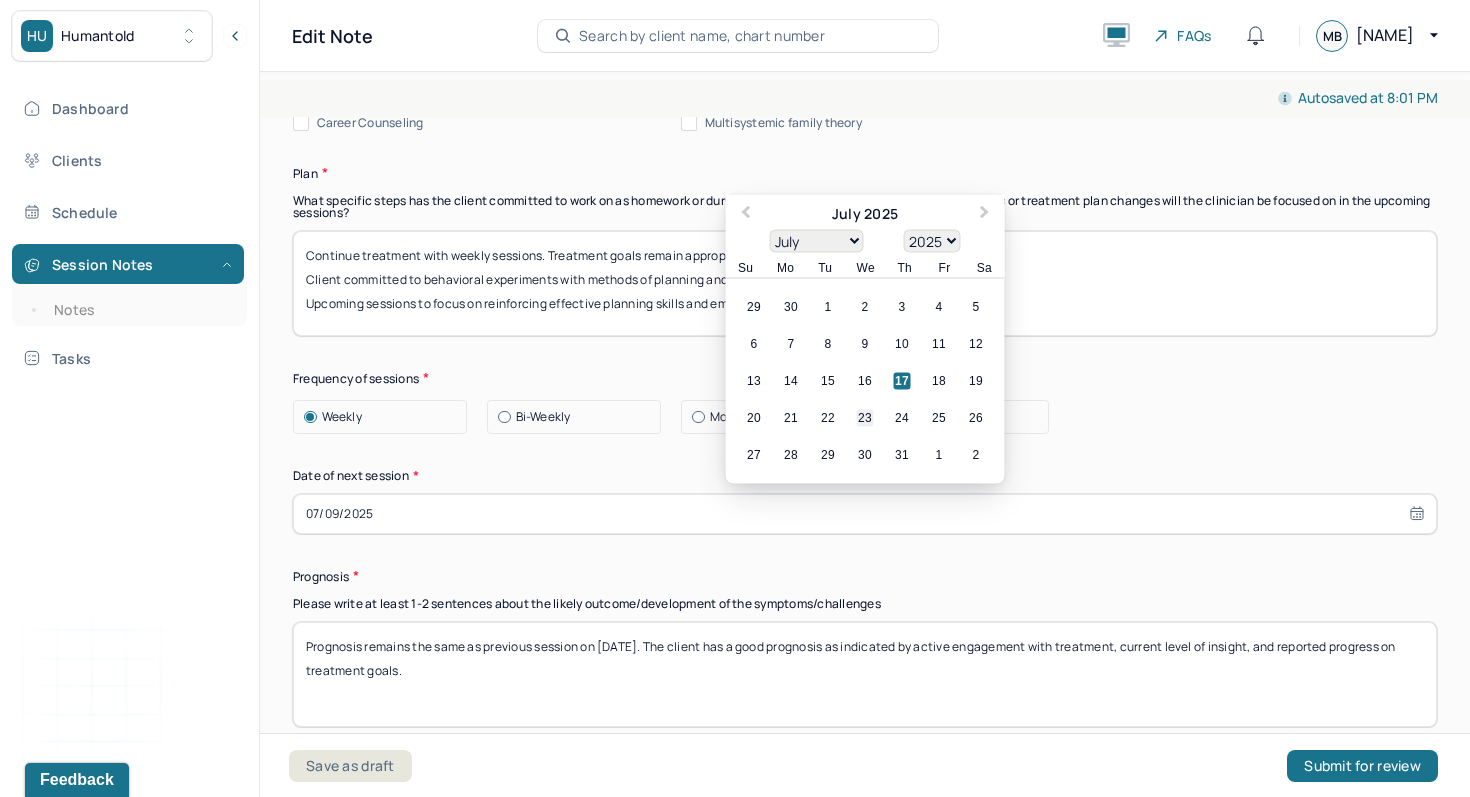 click on "23" at bounding box center (865, 417) 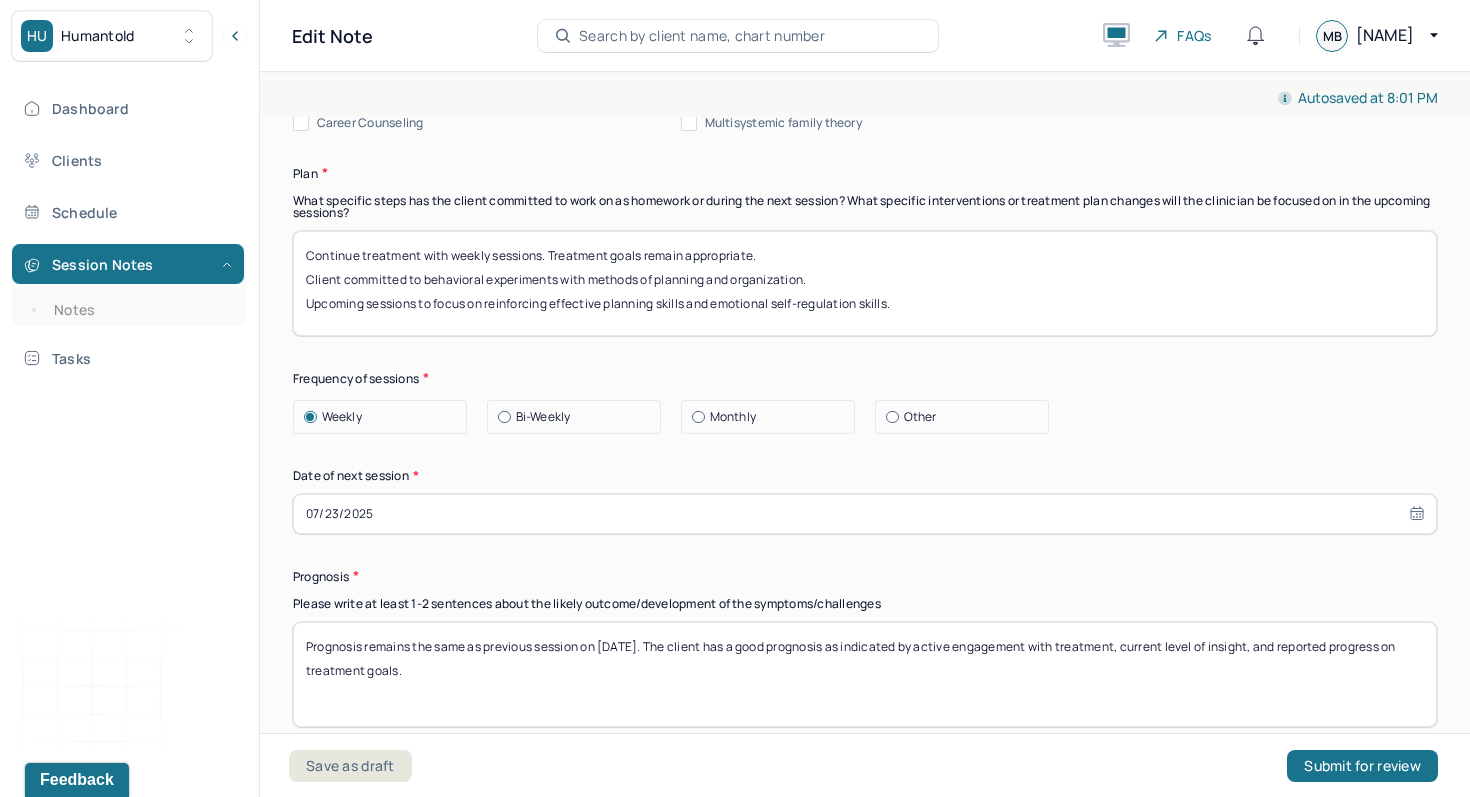 drag, startPoint x: 821, startPoint y: 287, endPoint x: 422, endPoint y: 296, distance: 399.1015 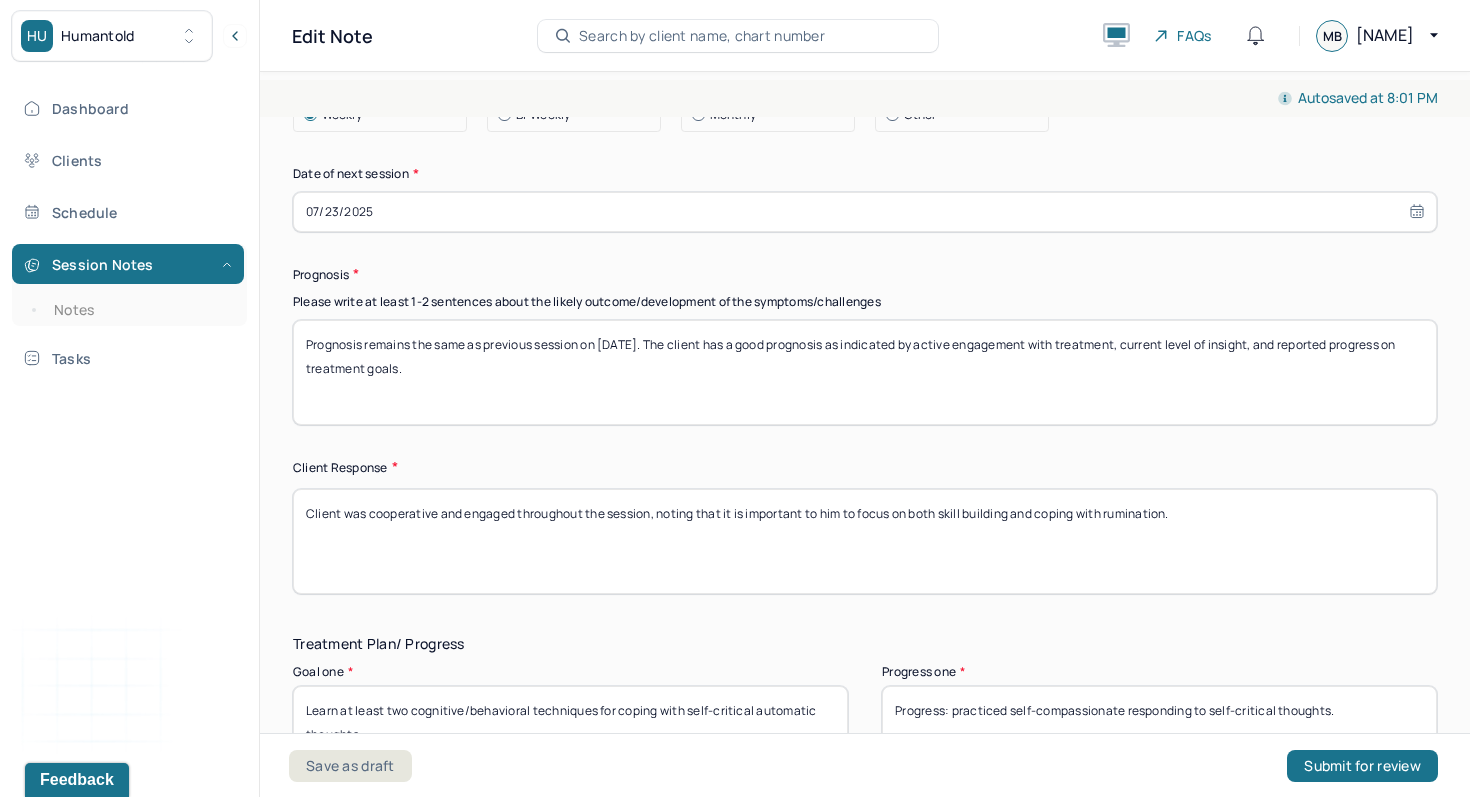 scroll, scrollTop: 3003, scrollLeft: 0, axis: vertical 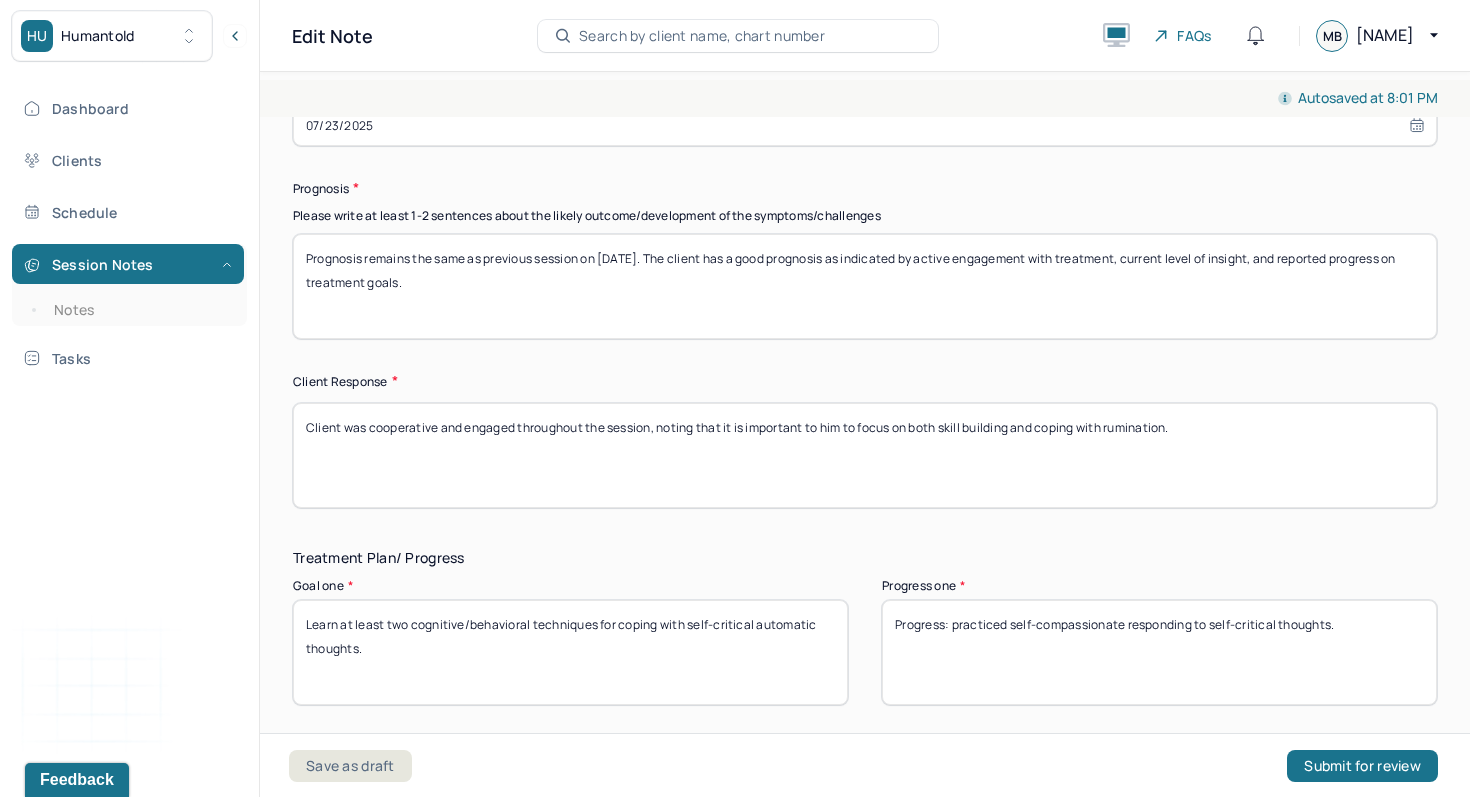 type on "Continue treatment with weekly sessions. Treatment goals remain appropriate.
Client committed to behavioral experiments with methods of planning and organization.
Upcoming sessions to focus on" 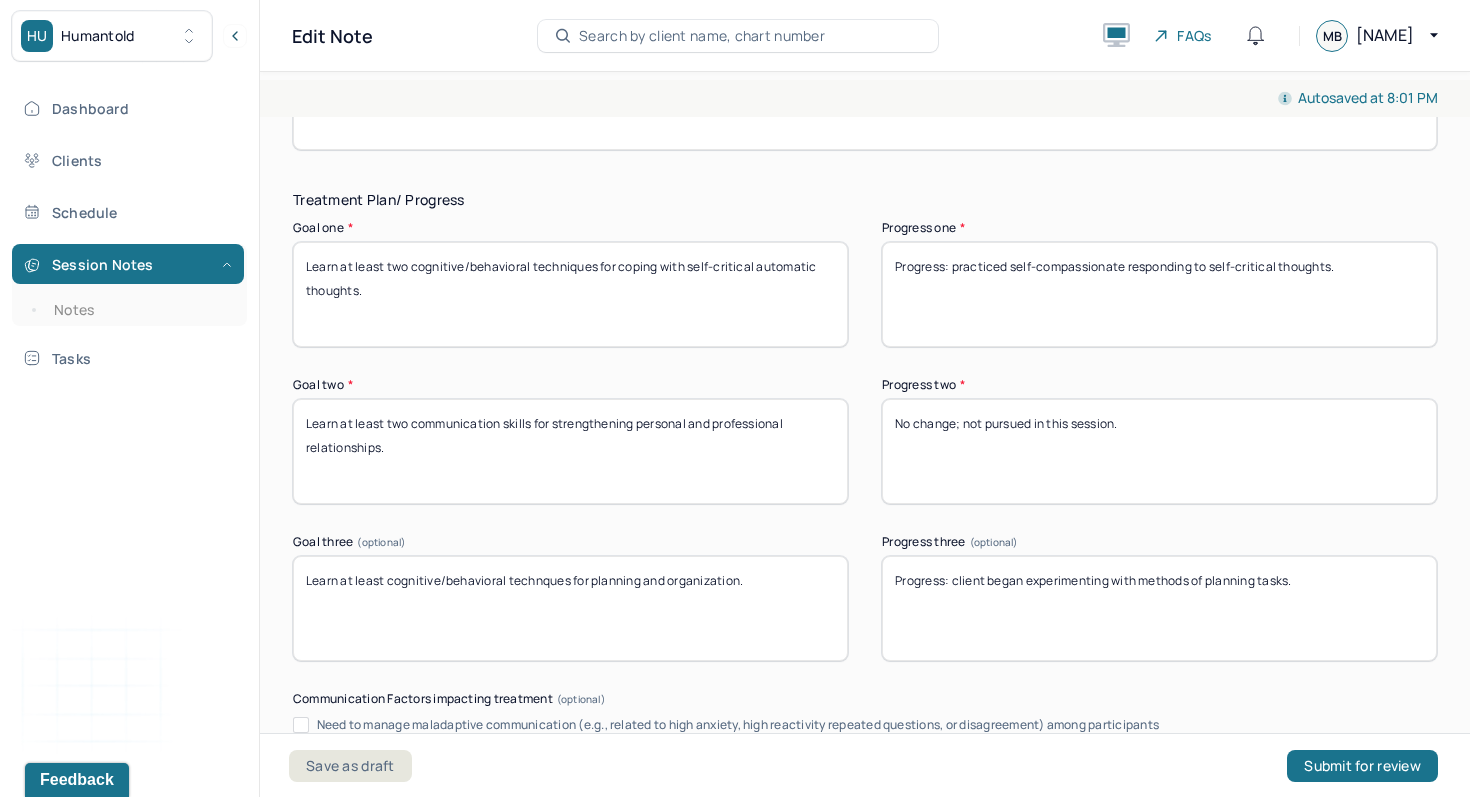 scroll, scrollTop: 3363, scrollLeft: 0, axis: vertical 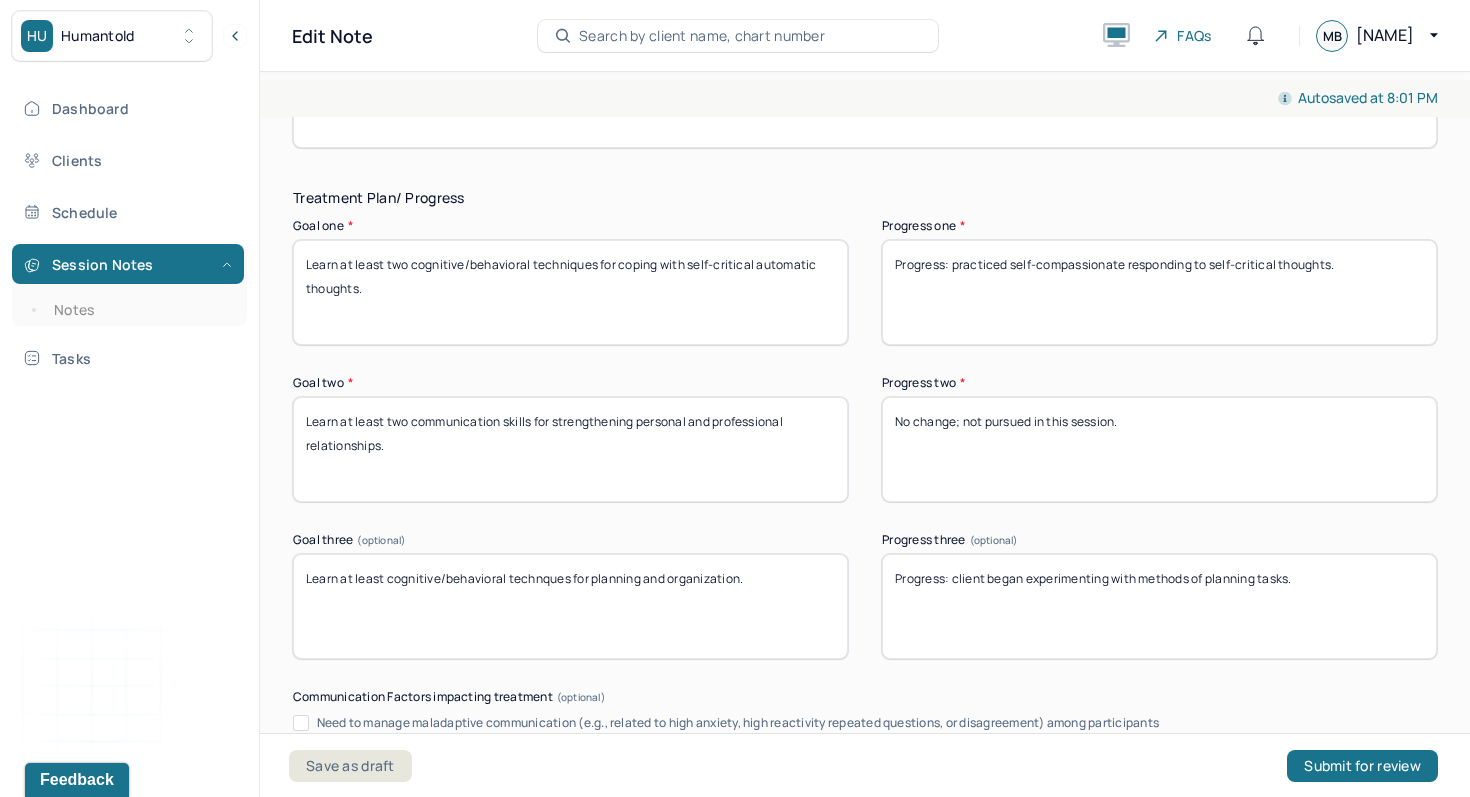 type 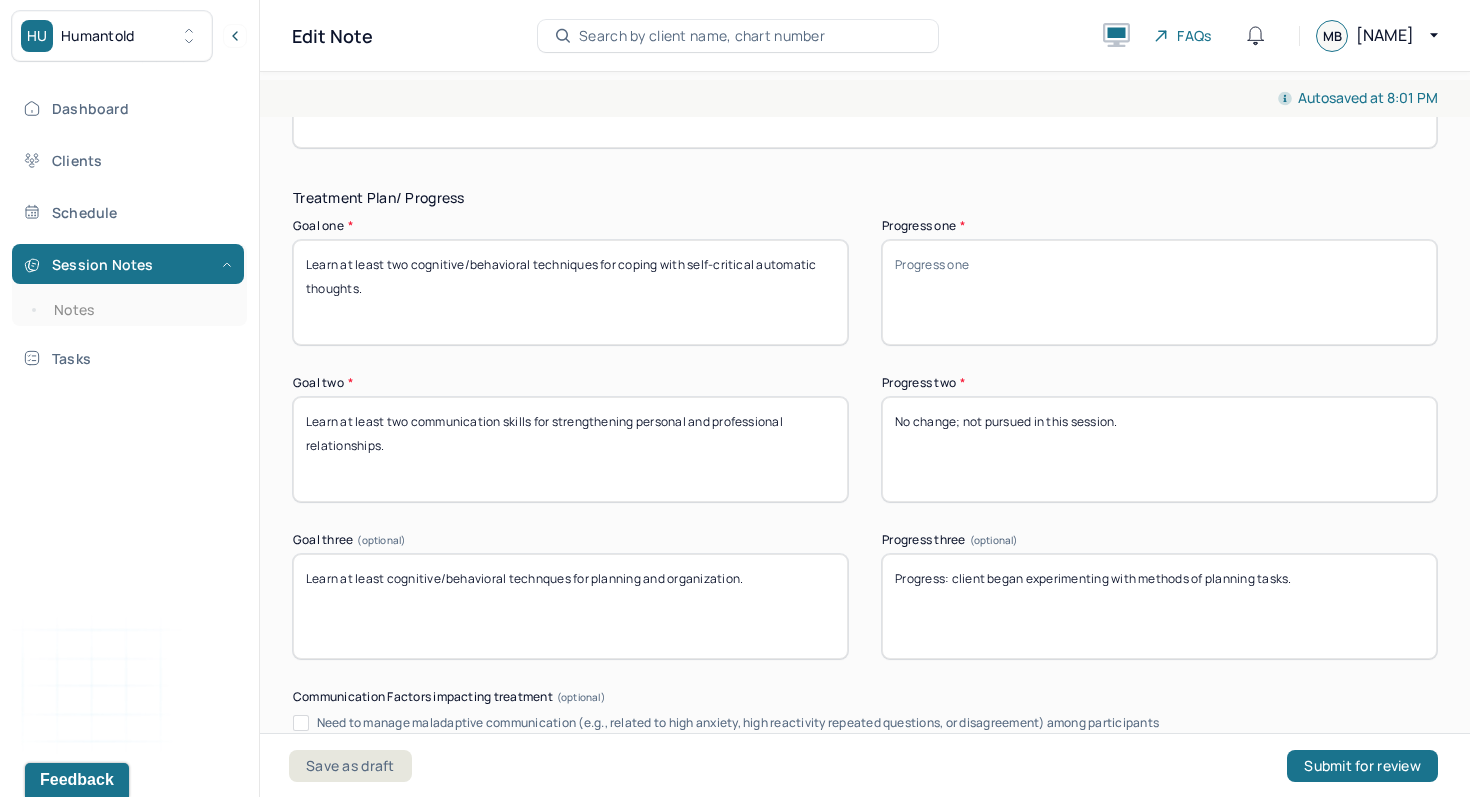 type 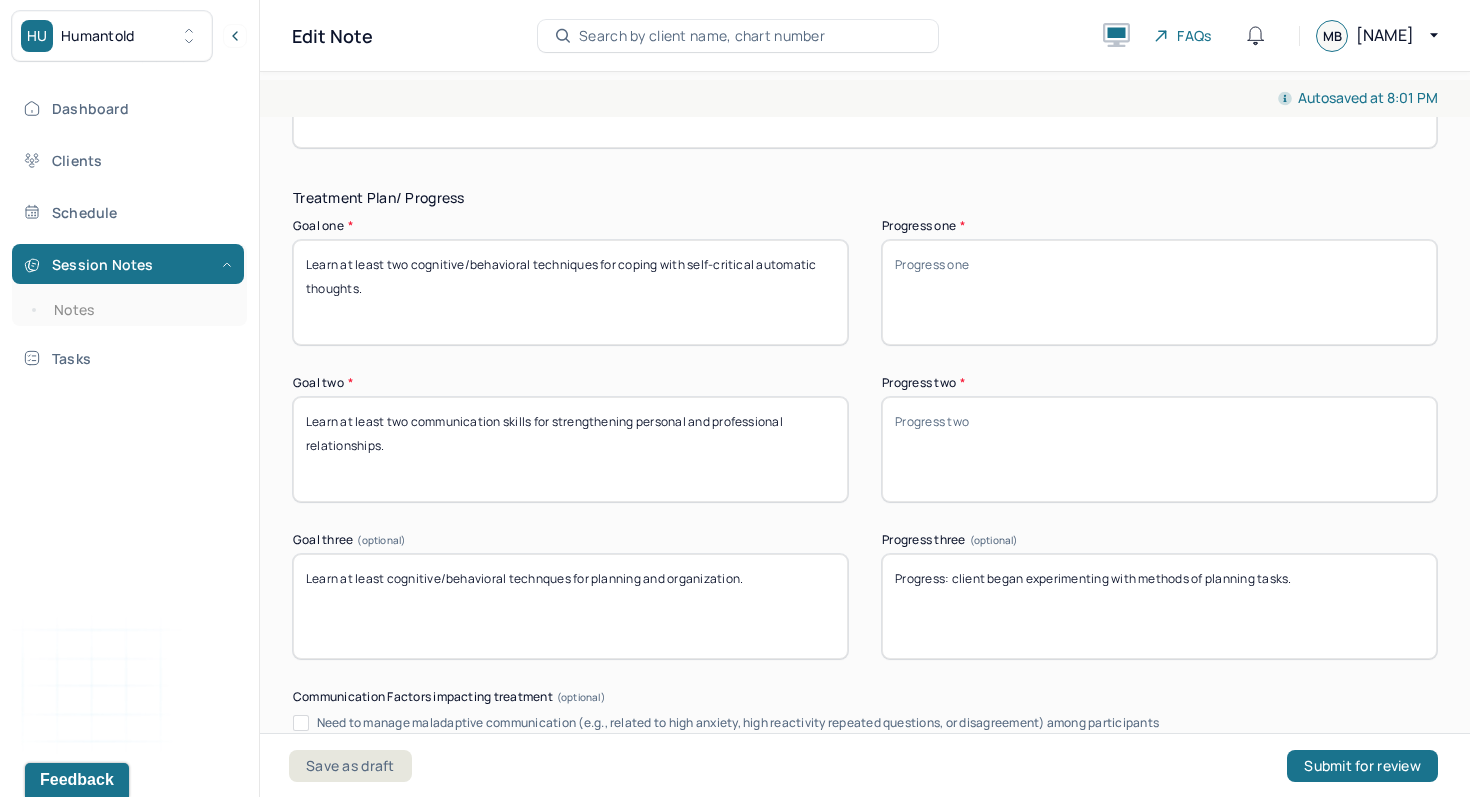 type 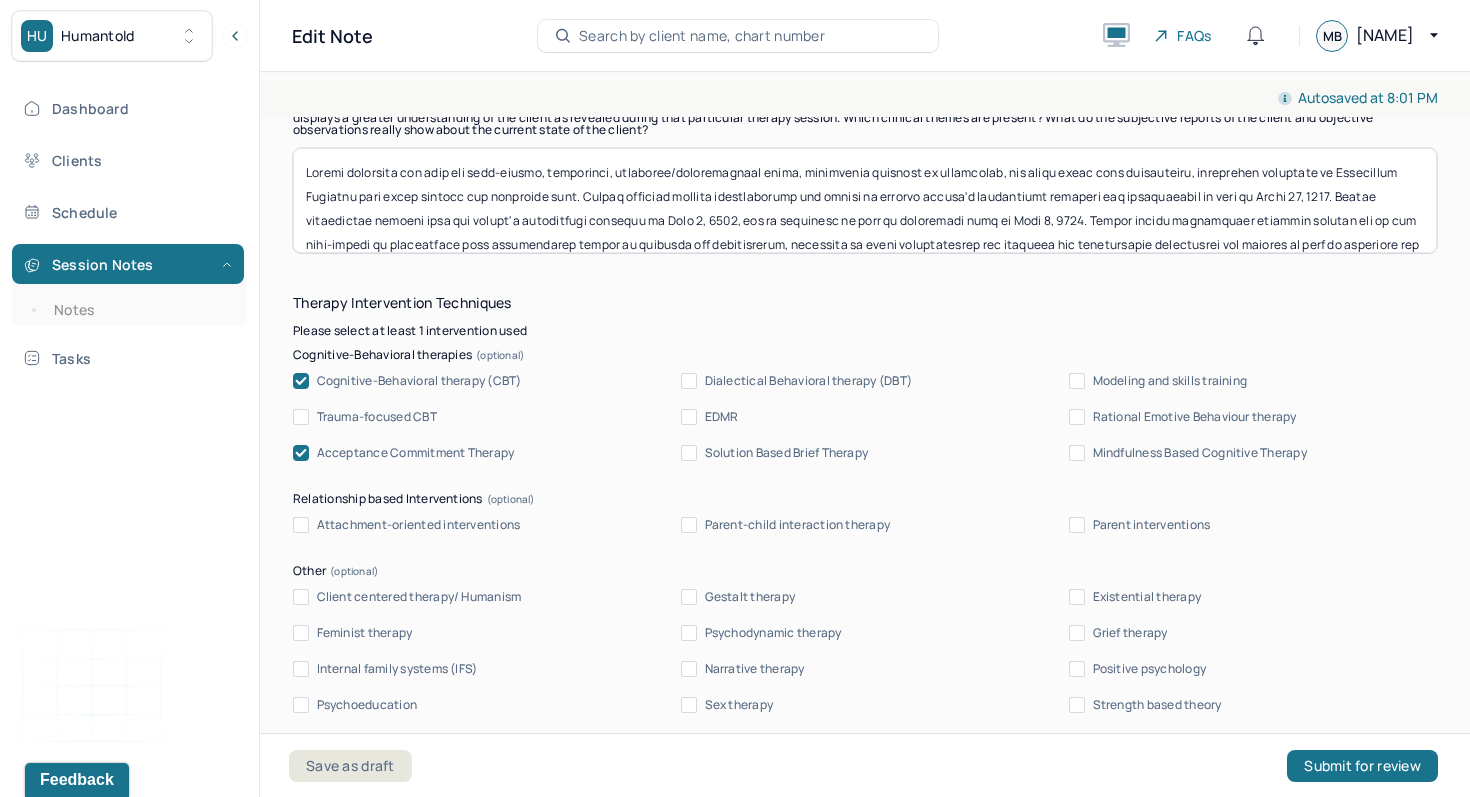 scroll, scrollTop: 1845, scrollLeft: 0, axis: vertical 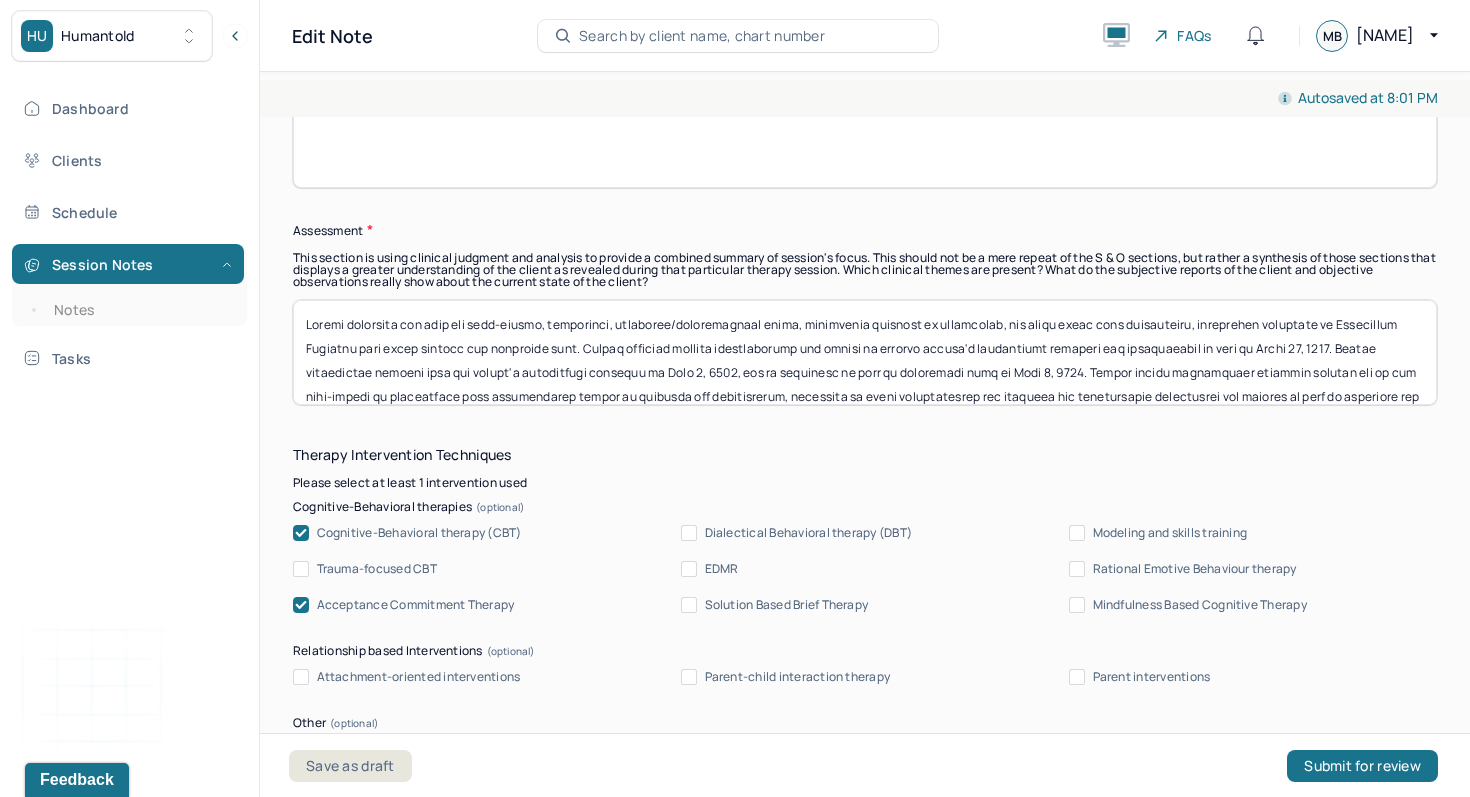 type 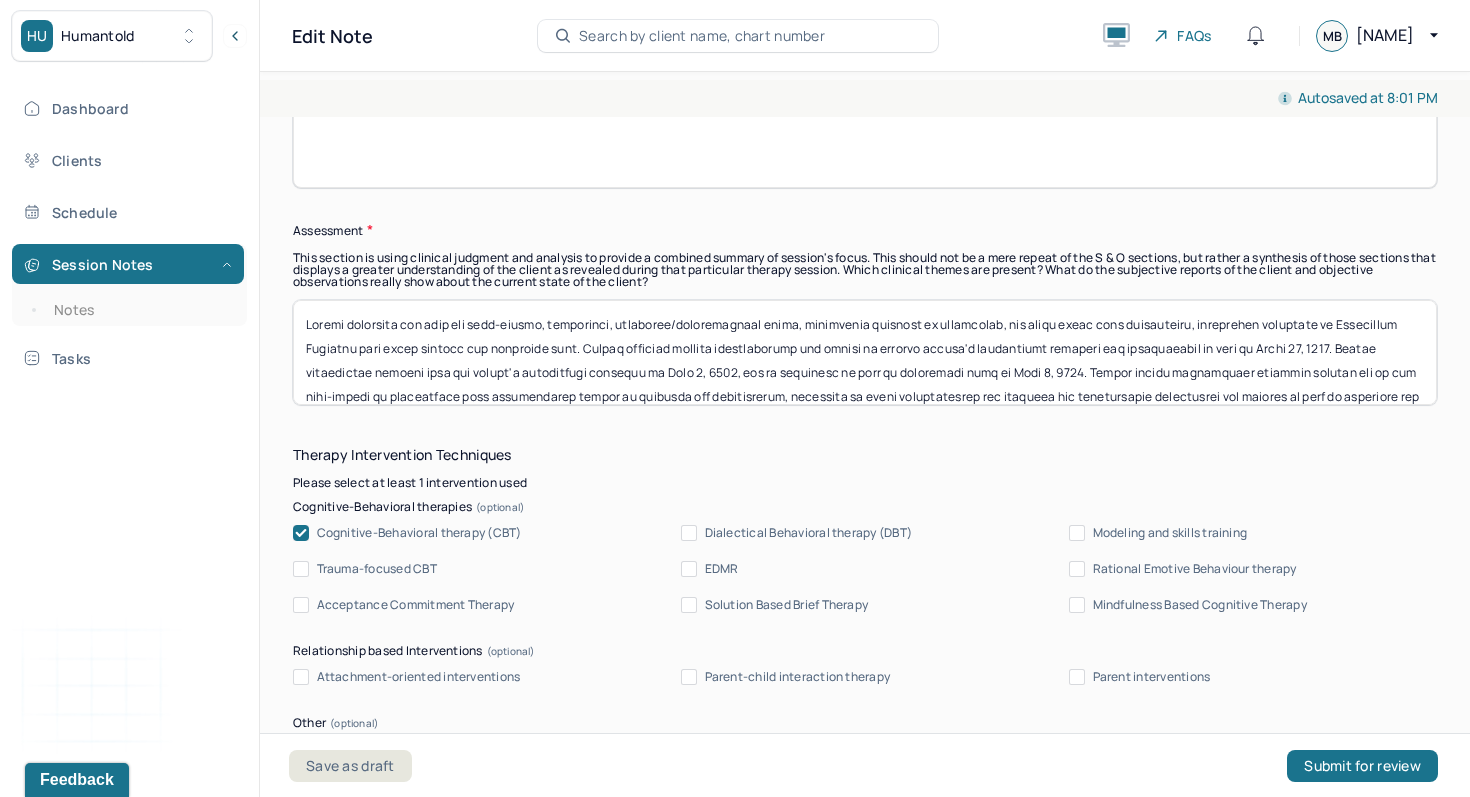 click on "Therapy Intervention Techniques Please select at least 1 intervention used Cognitive-Behavioral therapies Cognitive-Behavioral therapy (CBT) Dialectical Behavioral therapy (DBT) Modeling and skills training Trauma-focused CBT EDMR Rational Emotive Behaviour therapy Acceptance Commitment Therapy Solution Based Brief Therapy Mindfulness Based Cognitive Therapy Relationship based Interventions Attachment-oriented interventions Parent-child interaction therapy Parent interventions Other Client centered therapy/ Humanism Gestalt therapy Existential therapy Feminist therapy Psychodynamic therapy Grief therapy Internal family systems (IFS) Narrative therapy Positive psychology Psychoeducation Sex therapy Strength based theory Career Counseling Multisystemic family theory Plan What specific steps has the client committed to work on as homework or during the next session? What specific interventions or treatment plan changes will the clinician be focused on in the upcoming sessions? Frequency of sessions Weekly Other" at bounding box center (865, 1055) 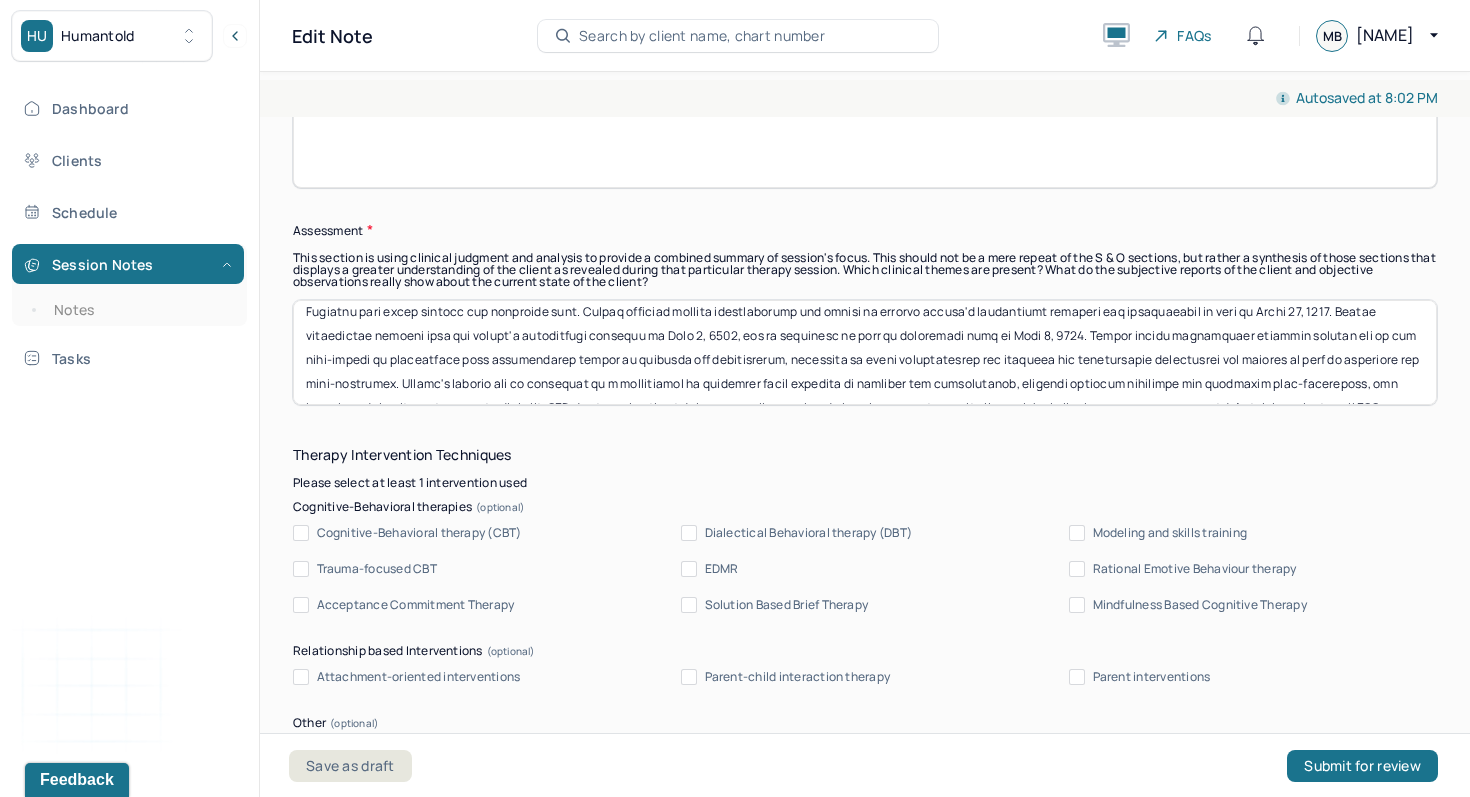 scroll, scrollTop: 47, scrollLeft: 0, axis: vertical 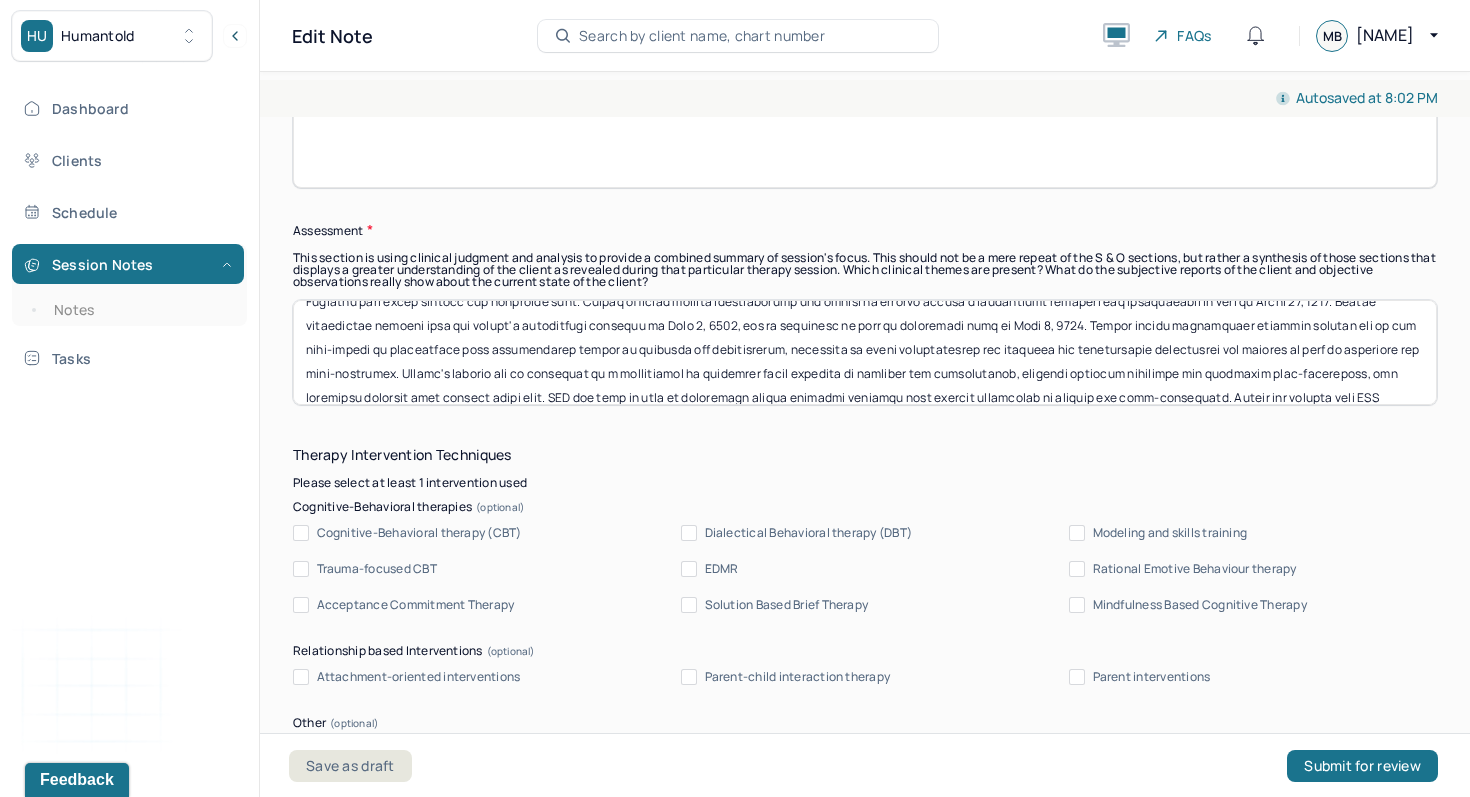 click at bounding box center [865, 352] 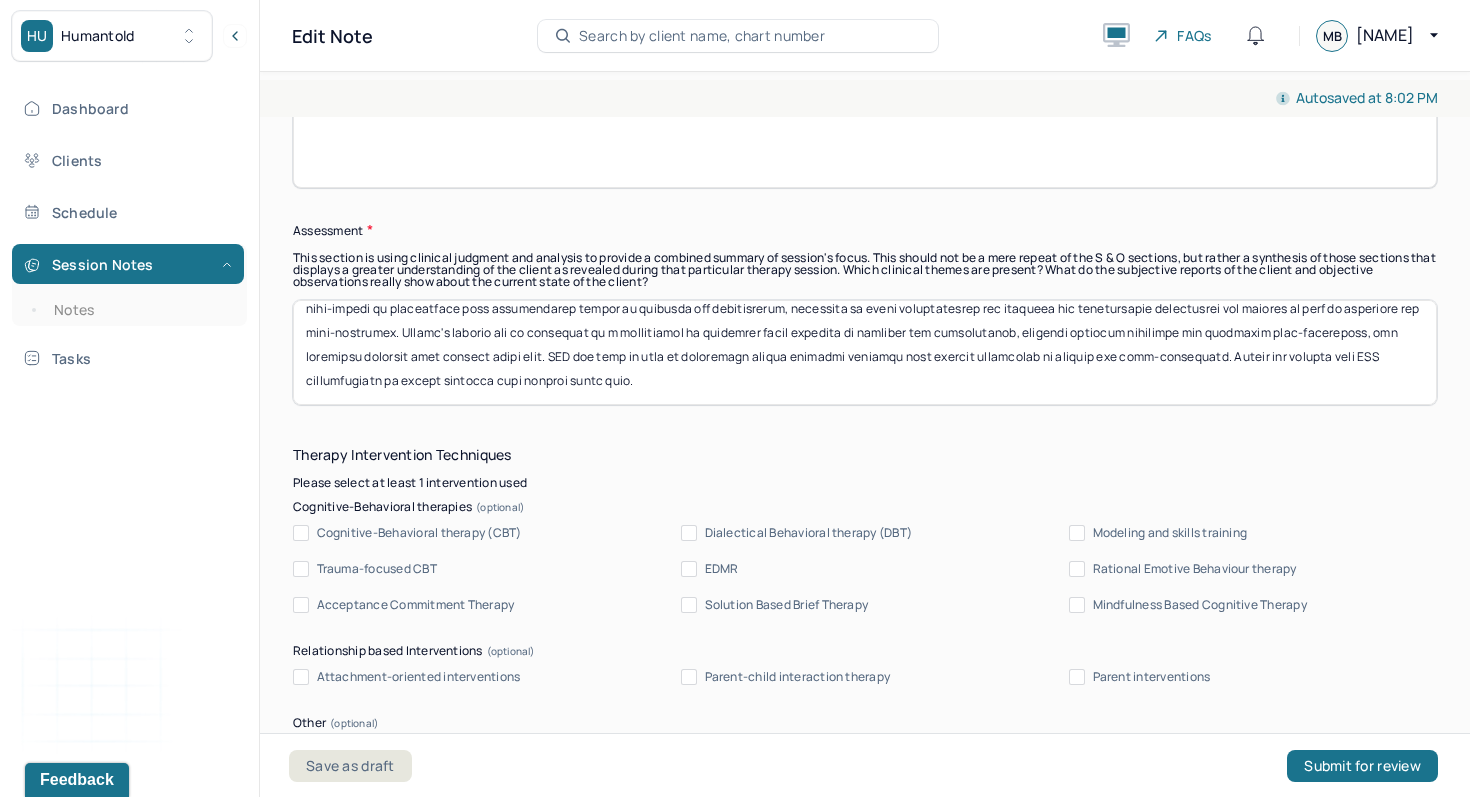 drag, startPoint x: 1071, startPoint y: 332, endPoint x: 1073, endPoint y: 530, distance: 198.0101 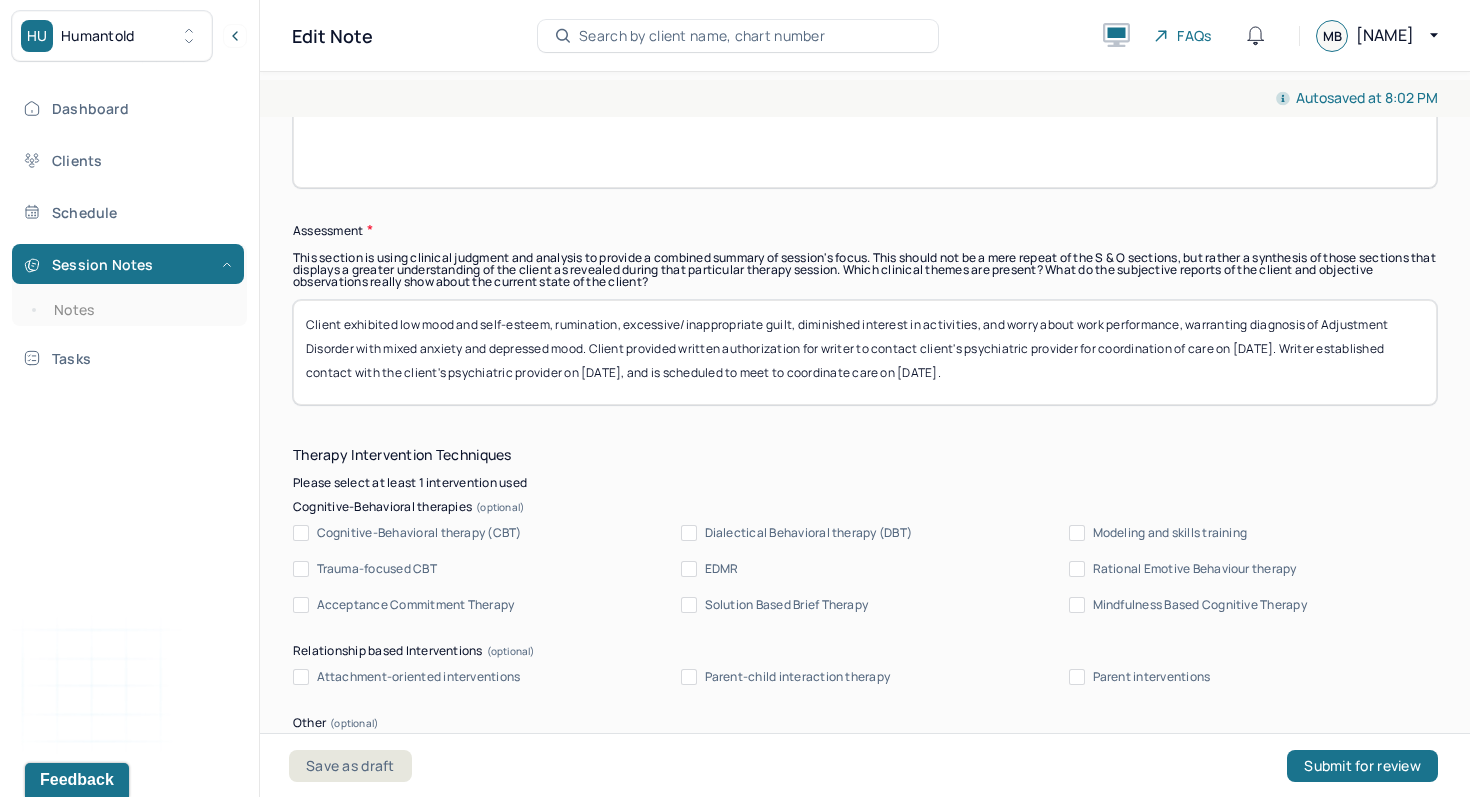 scroll, scrollTop: 0, scrollLeft: 0, axis: both 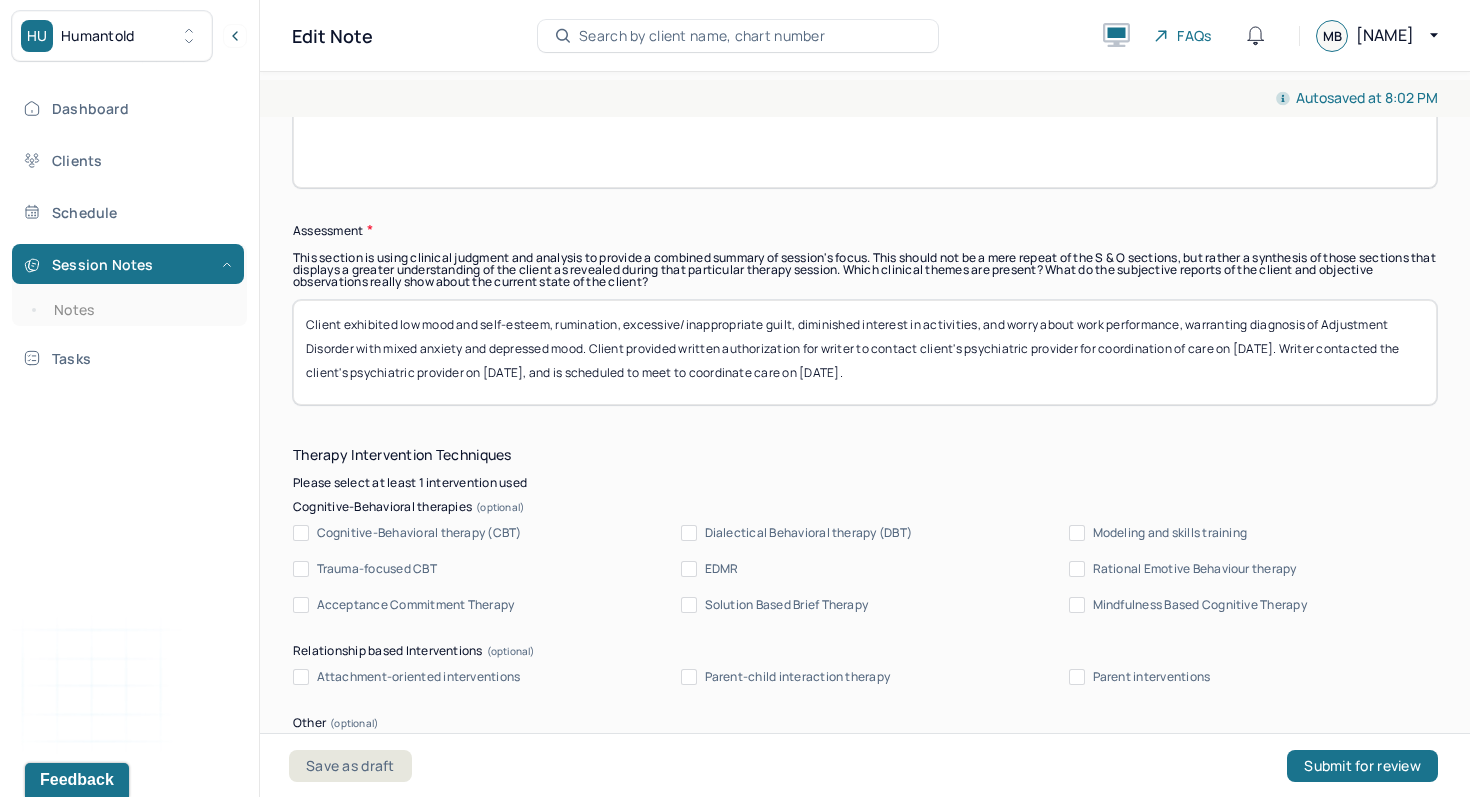 drag, startPoint x: 567, startPoint y: 382, endPoint x: 913, endPoint y: 389, distance: 346.0708 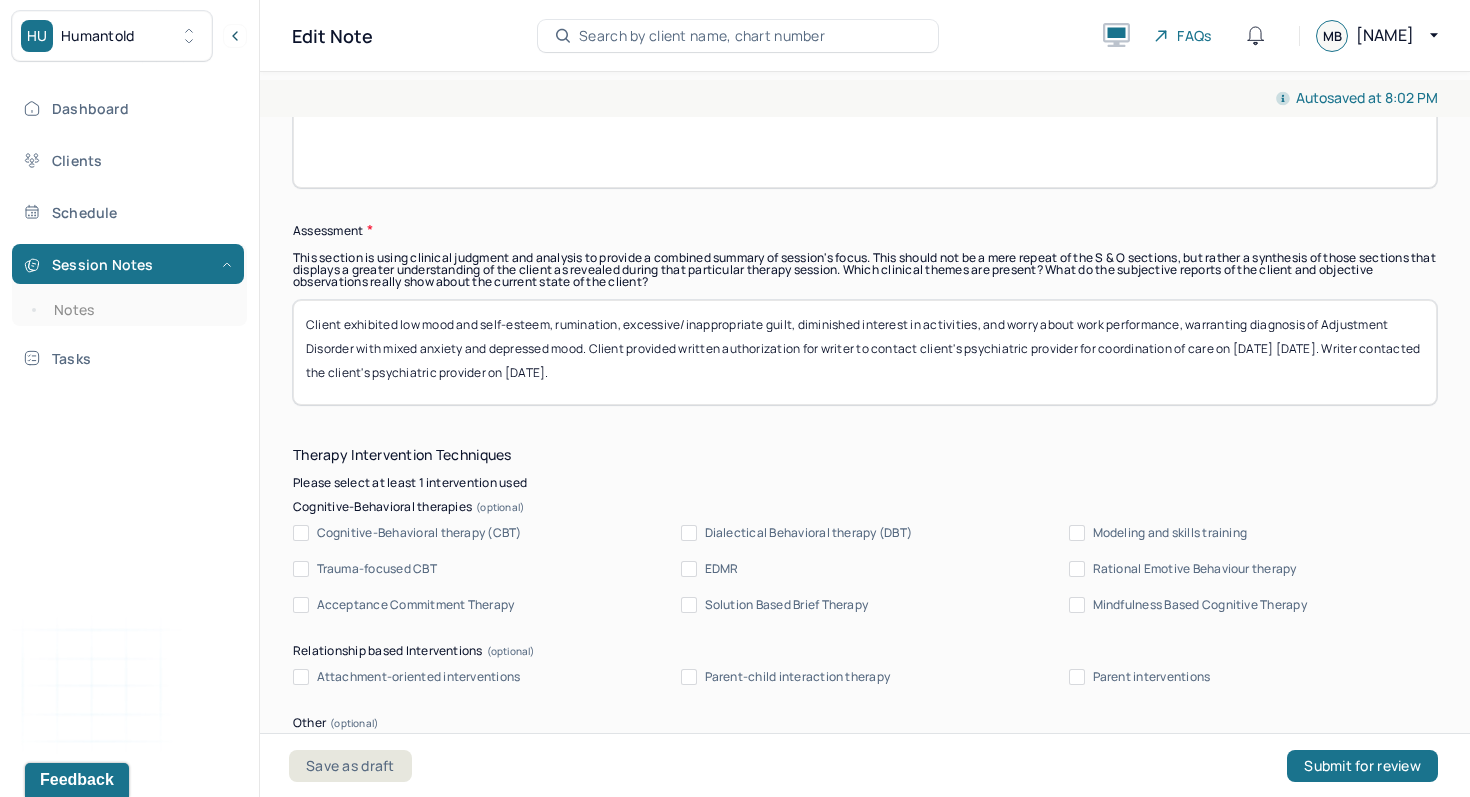 click on "Client exhibited low mood and self-esteem, rumination, excessive/inappropriate guilt, diminished interest in activities, and worry about work performance, warranting diagnosis of Adjustment Disorder with mixed anxiety and depressed mood. Client provided written authorization for writer to contact client's psychiatric provider for coordination of care on [DATE] [DATE]. Writer contacted the client's psychiatric provider on [DATE]." at bounding box center [865, 352] 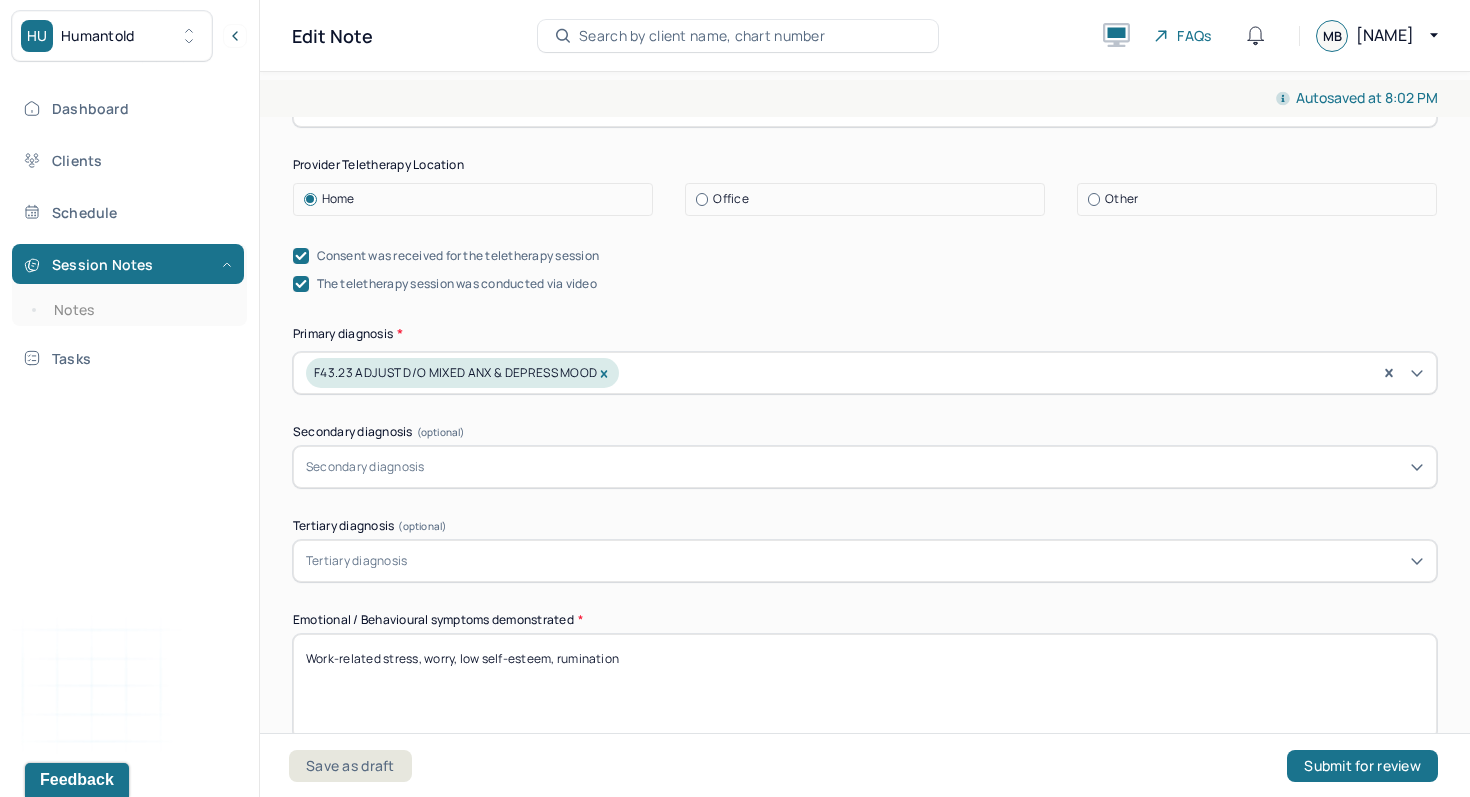 scroll, scrollTop: 707, scrollLeft: 0, axis: vertical 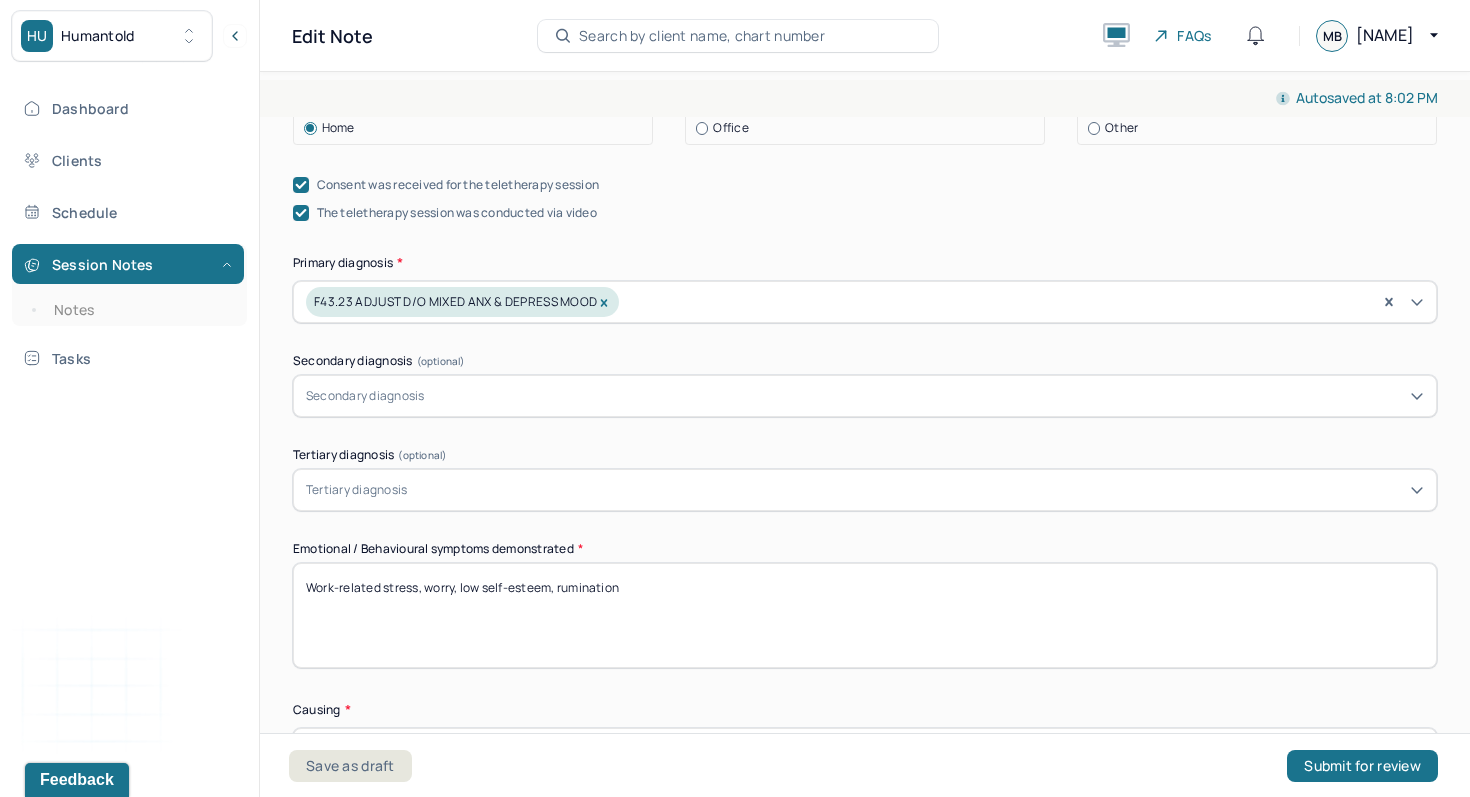 click 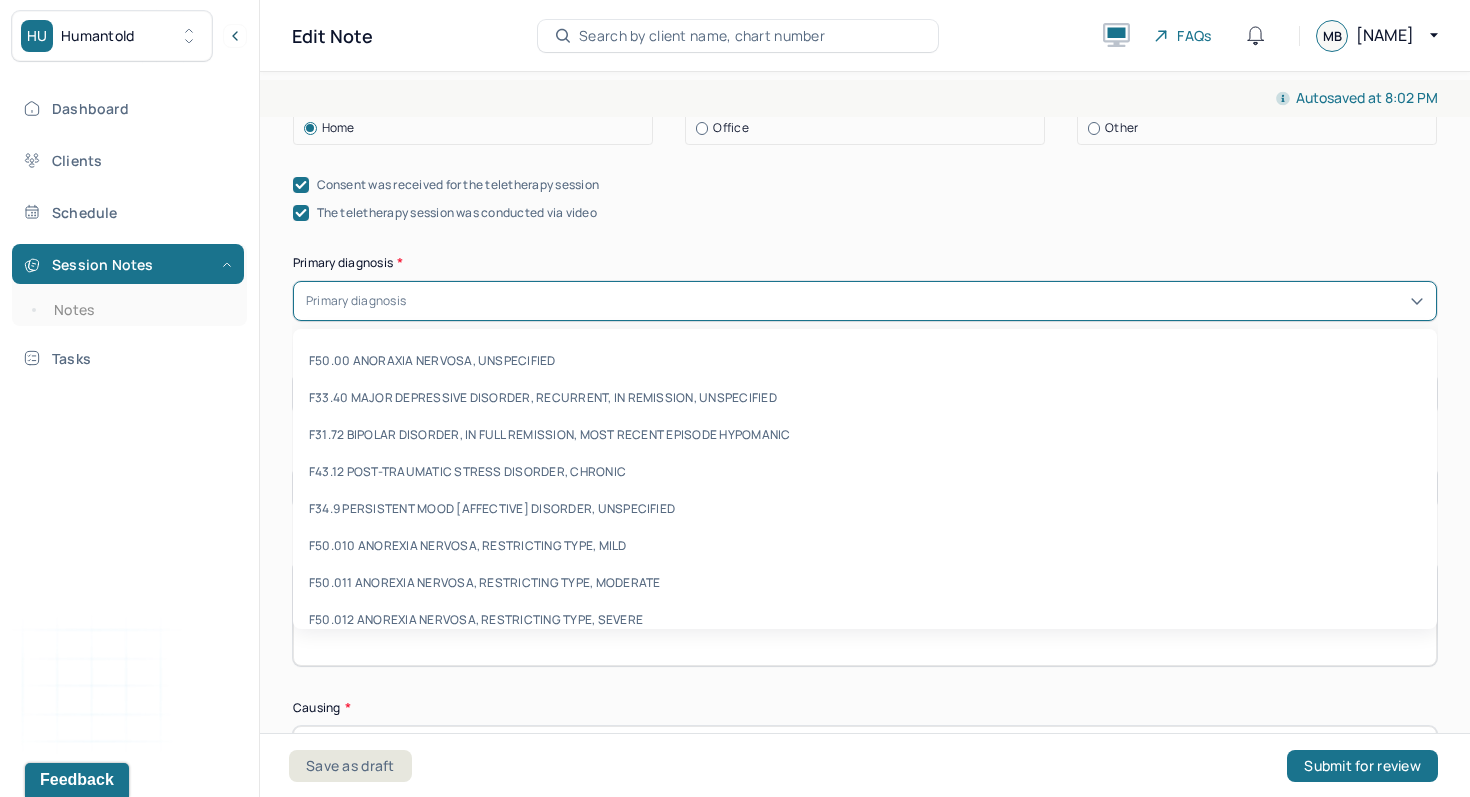 click at bounding box center (917, 301) 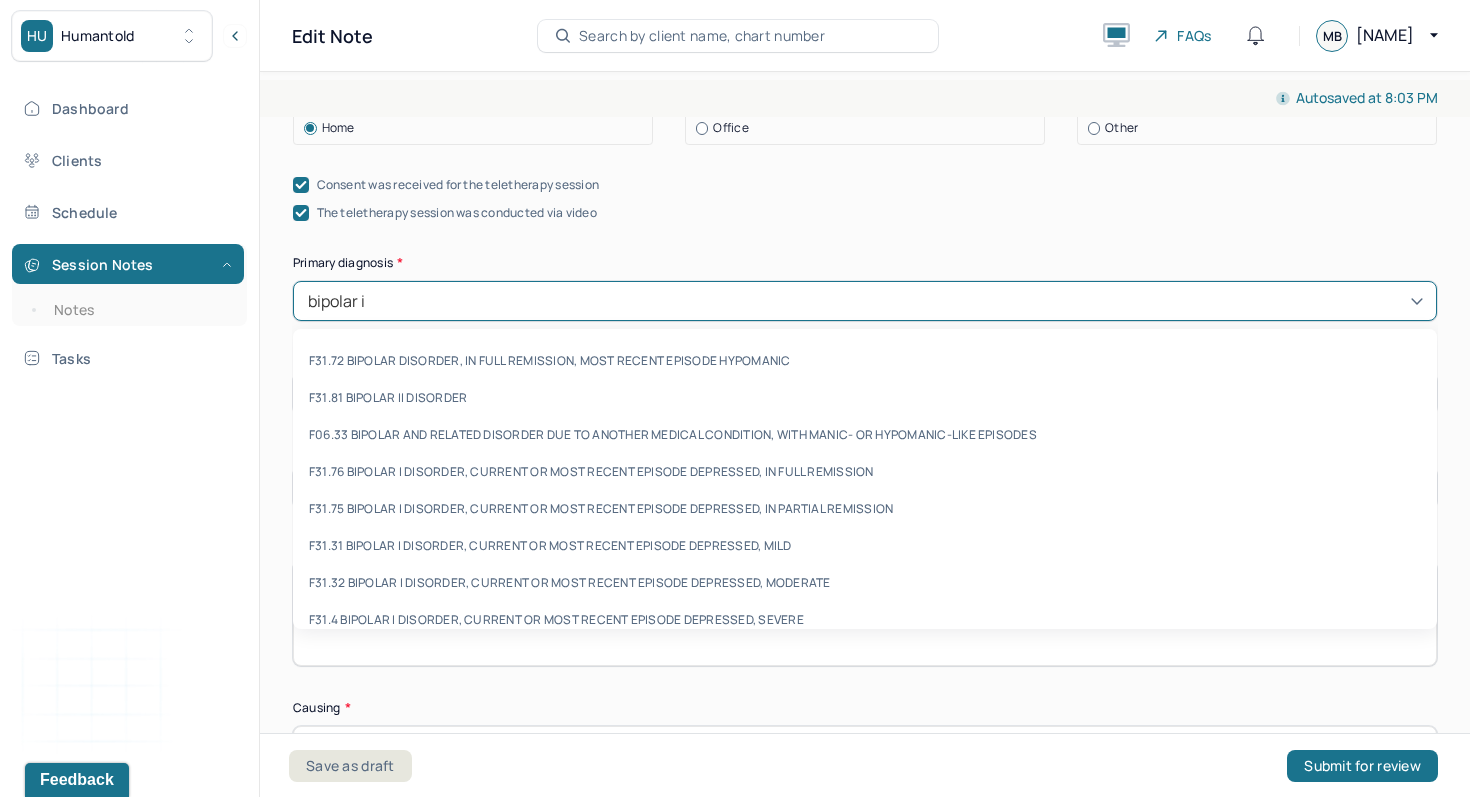 type on "bipolar ii" 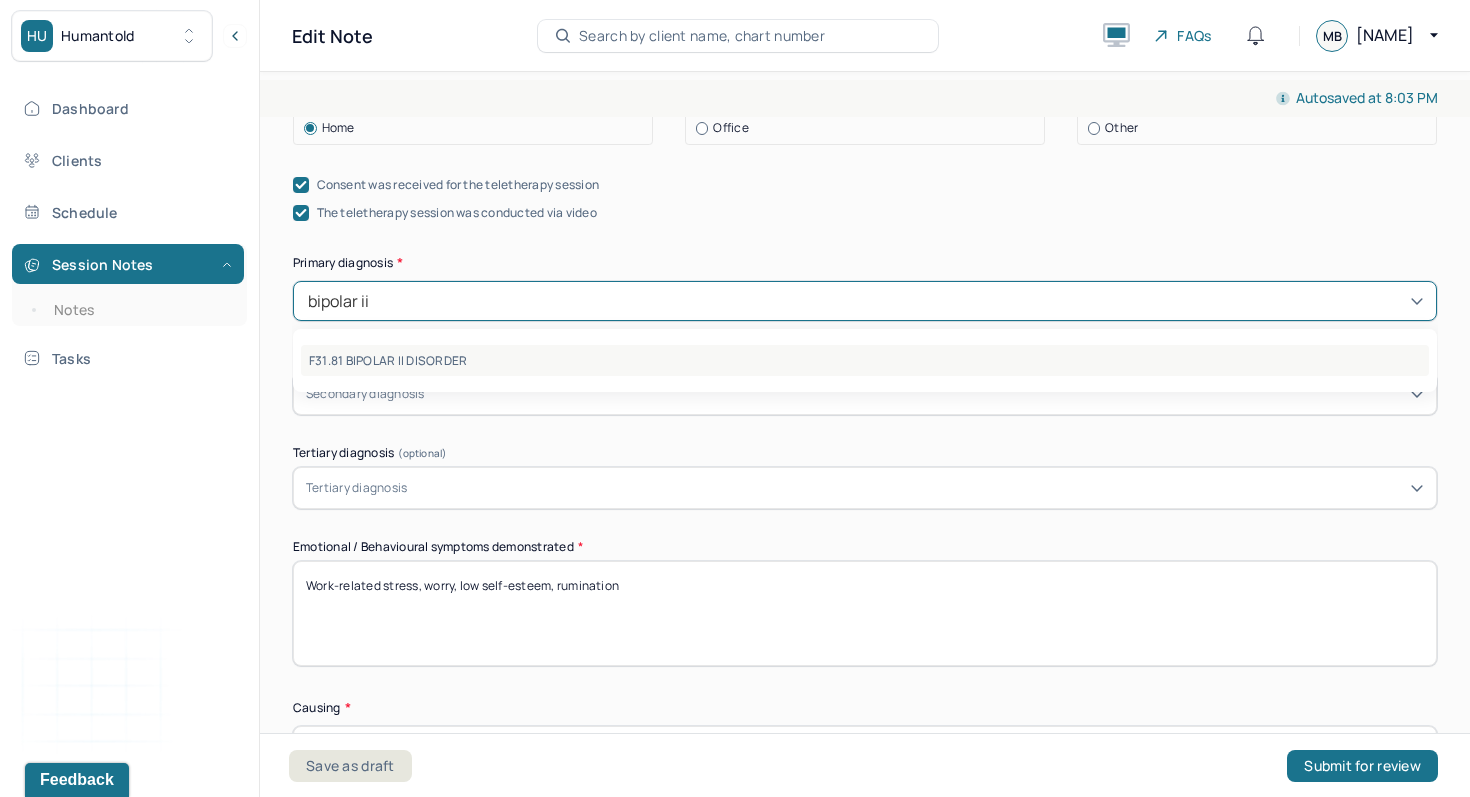 click on "F31.81 BIPOLAR II DISORDER" at bounding box center (865, 360) 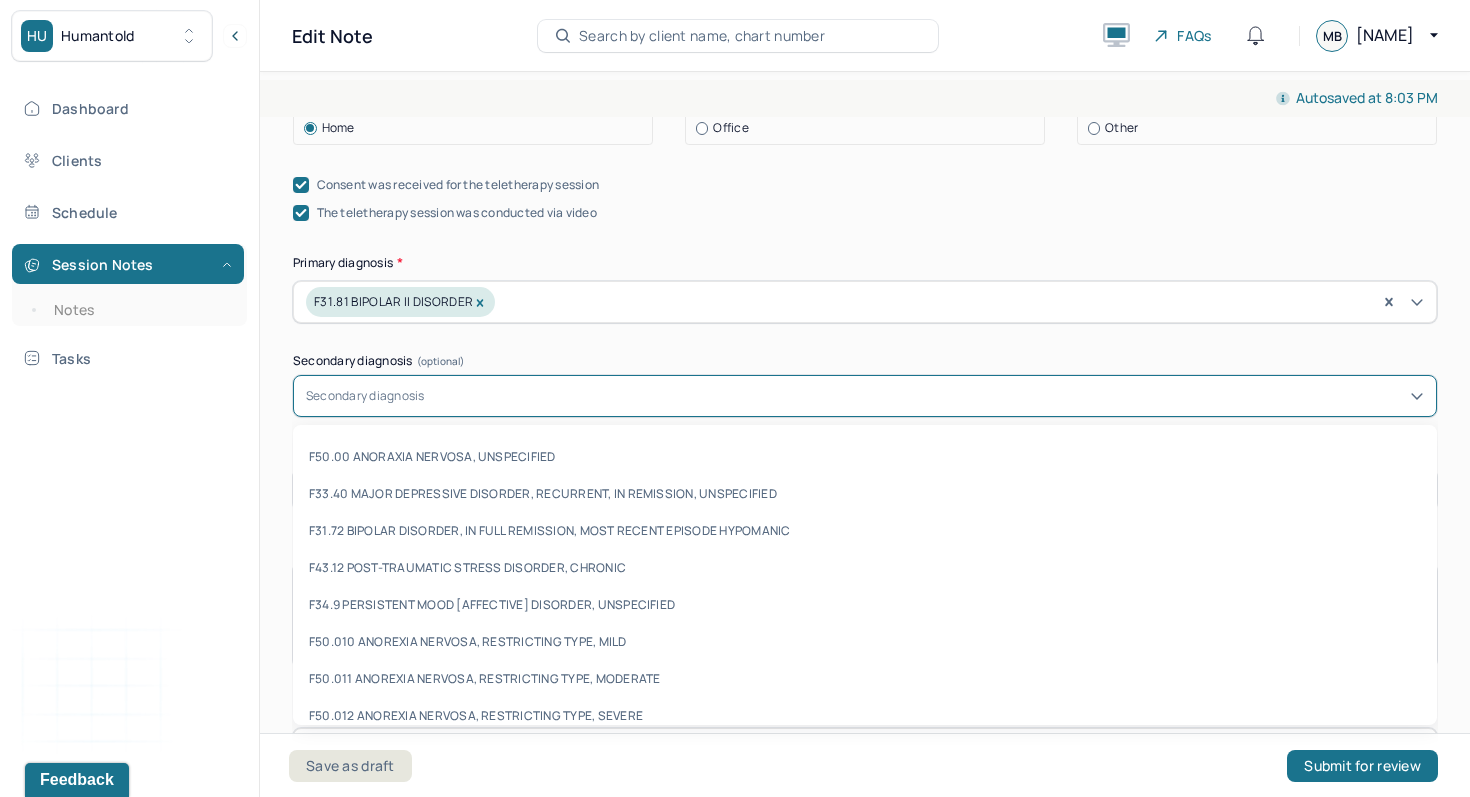 click at bounding box center (926, 396) 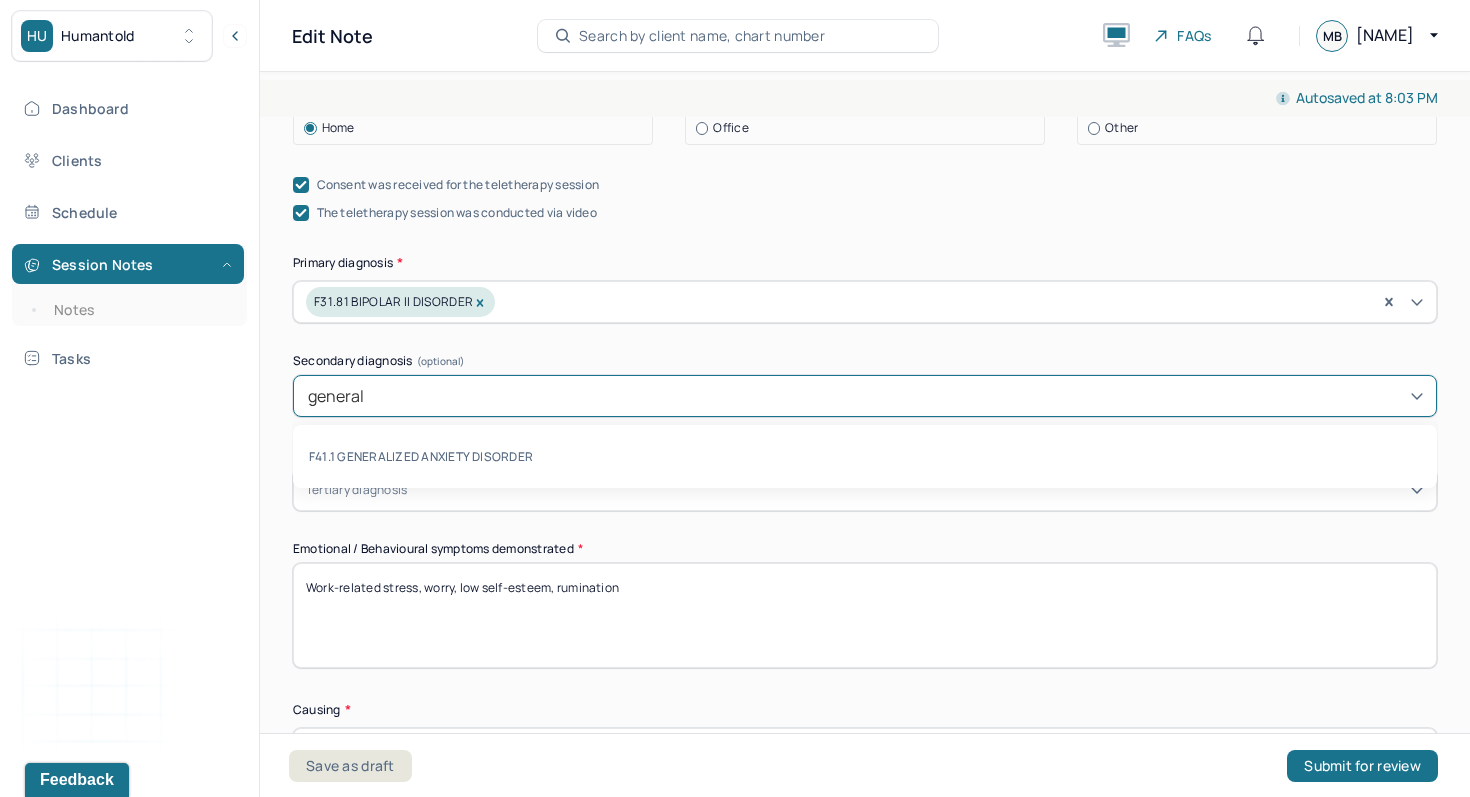 type on "generaliz" 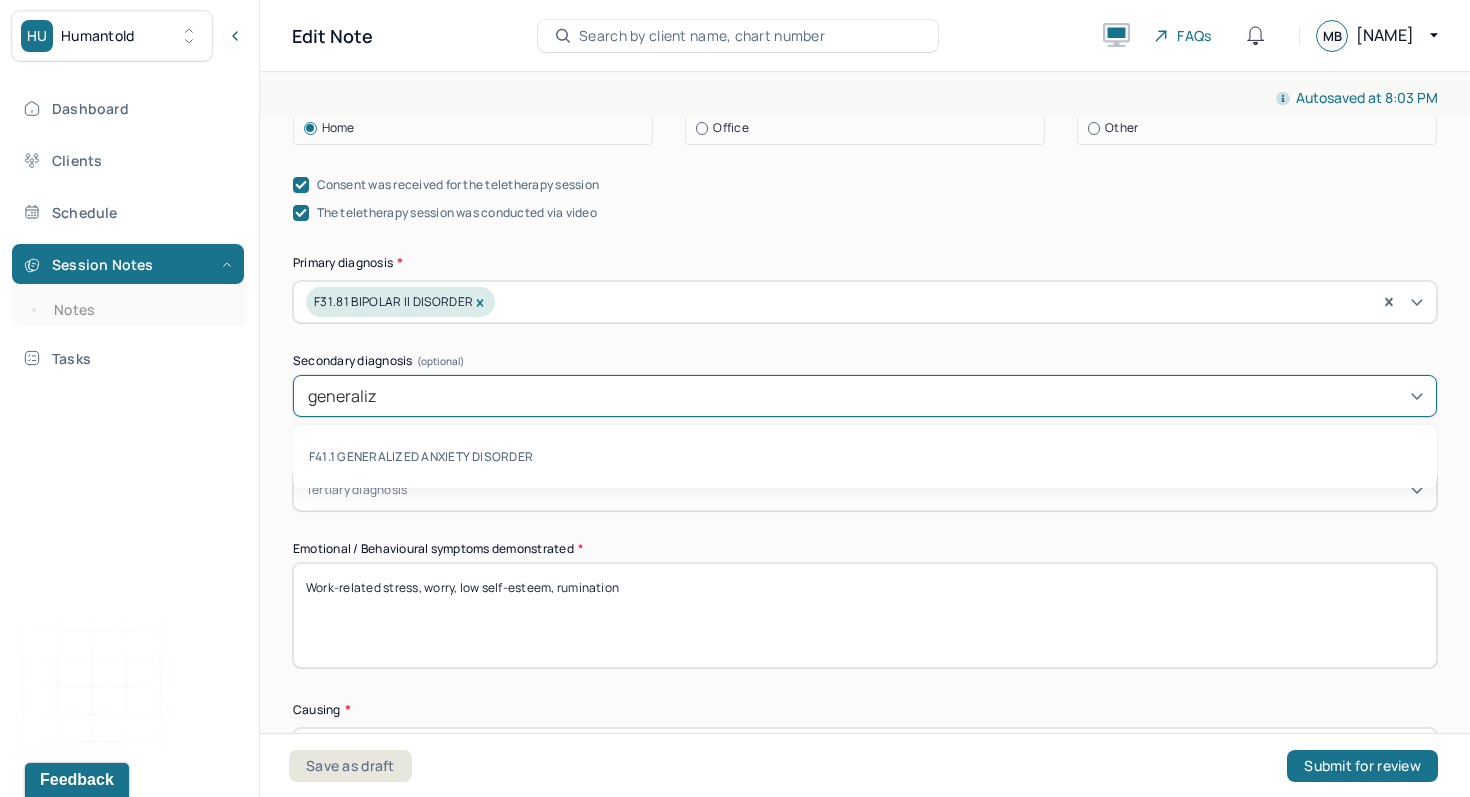 click on "F41.1 GENERALIZED ANXIETY DISORDER" at bounding box center [865, 456] 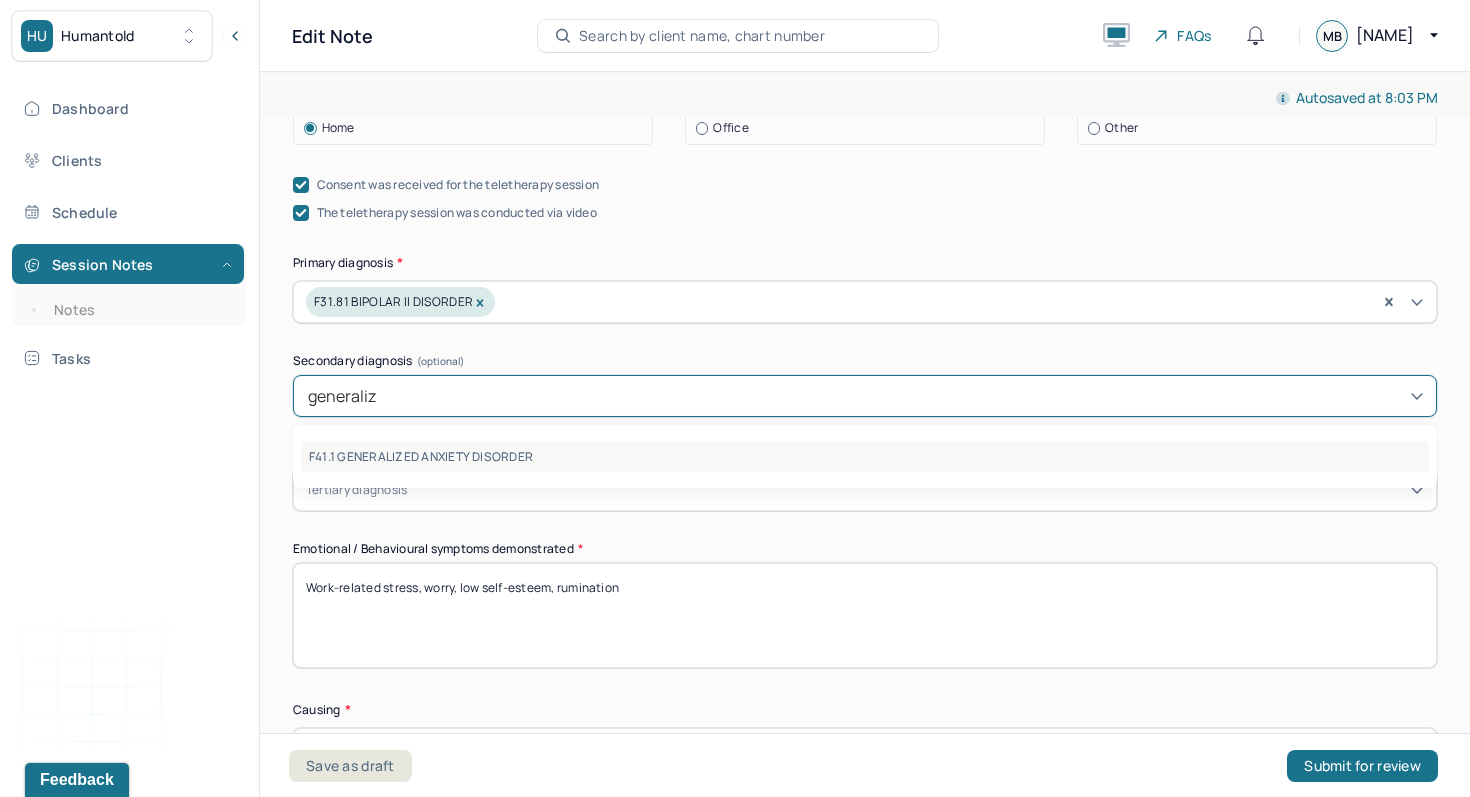 click on "F41.1 GENERALIZED ANXIETY DISORDER" at bounding box center [865, 456] 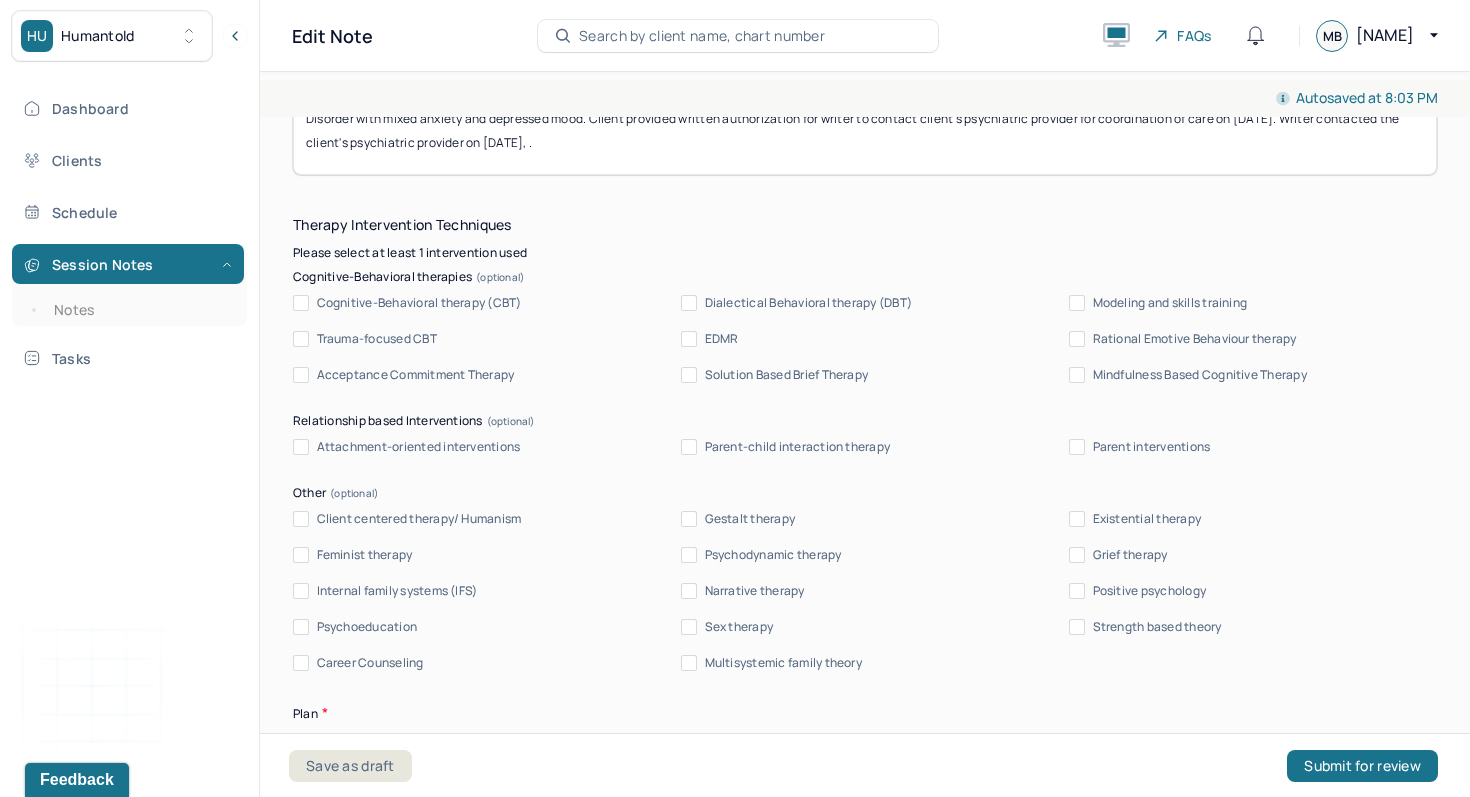 scroll, scrollTop: 1881, scrollLeft: 0, axis: vertical 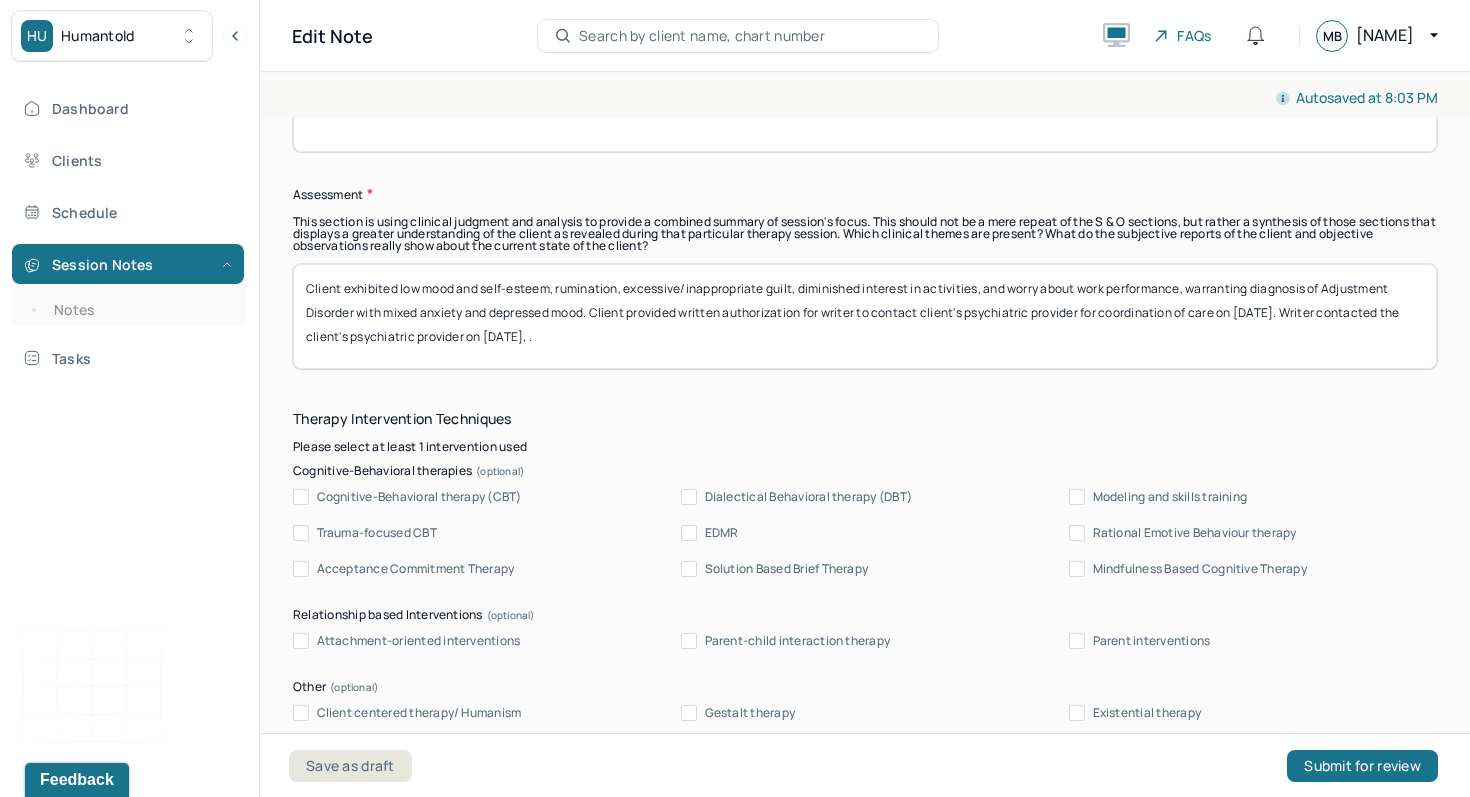 click on "Client exhibited low mood and self-esteem, rumination, excessive/inappropriate guilt, diminished interest in activities, and worry about work performance, warranting diagnosis of Adjustment Disorder with mixed anxiety and depressed mood. Client provided written authorization for writer to contact client's psychiatric provider for coordination of care on [DATE]. Writer contacted the client's psychiatric provider on [DATE], ." at bounding box center (865, 316) 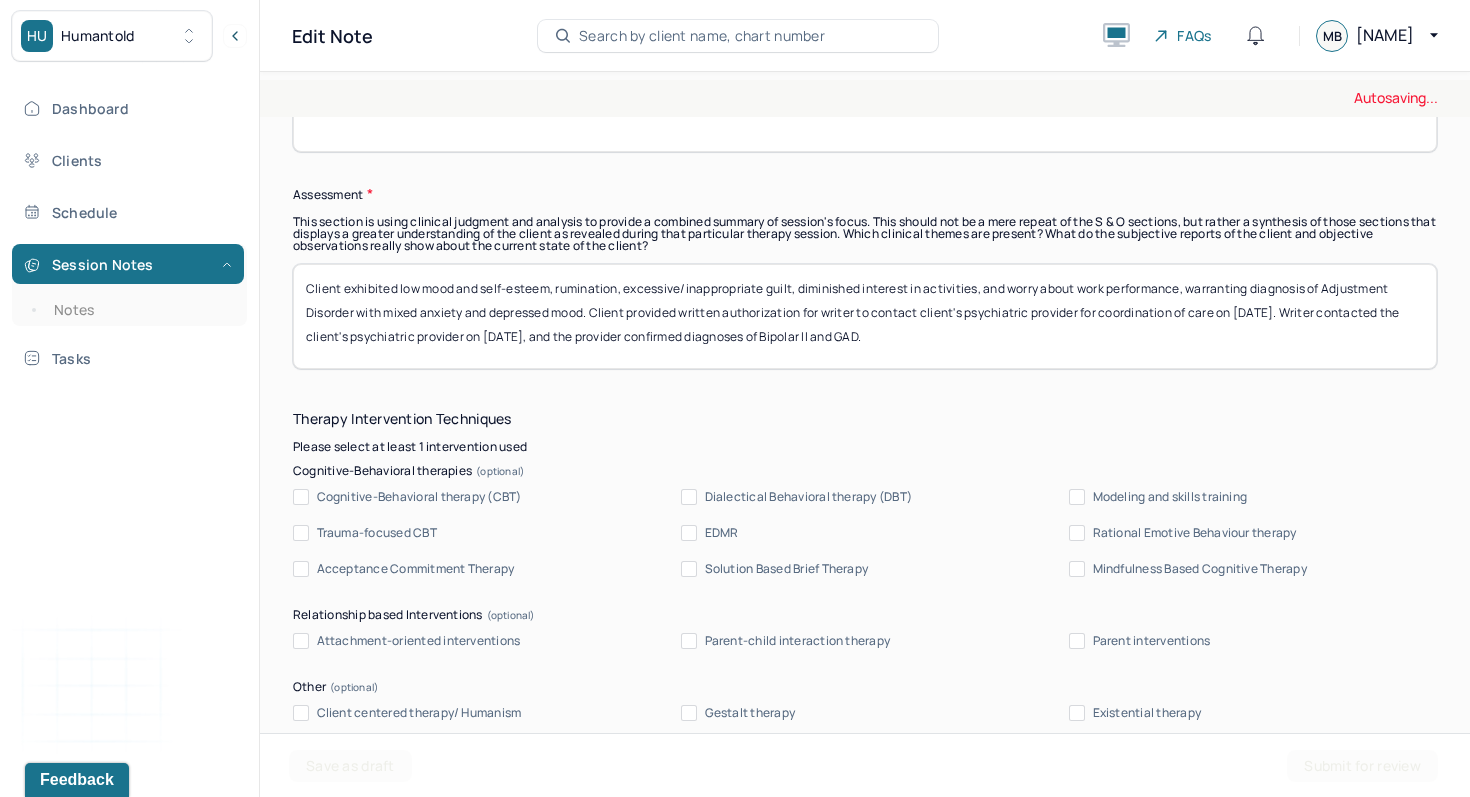 click on "Client exhibited low mood and self-esteem, rumination, excessive/inappropriate guilt, diminished interest in activities, and worry about work performance, warranting diagnosis of Adjustment Disorder with mixed anxiety and depressed mood. Client provided written authorization for writer to contact client's psychiatric provider for coordination of care on [DATE]. Writer contacted the client's psychiatric provider on [DATE], ." at bounding box center [865, 316] 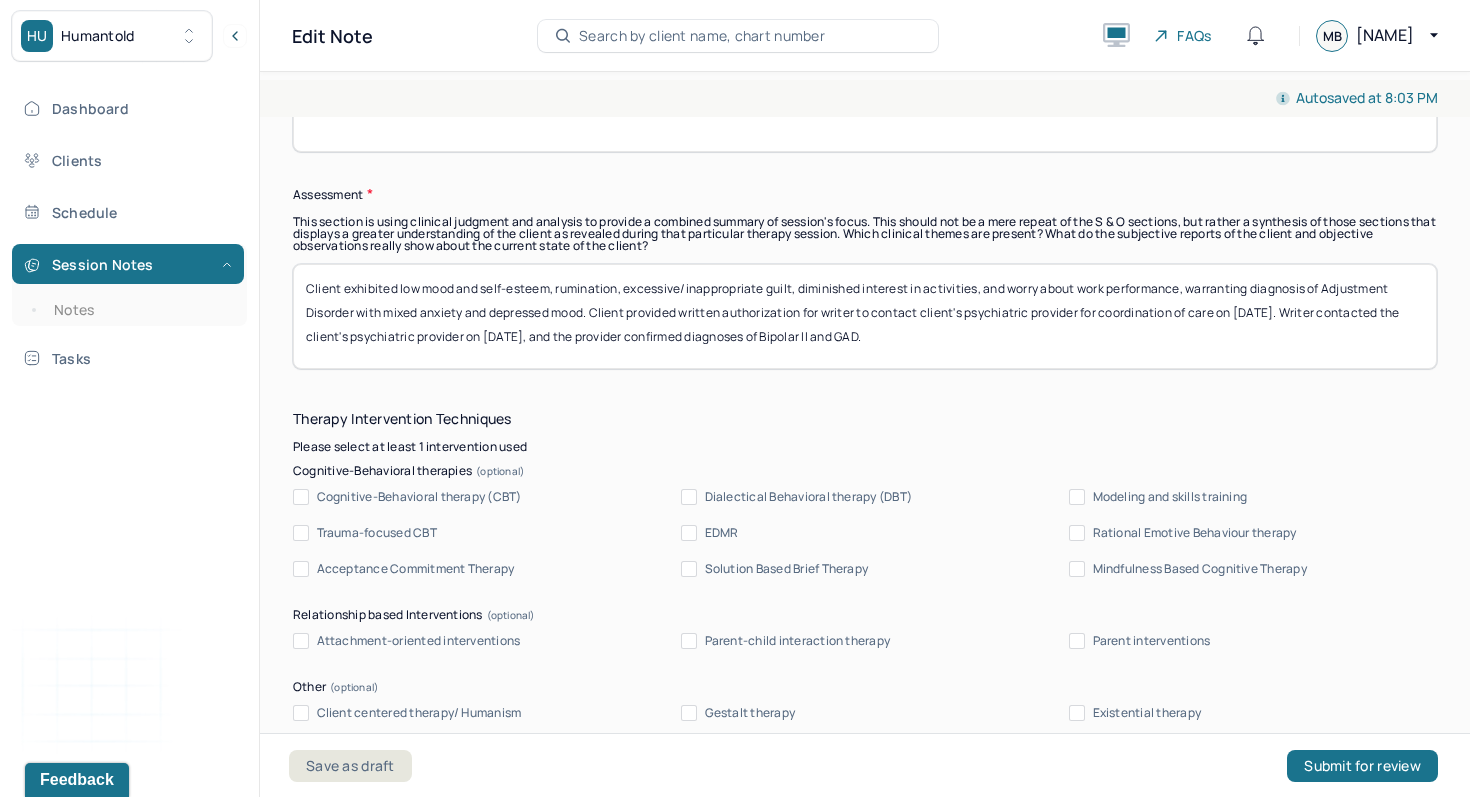 drag, startPoint x: 586, startPoint y: 321, endPoint x: 396, endPoint y: 307, distance: 190.51509 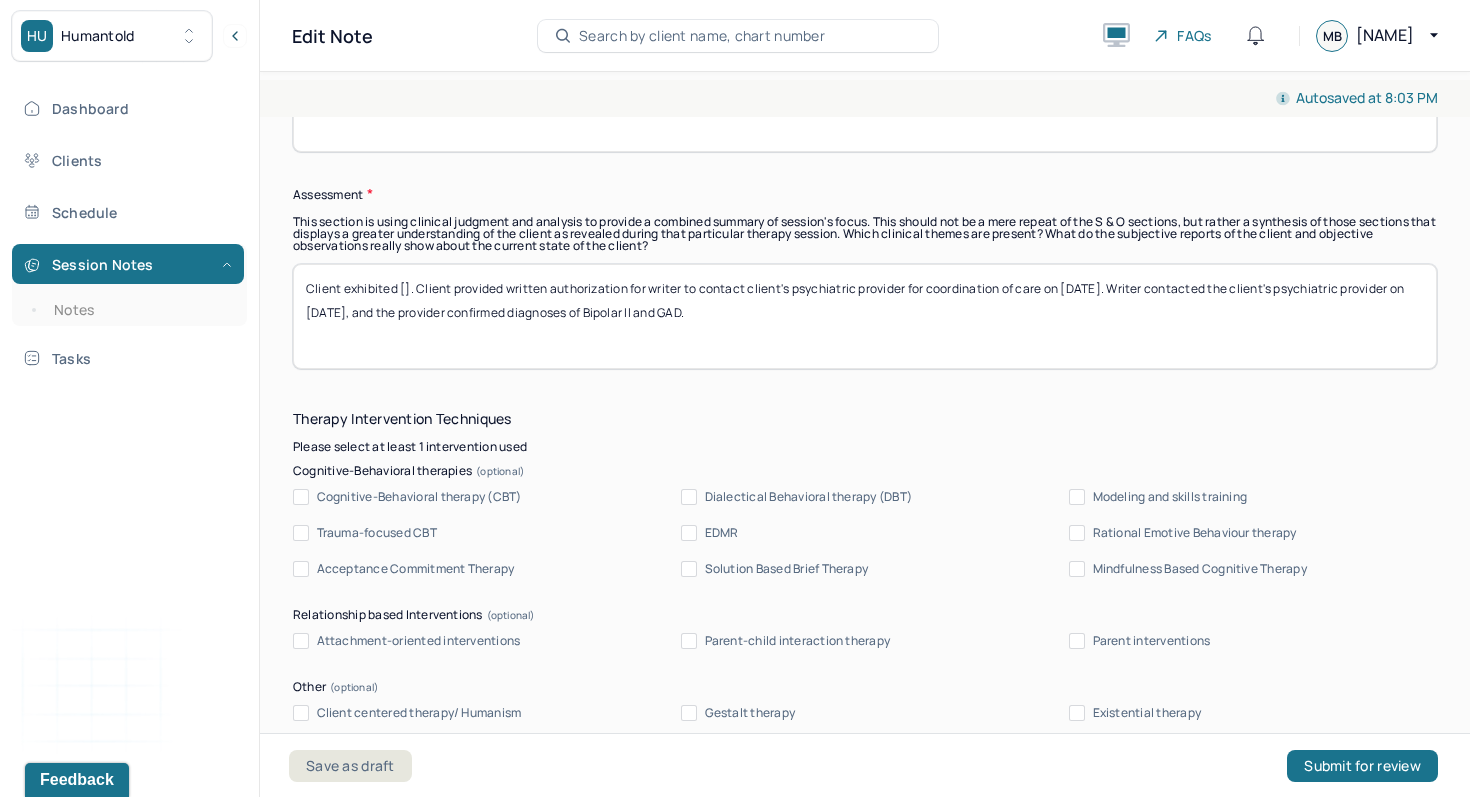 click on "Client exhibited []. Client provided written authorization for writer to contact client's psychiatric provider for coordination of care on [DATE]. Writer contacted the client's psychiatric provider on [DATE], and the provider confirmed diagnoses of Bipolar II and GAD." at bounding box center [865, 316] 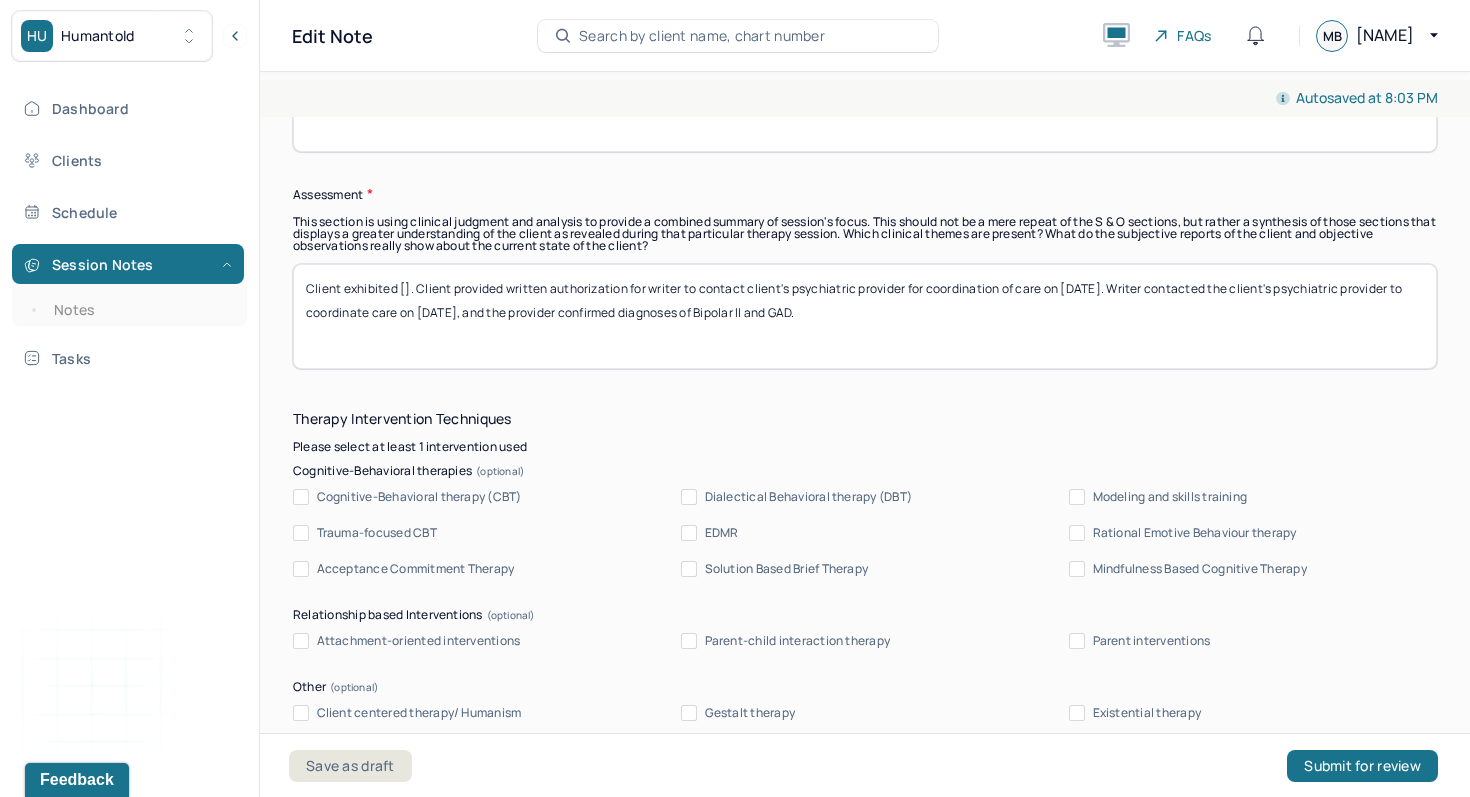 drag, startPoint x: 417, startPoint y: 296, endPoint x: 1153, endPoint y: 289, distance: 736.03326 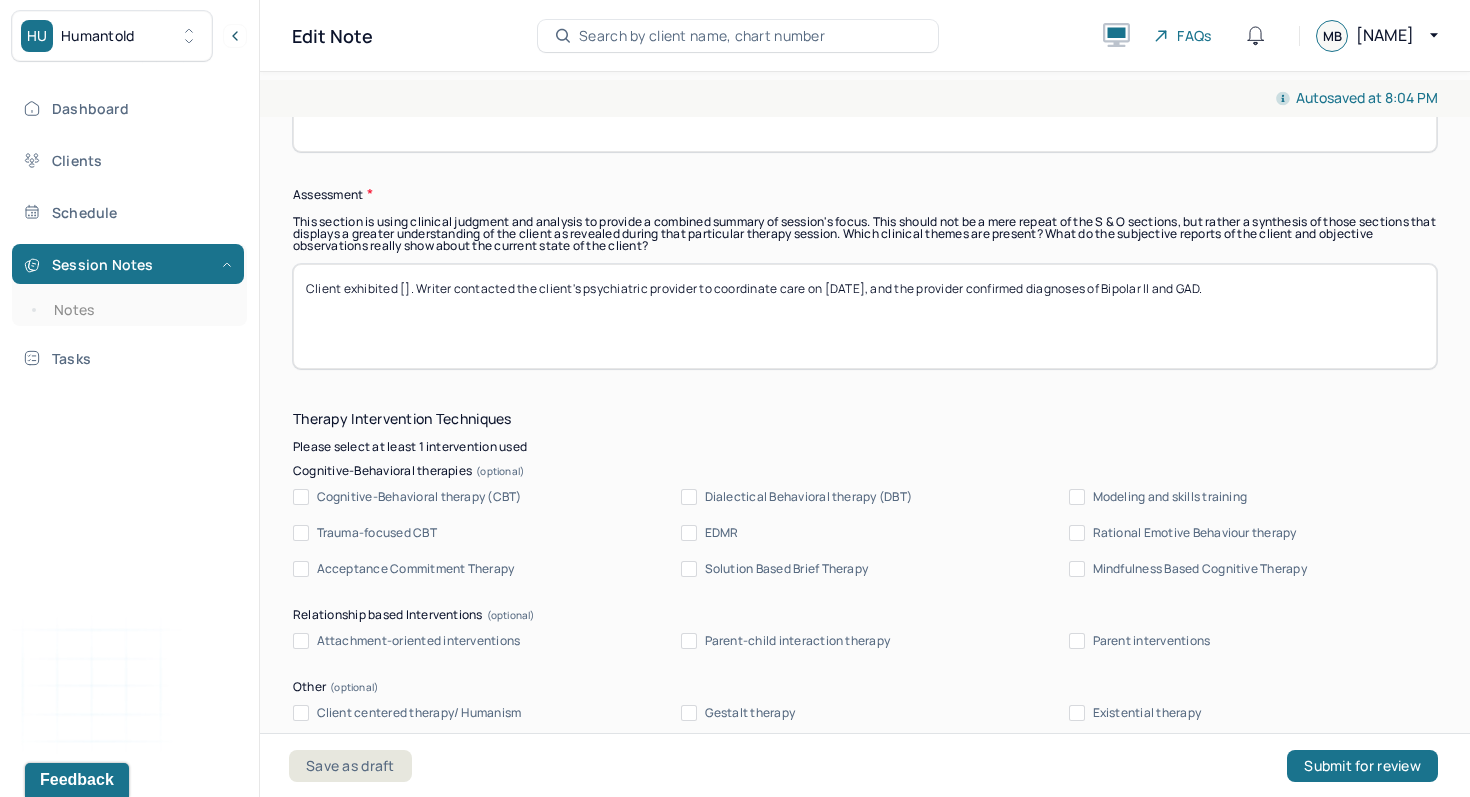 drag, startPoint x: 825, startPoint y: 298, endPoint x: 862, endPoint y: 303, distance: 37.336308 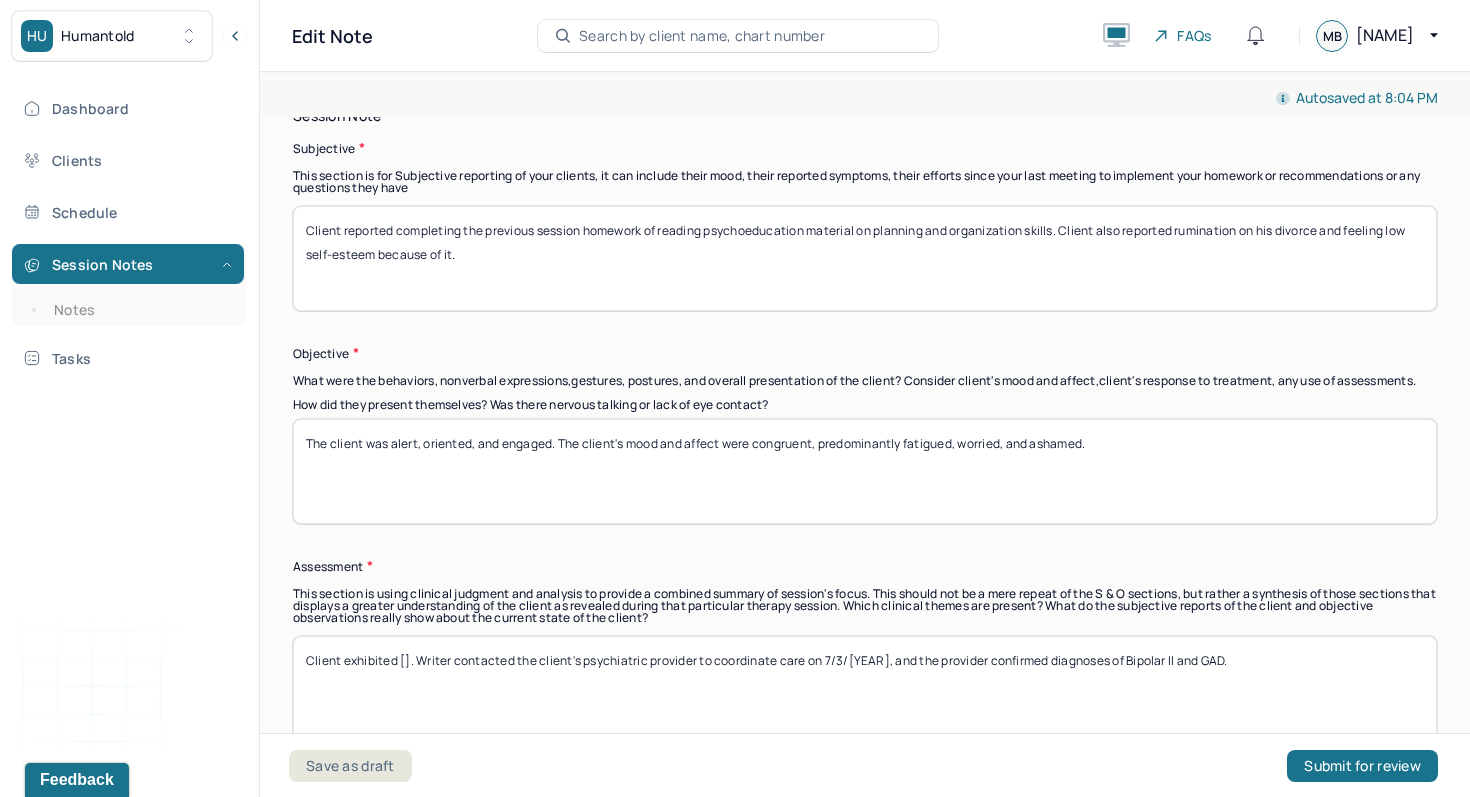 scroll, scrollTop: 1513, scrollLeft: 0, axis: vertical 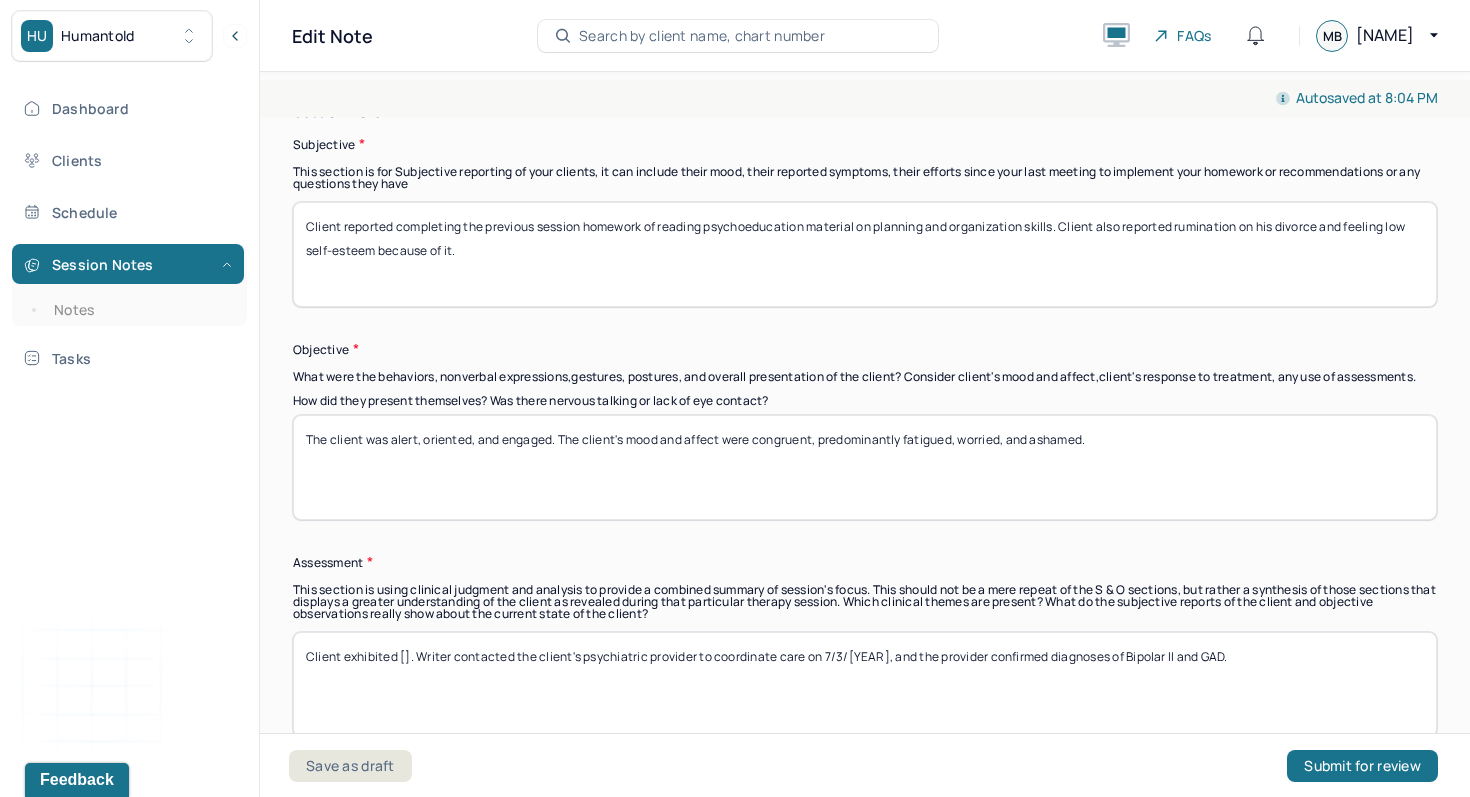 type on "Client exhibited []. Writer contacted the client's psychiatric provider to coordinate care on 7/3/[YEAR], and the provider confirmed diagnoses of Bipolar II and GAD." 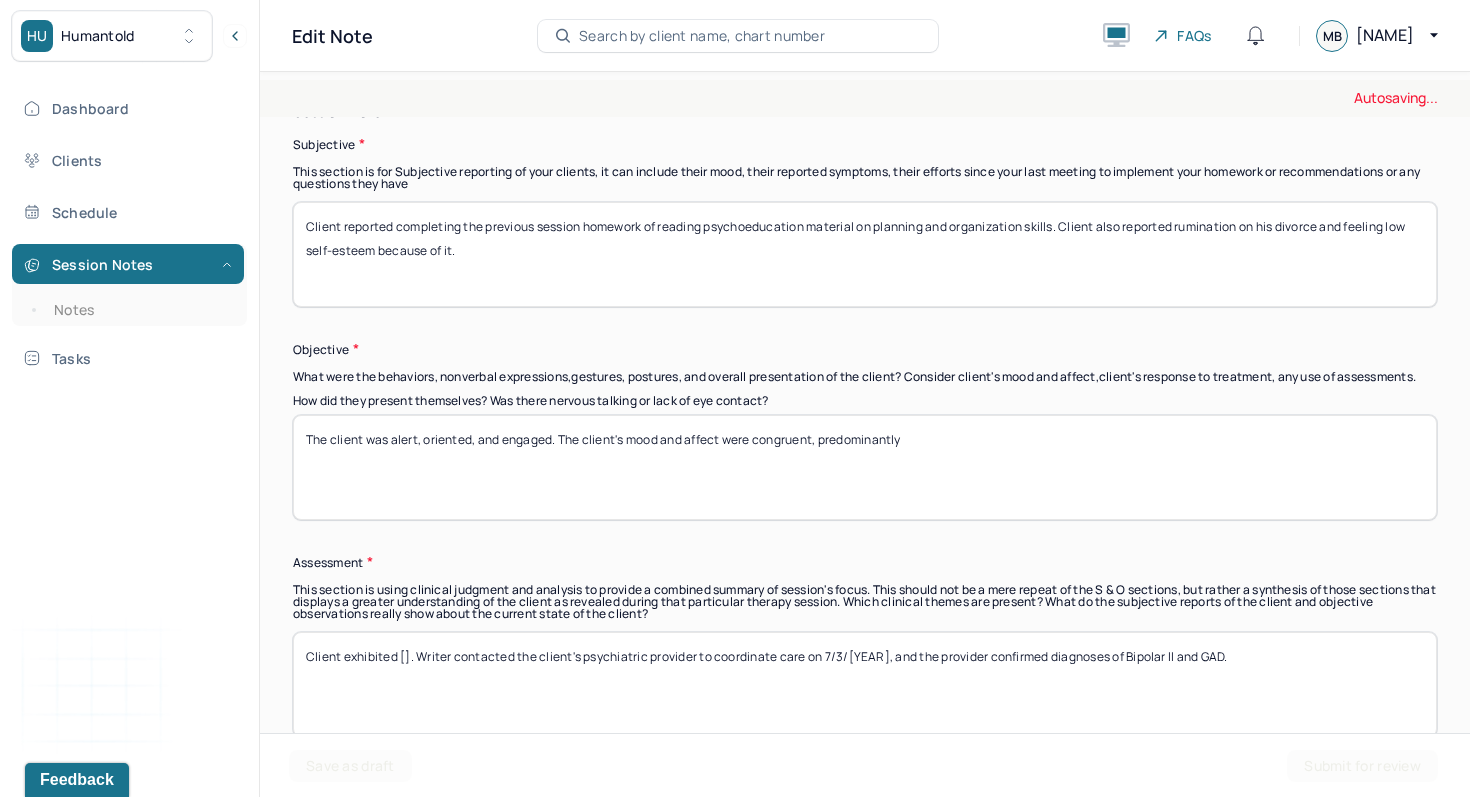 type on "The client was alert, oriented, and engaged. The client's mood and affect were congruent, predominantly" 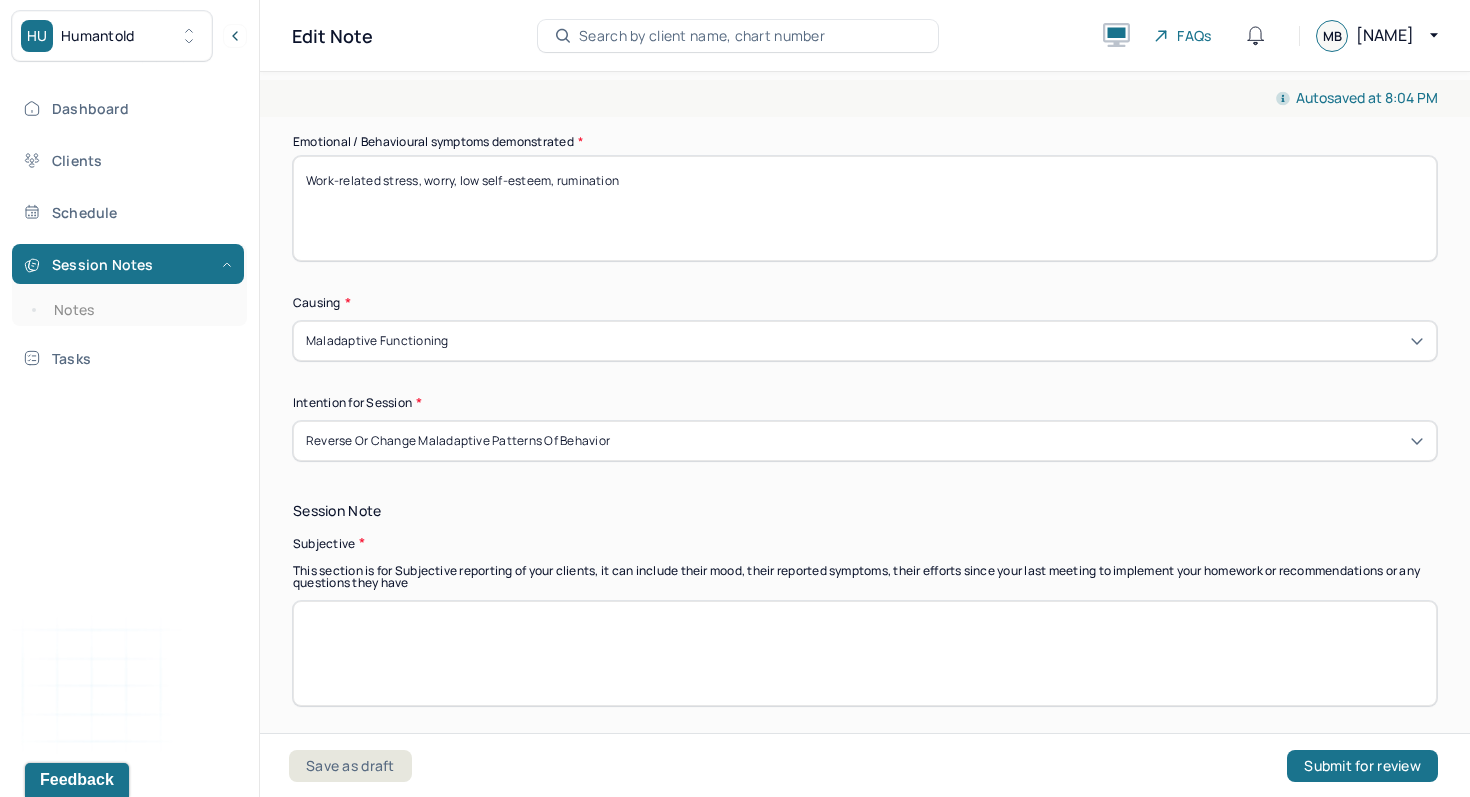 scroll, scrollTop: 1094, scrollLeft: 0, axis: vertical 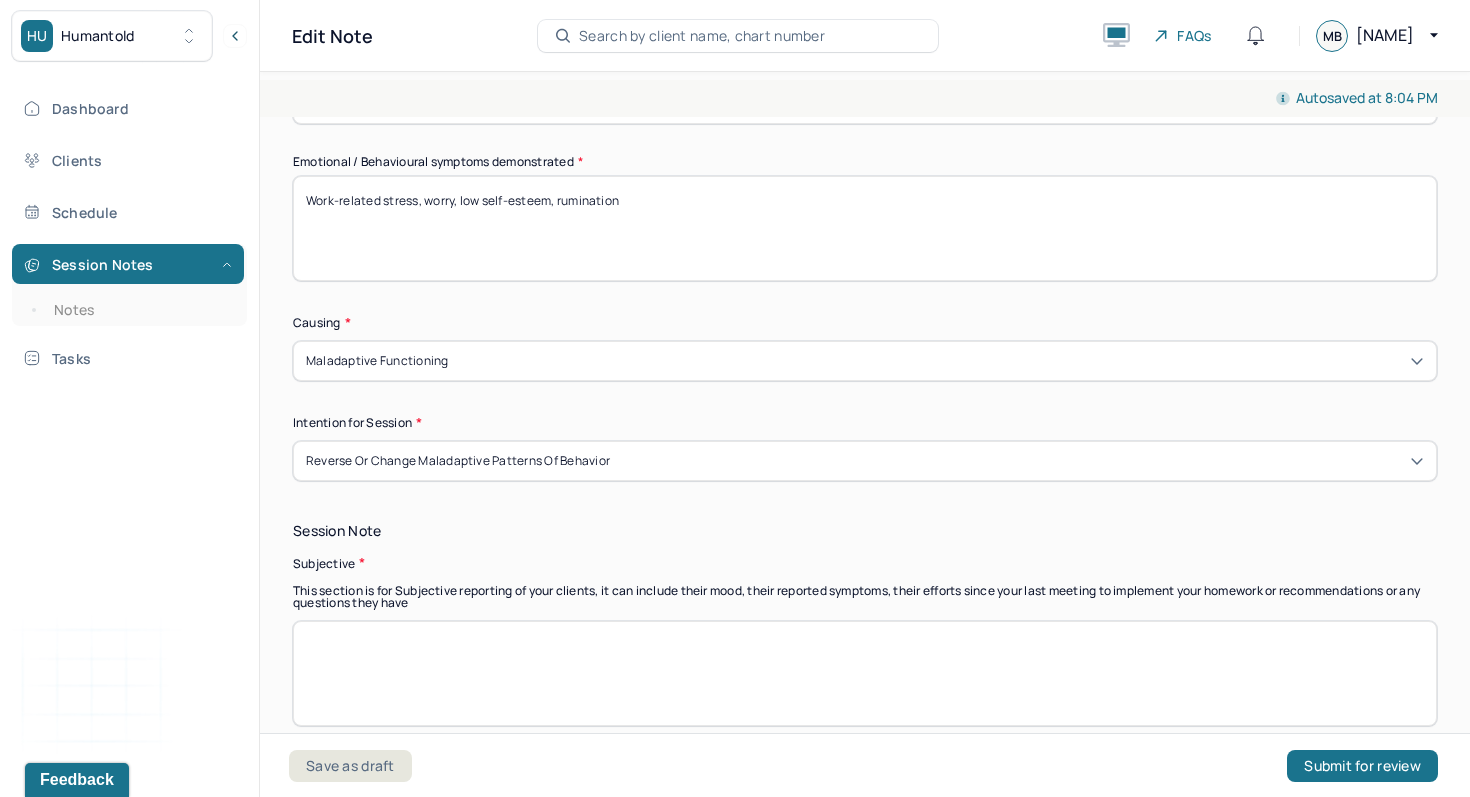 type 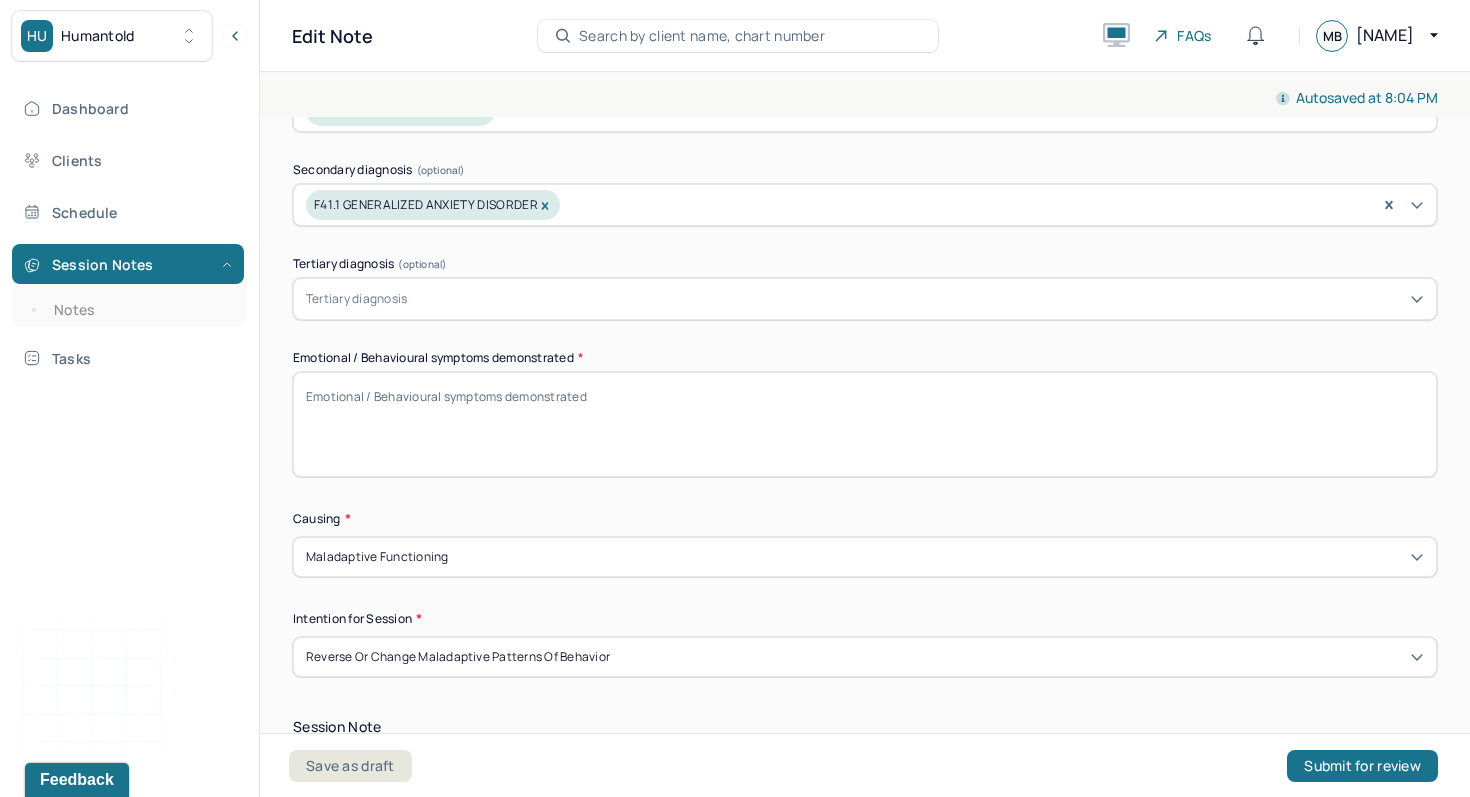 scroll, scrollTop: 653, scrollLeft: 0, axis: vertical 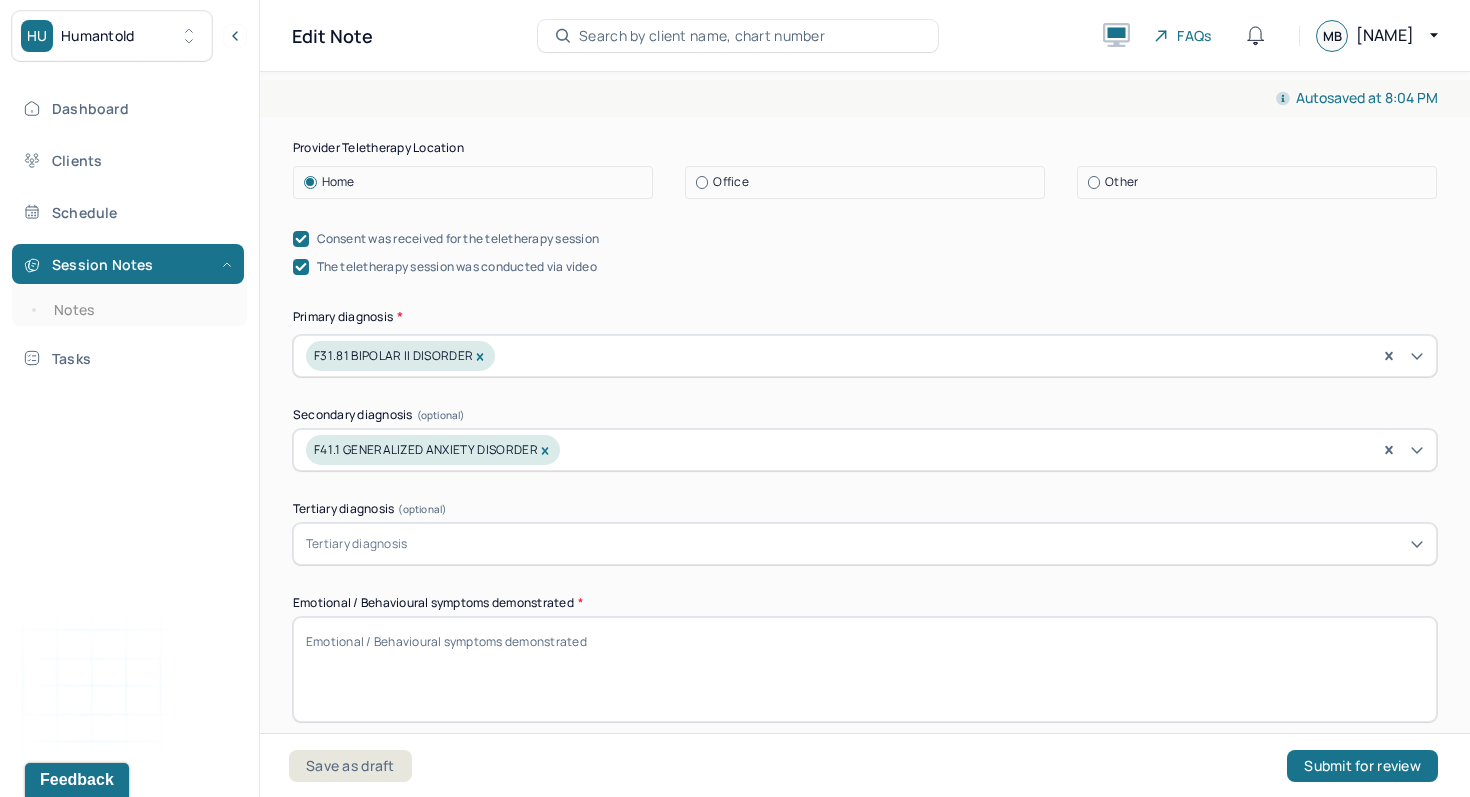 type 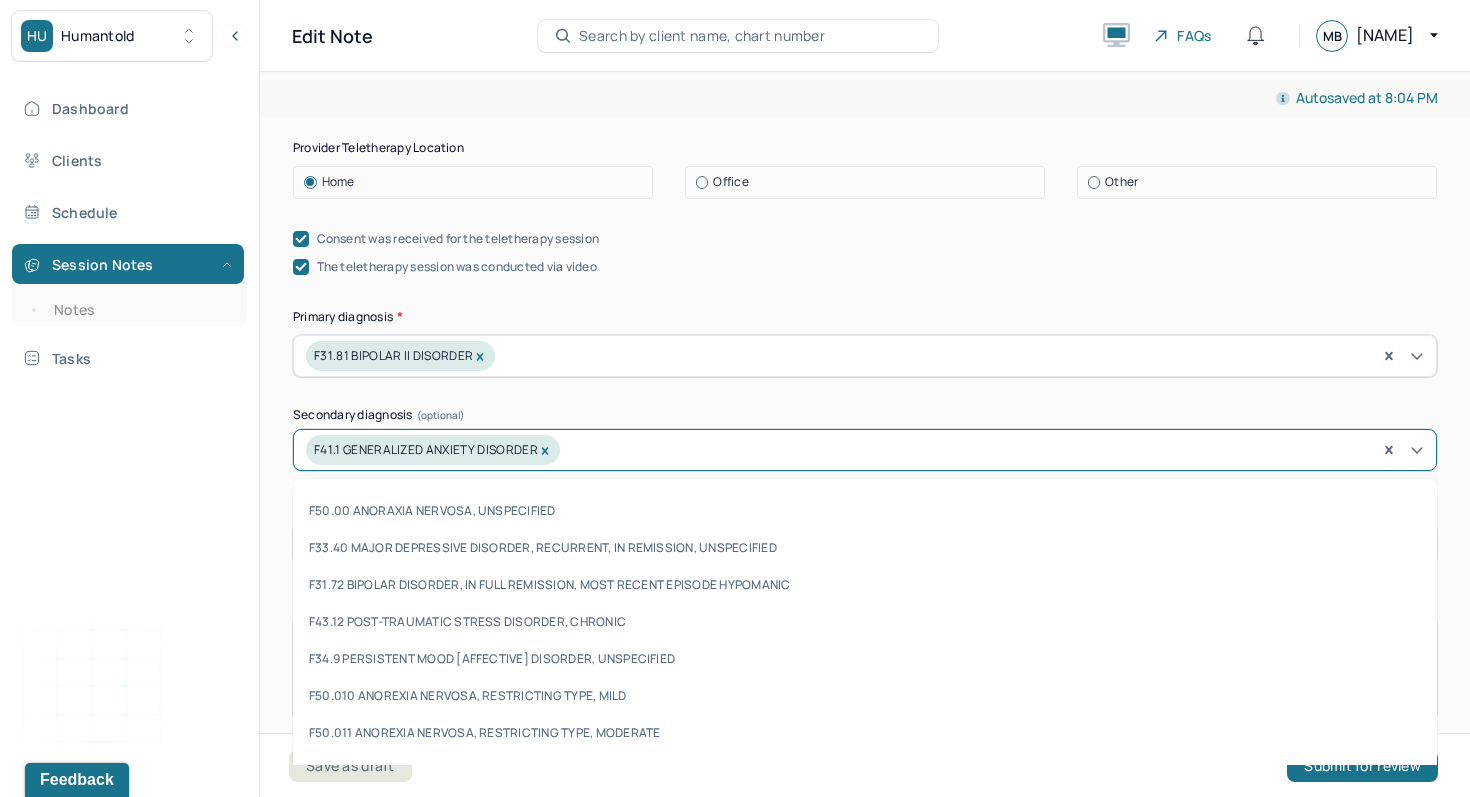 drag, startPoint x: 450, startPoint y: 448, endPoint x: 595, endPoint y: 349, distance: 175.57335 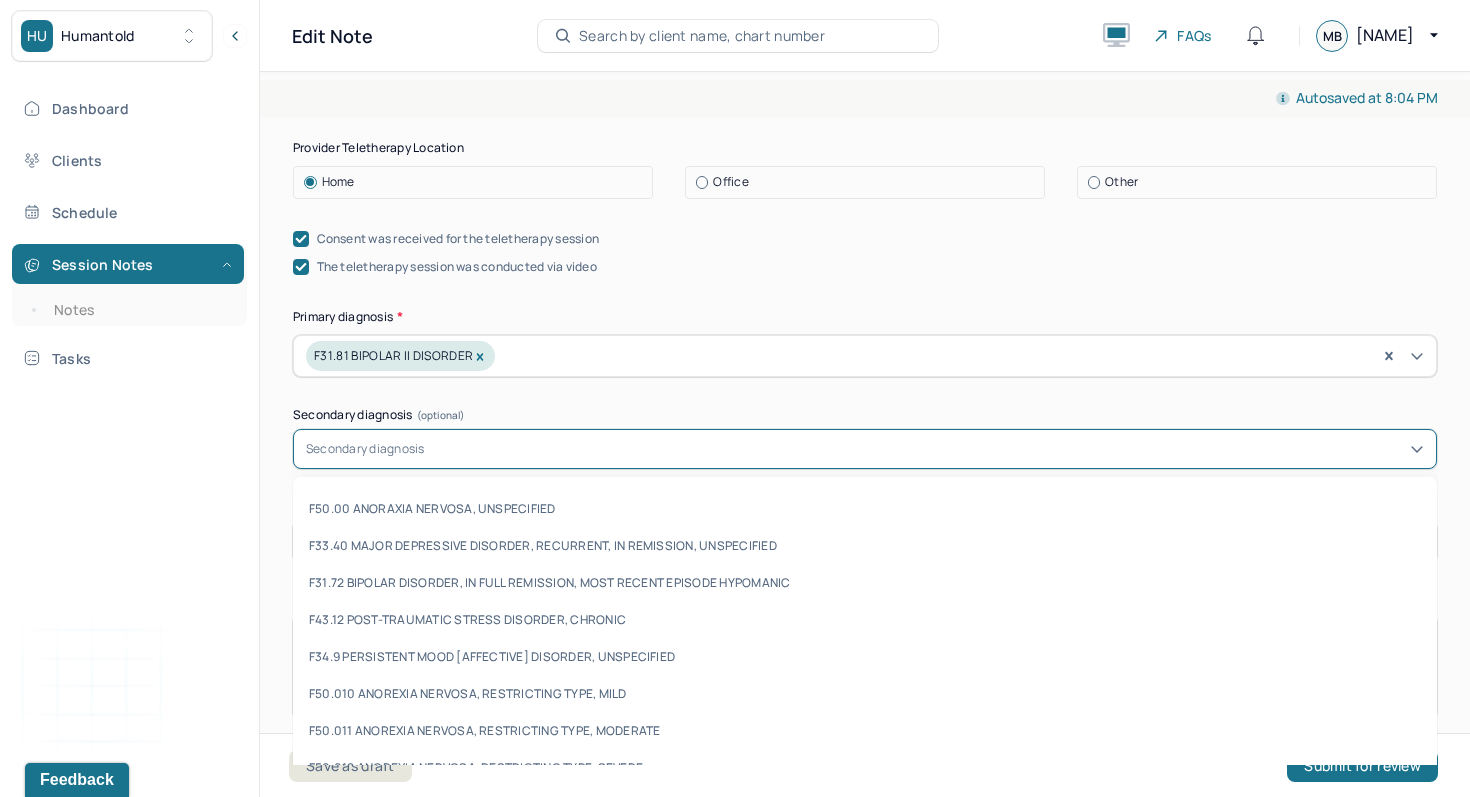 click 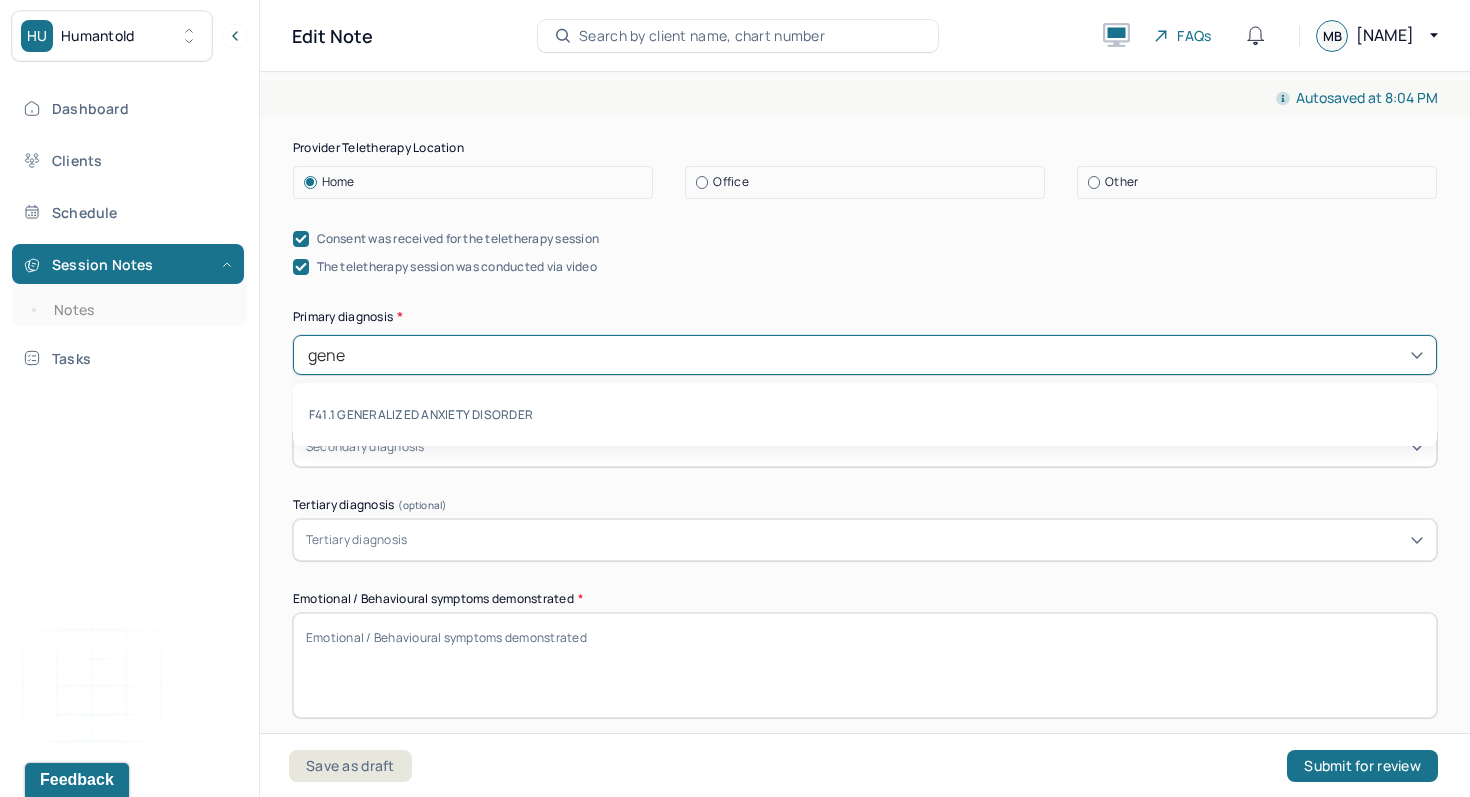 type on "gener" 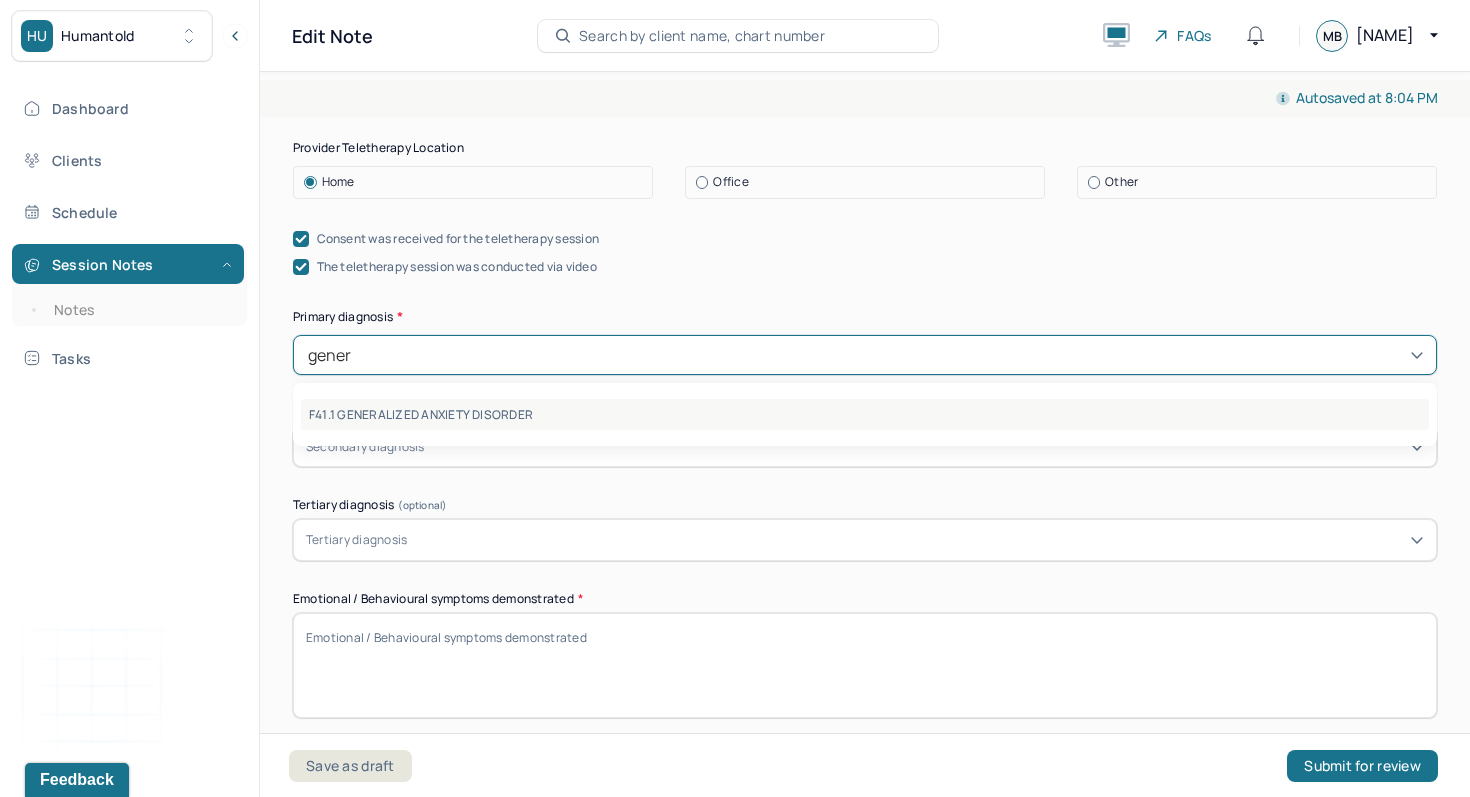 click on "F41.1 GENERALIZED ANXIETY DISORDER" at bounding box center [865, 414] 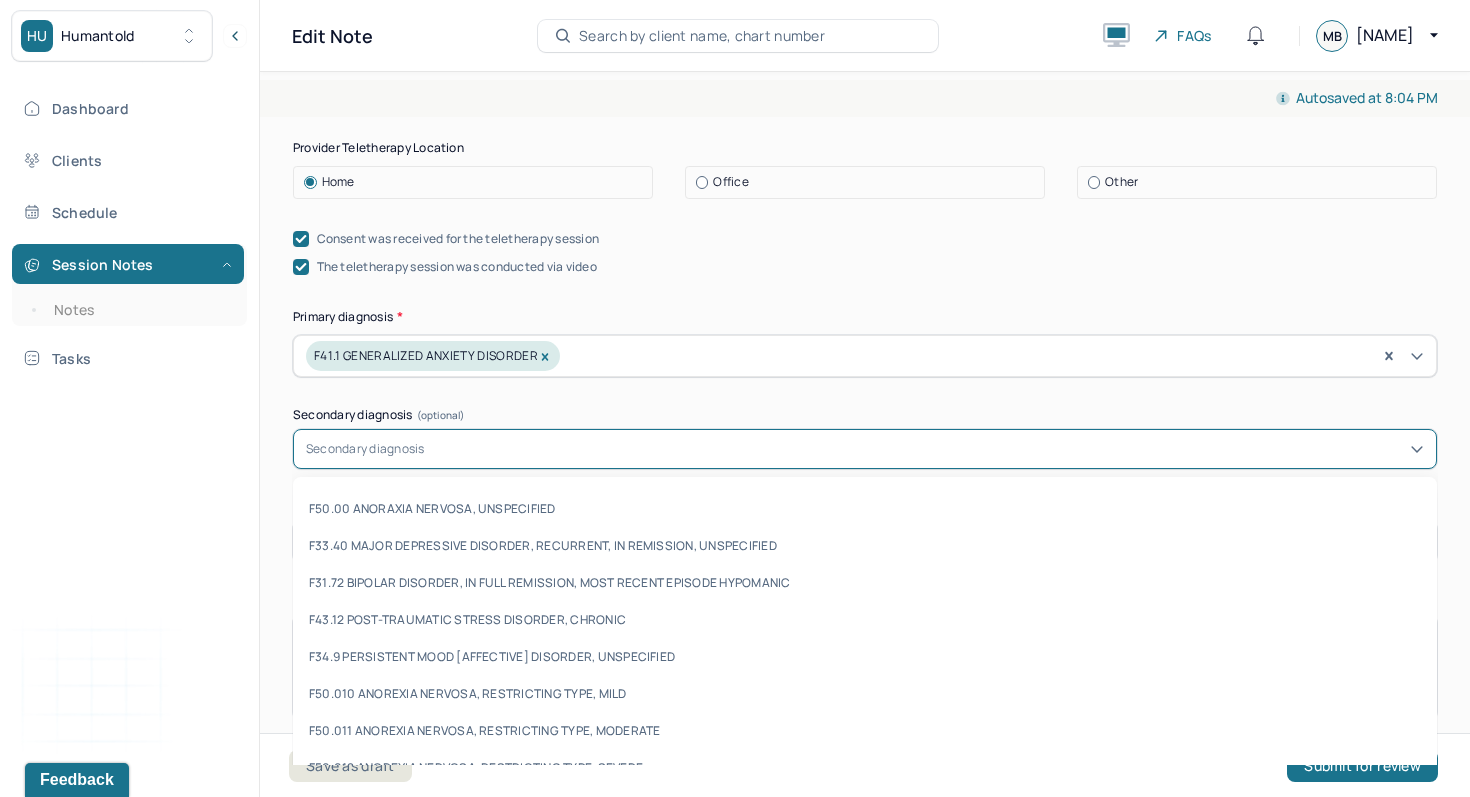 click at bounding box center [432, 449] 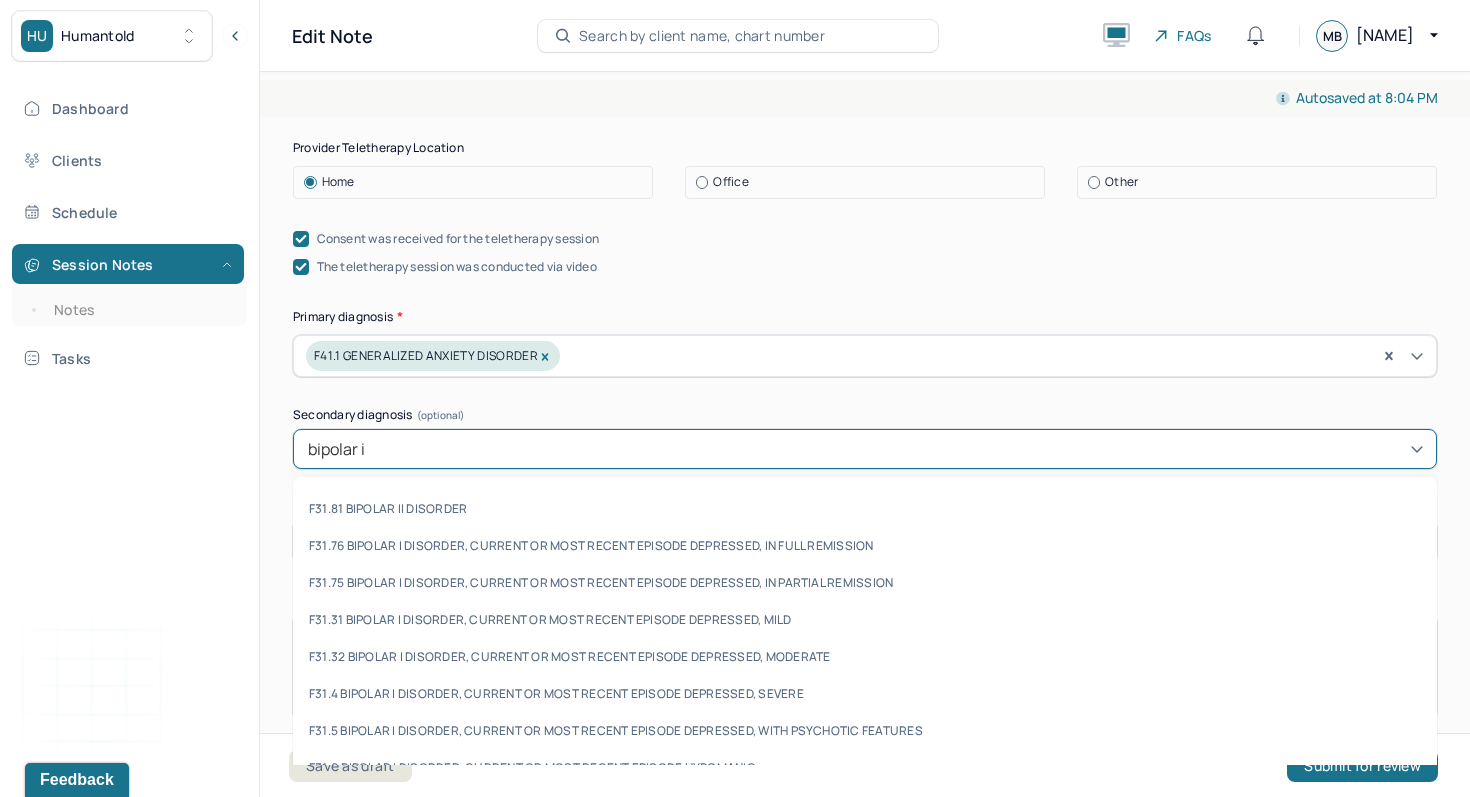 type on "bipolar ii" 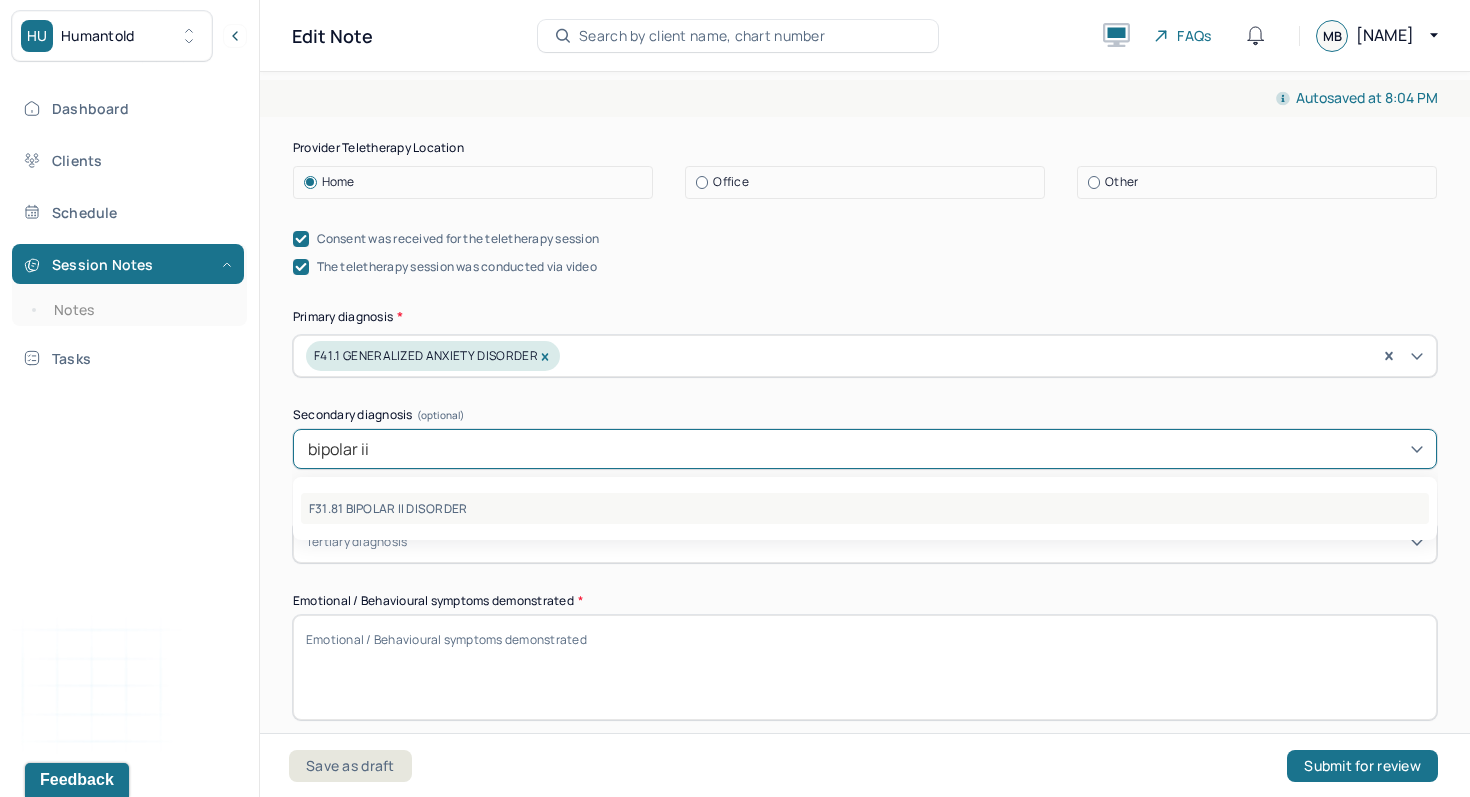 click on "F31.81 BIPOLAR II DISORDER" at bounding box center [865, 508] 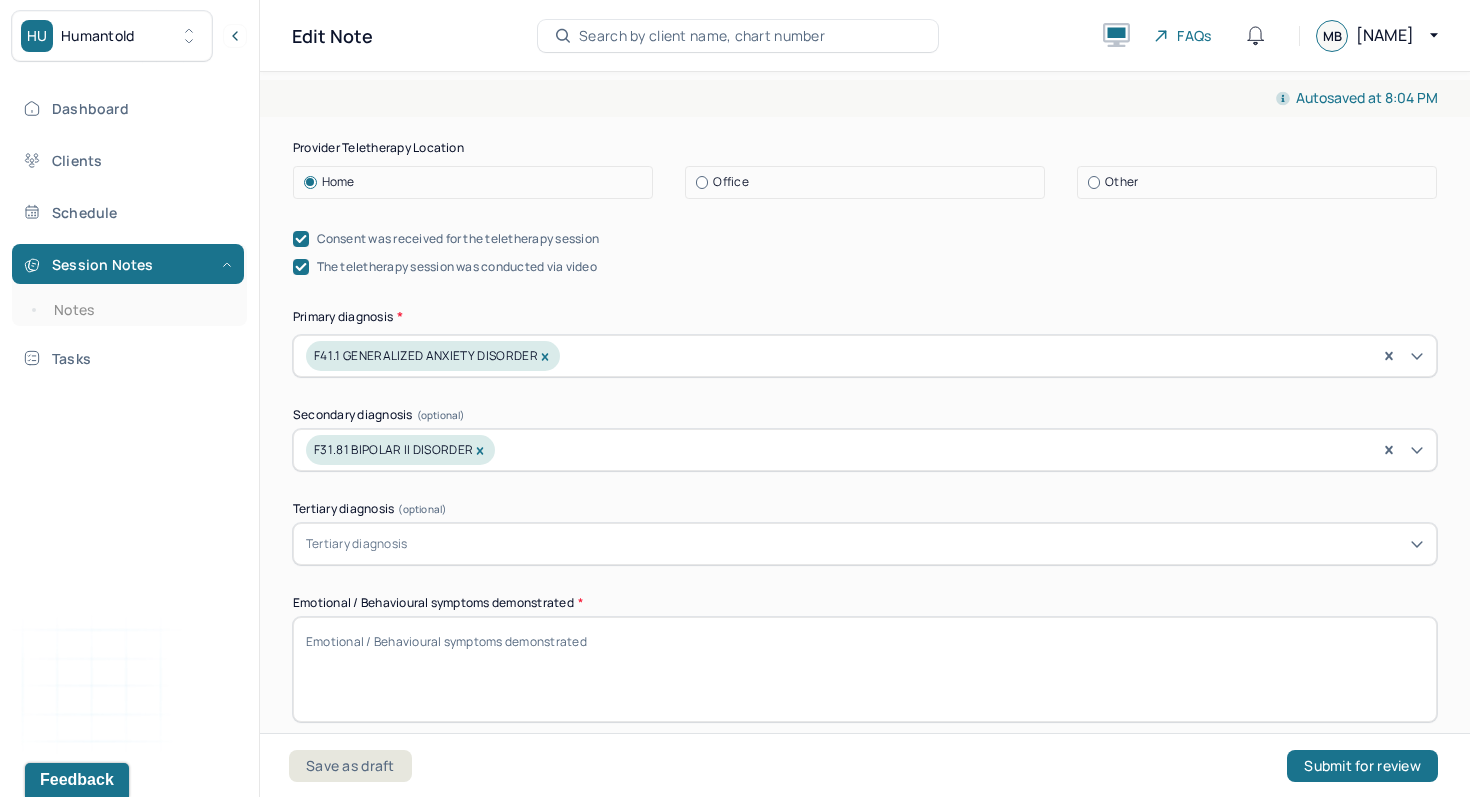 click on "Appointment location * Teletherapy Client Teletherapy Location Home Office Other Specify other client teletherapy location Workplace office Provider Teletherapy Location Home Office Other Consent was received for the teletherapy session The teletherapy session was conducted via video Primary diagnosis * F41.1 GENERALIZED ANXIETY DISORDER Secondary diagnosis (optional) F31.81 BIPOLAR II DISORDER Tertiary diagnosis (optional) Tertiary diagnosis Emotional / Behavioural symptoms demonstrated * Causing * Maladaptive Functioning Intention for Session * Reverse or change maladaptive patterns of behavior" at bounding box center [865, 391] 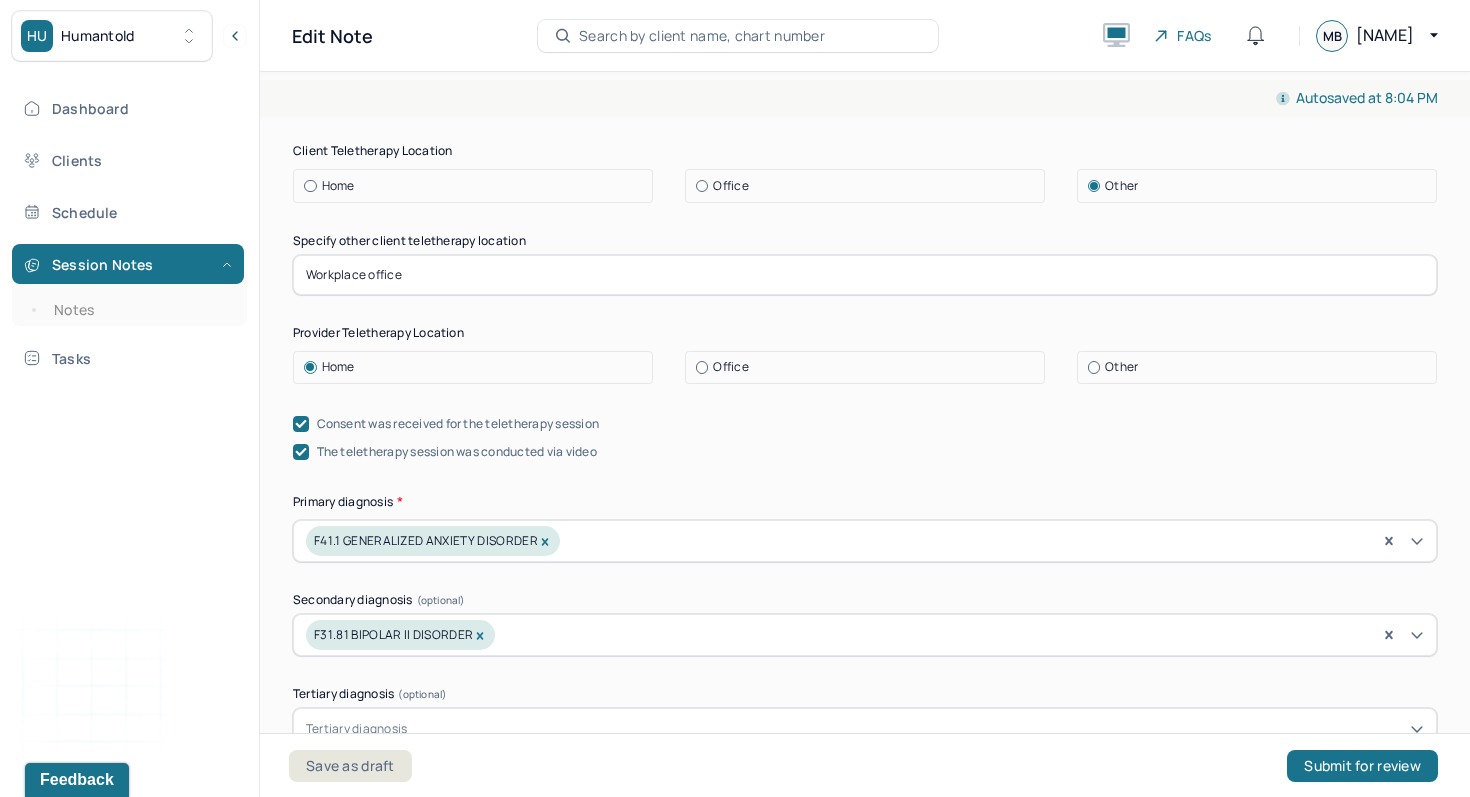 scroll, scrollTop: 383, scrollLeft: 0, axis: vertical 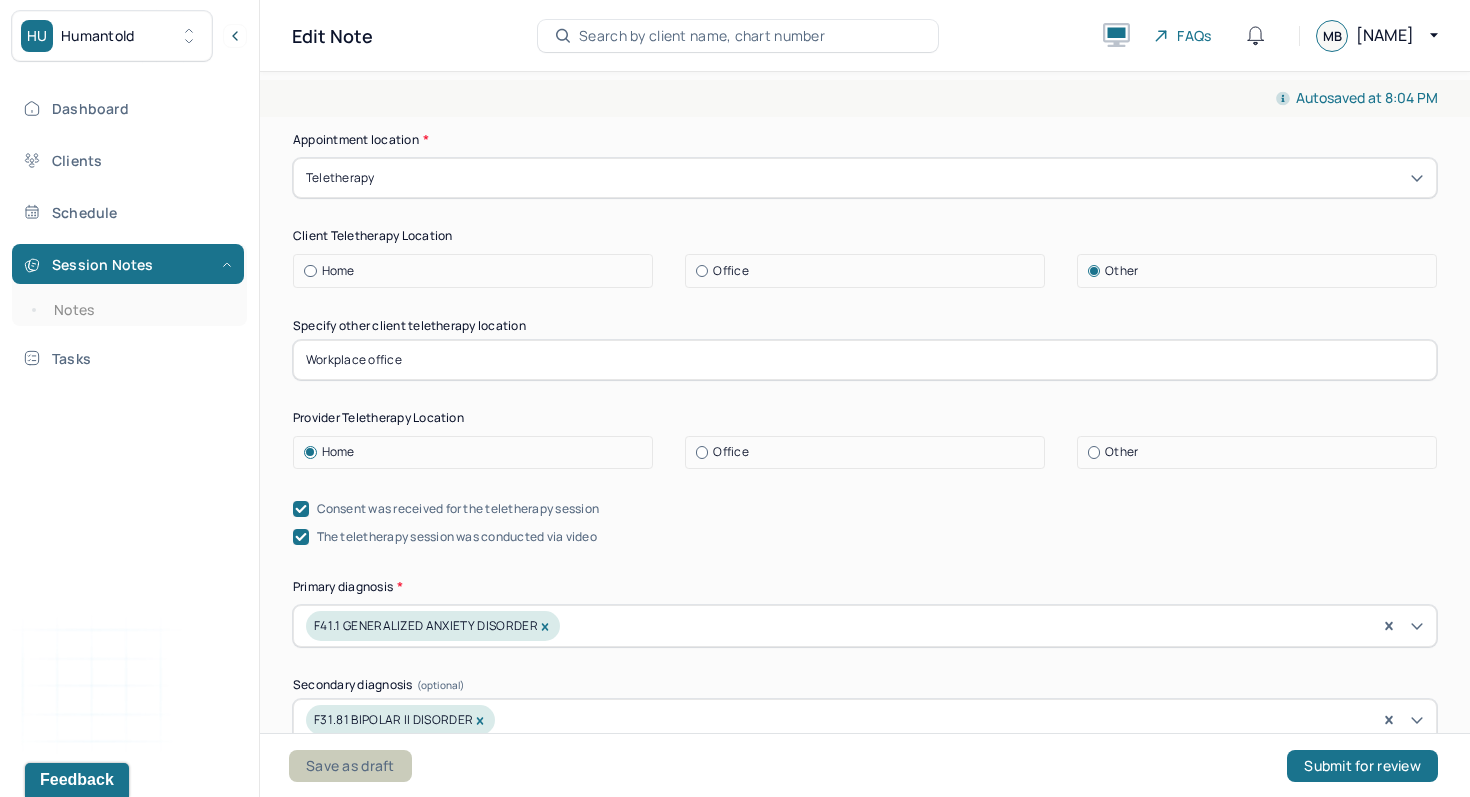 click on "Save as draft" at bounding box center (350, 766) 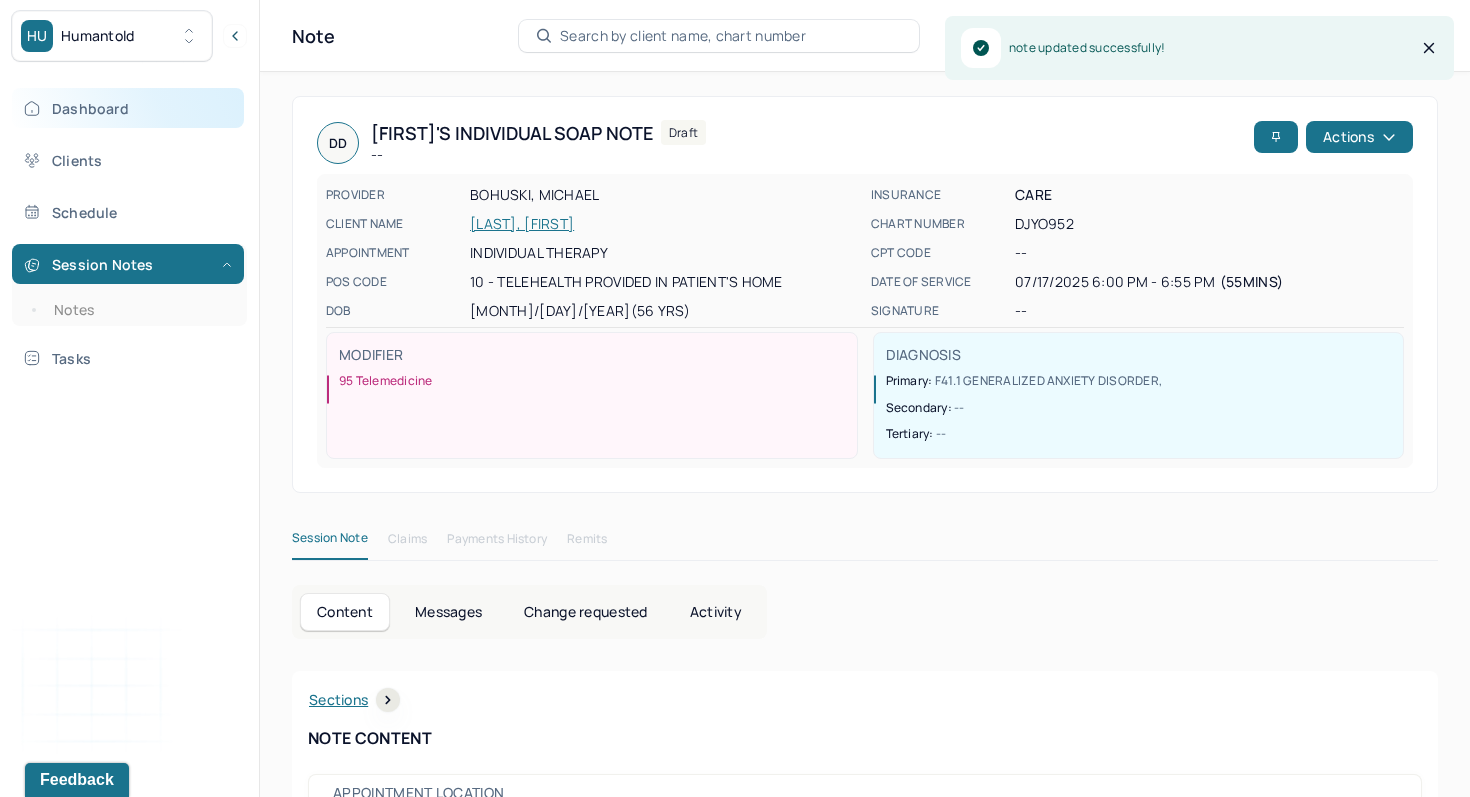 click on "Dashboard" at bounding box center (128, 108) 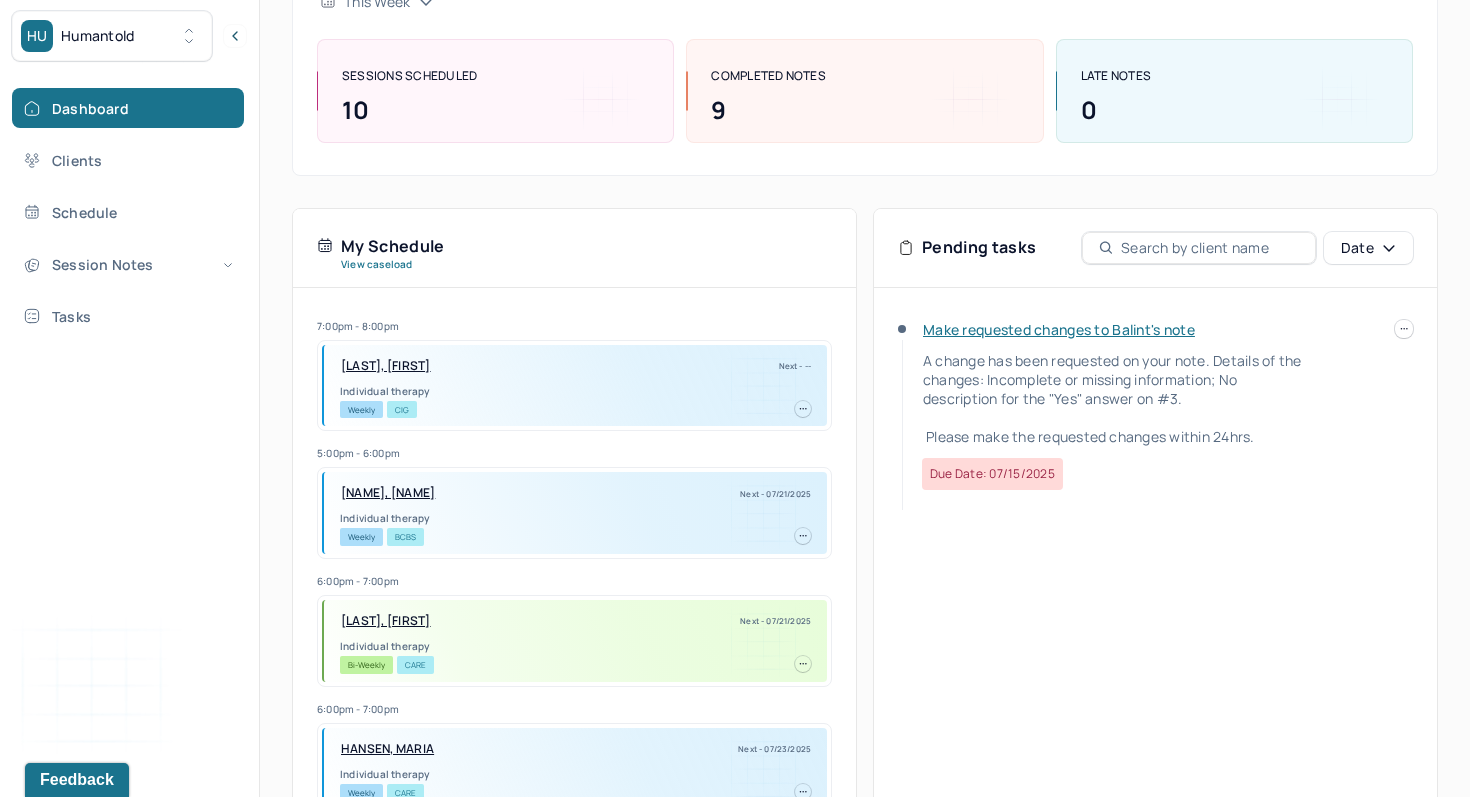 scroll, scrollTop: 223, scrollLeft: 0, axis: vertical 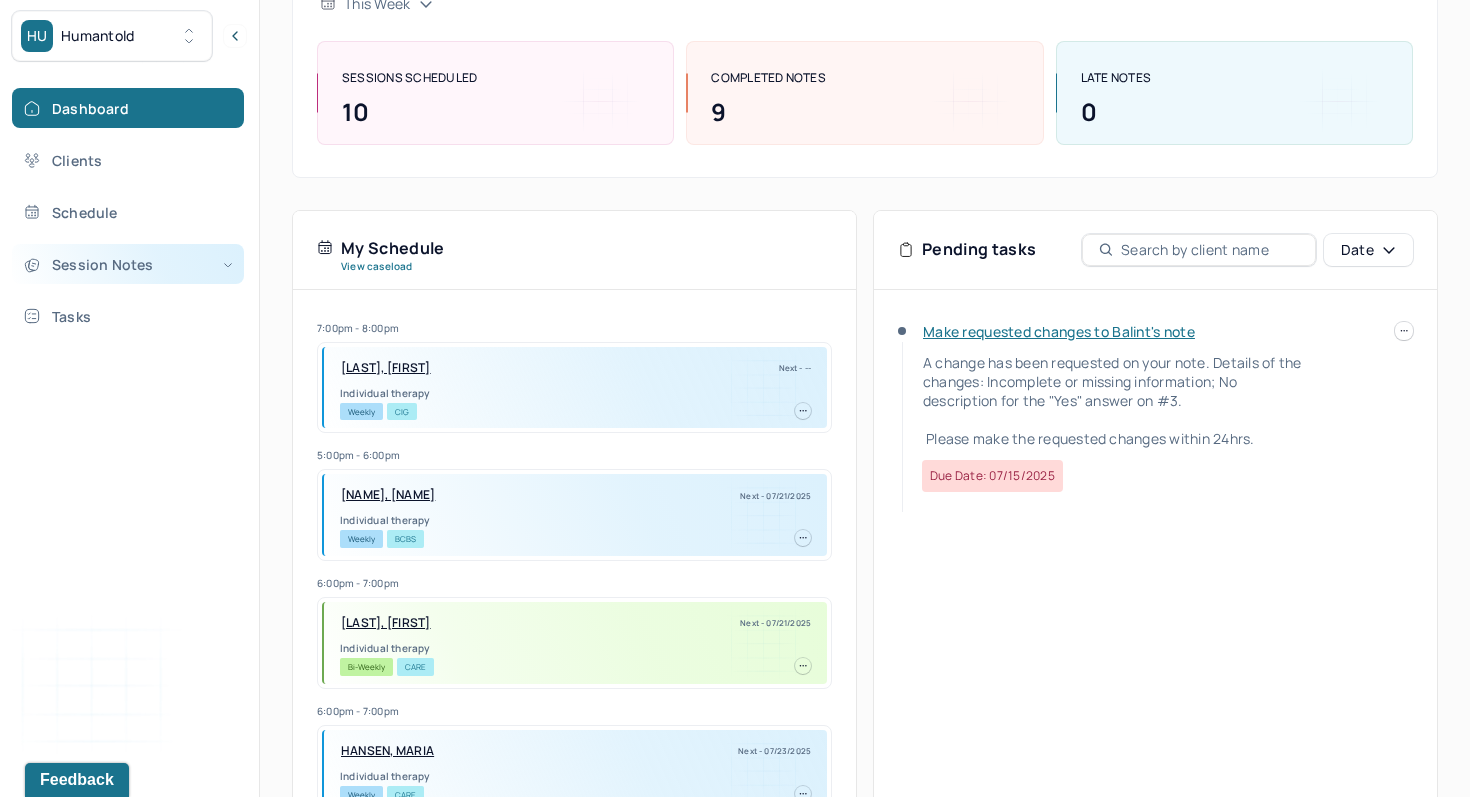 click on "Session Notes" at bounding box center [128, 264] 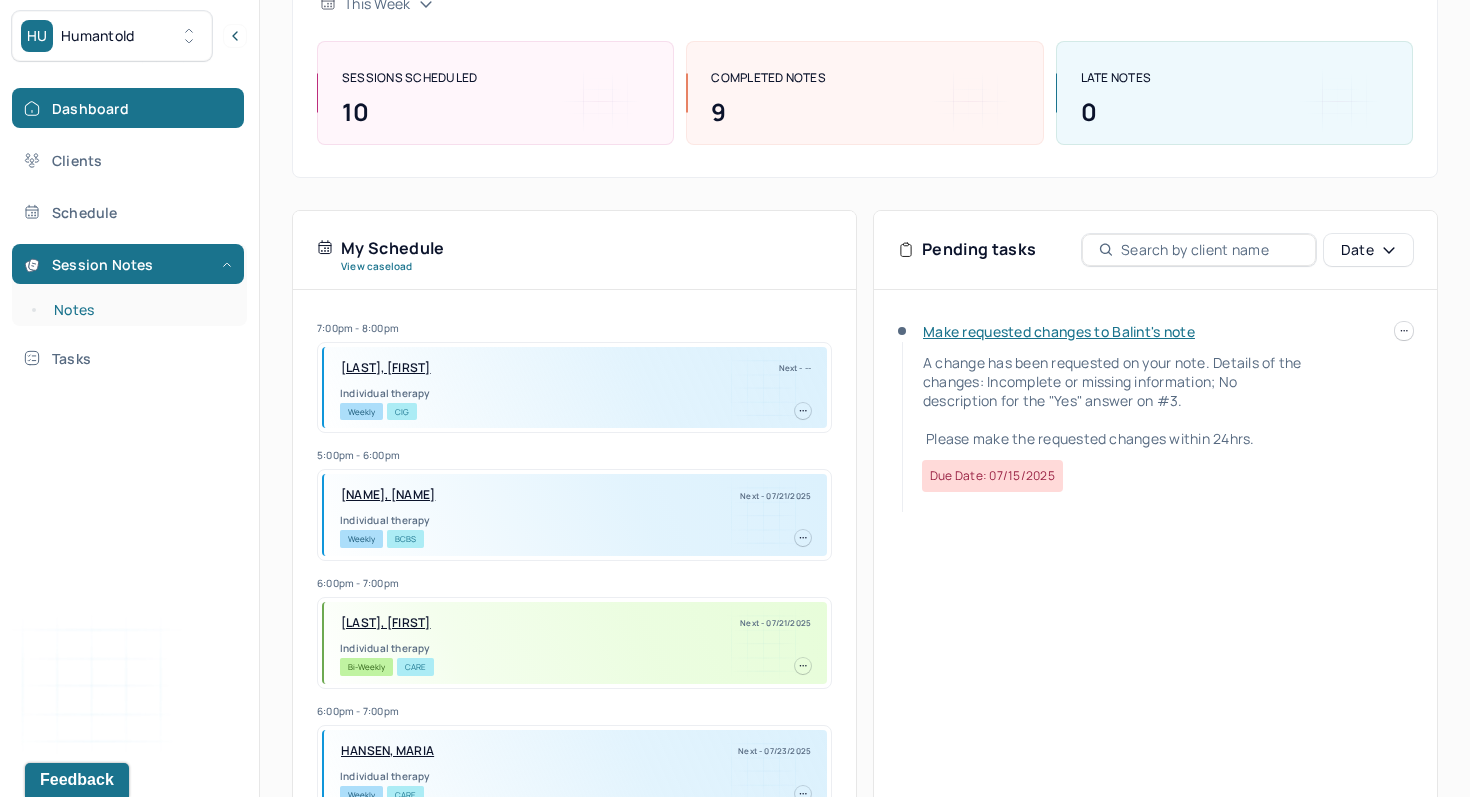 click on "Notes" at bounding box center (139, 310) 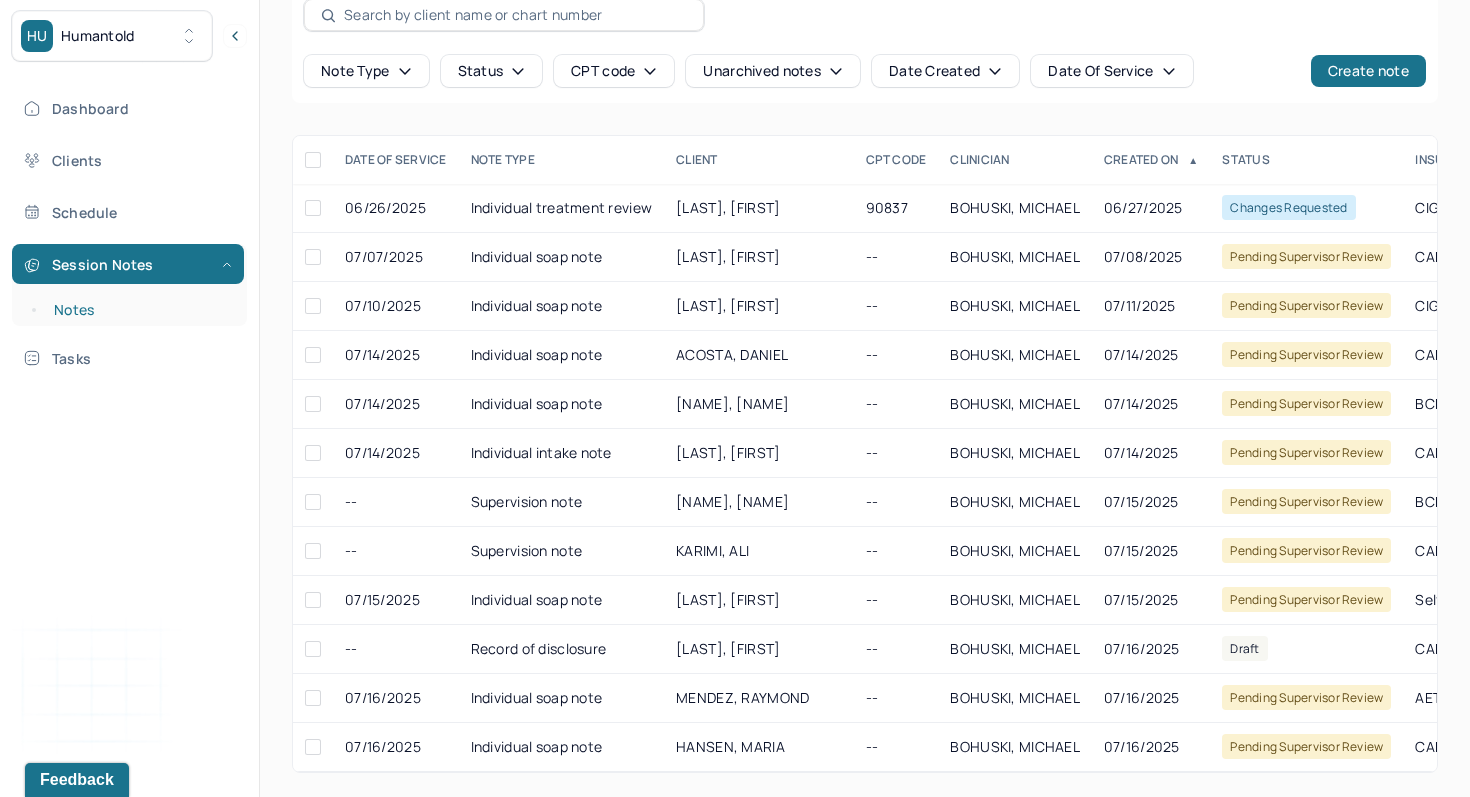 scroll, scrollTop: 112, scrollLeft: 0, axis: vertical 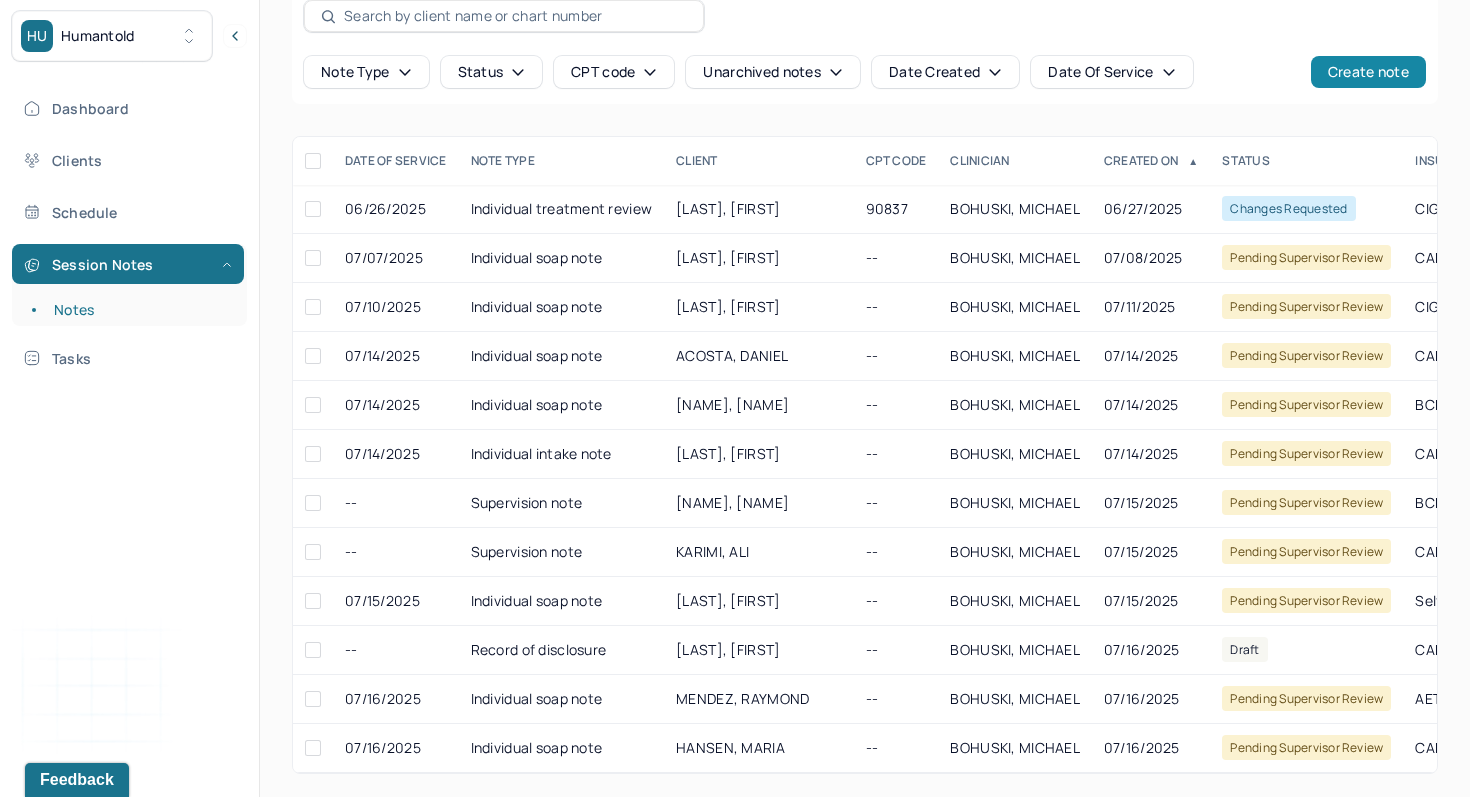 click on "Create note" at bounding box center [1368, 72] 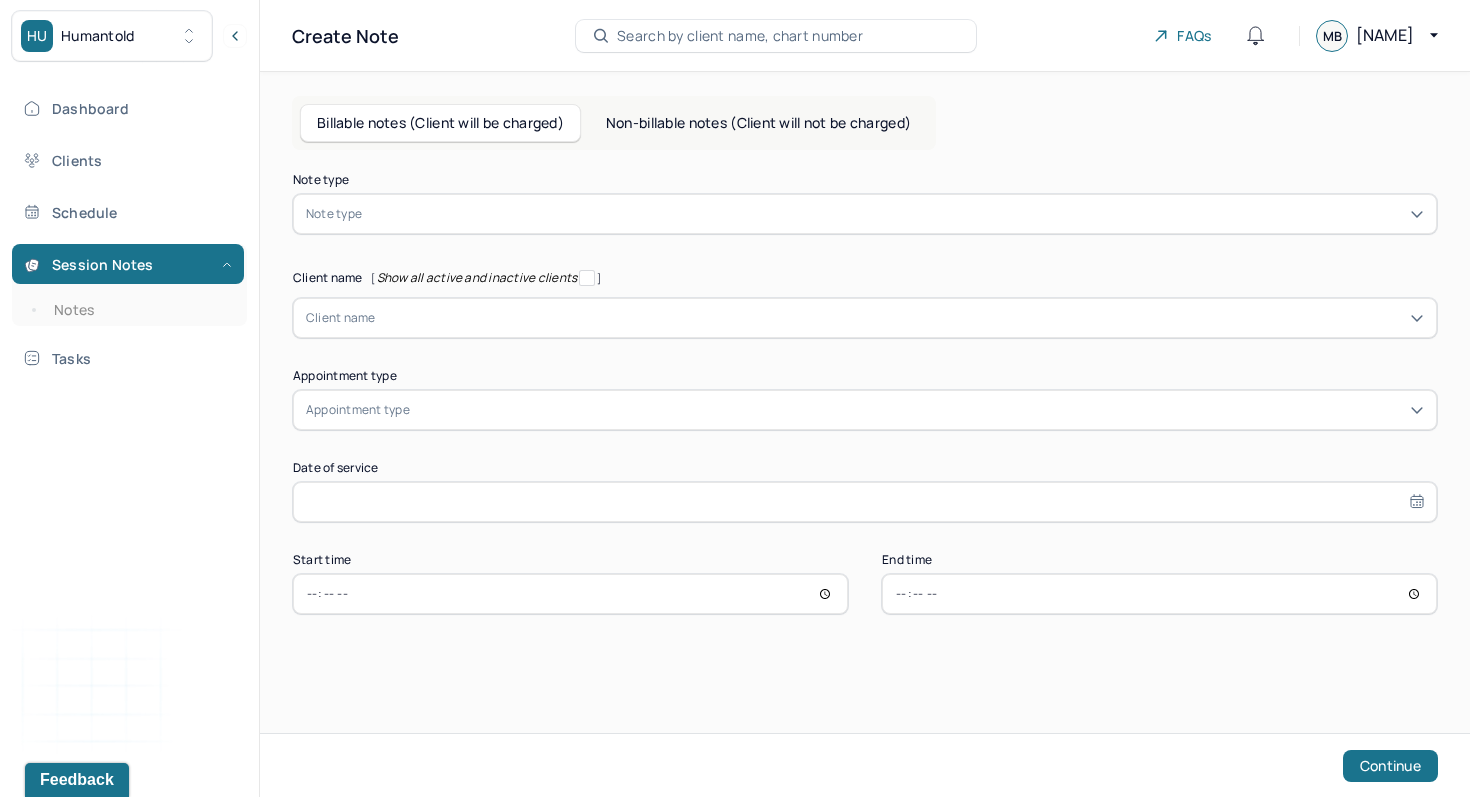 click on "Client name" at bounding box center [341, 318] 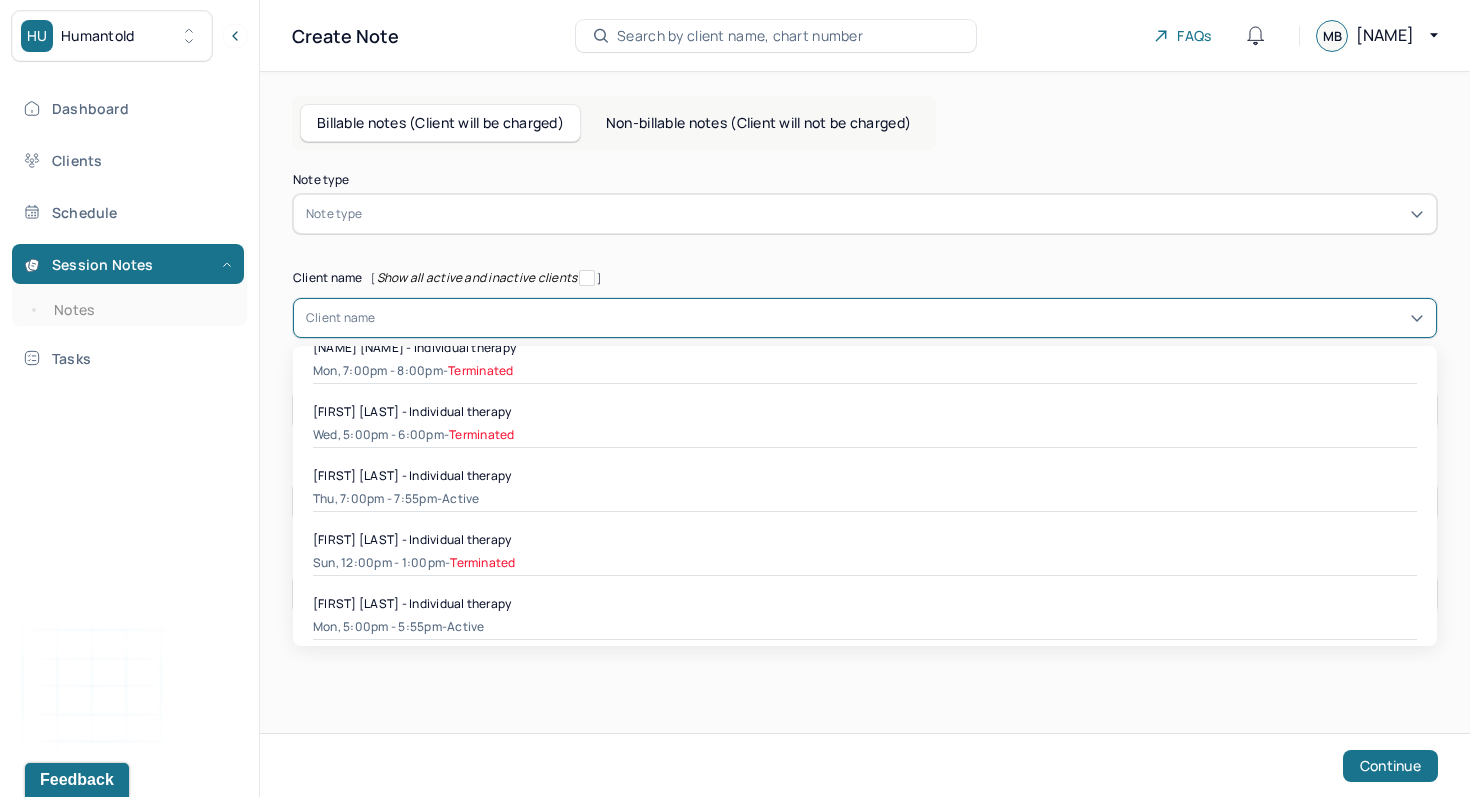 scroll, scrollTop: 355, scrollLeft: 0, axis: vertical 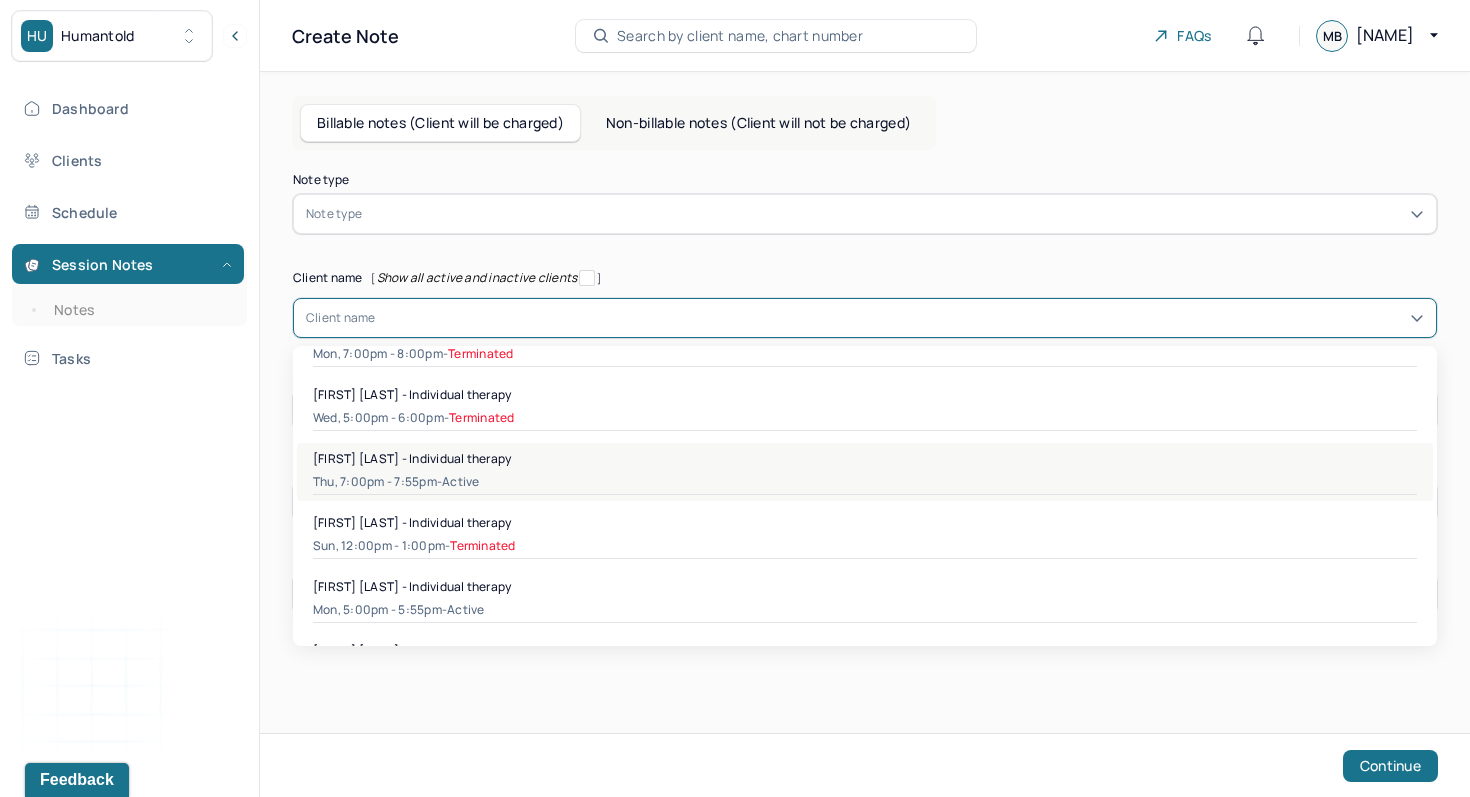 click on "Thu, 7:00pm - 7:55pm  -  active" at bounding box center [865, 482] 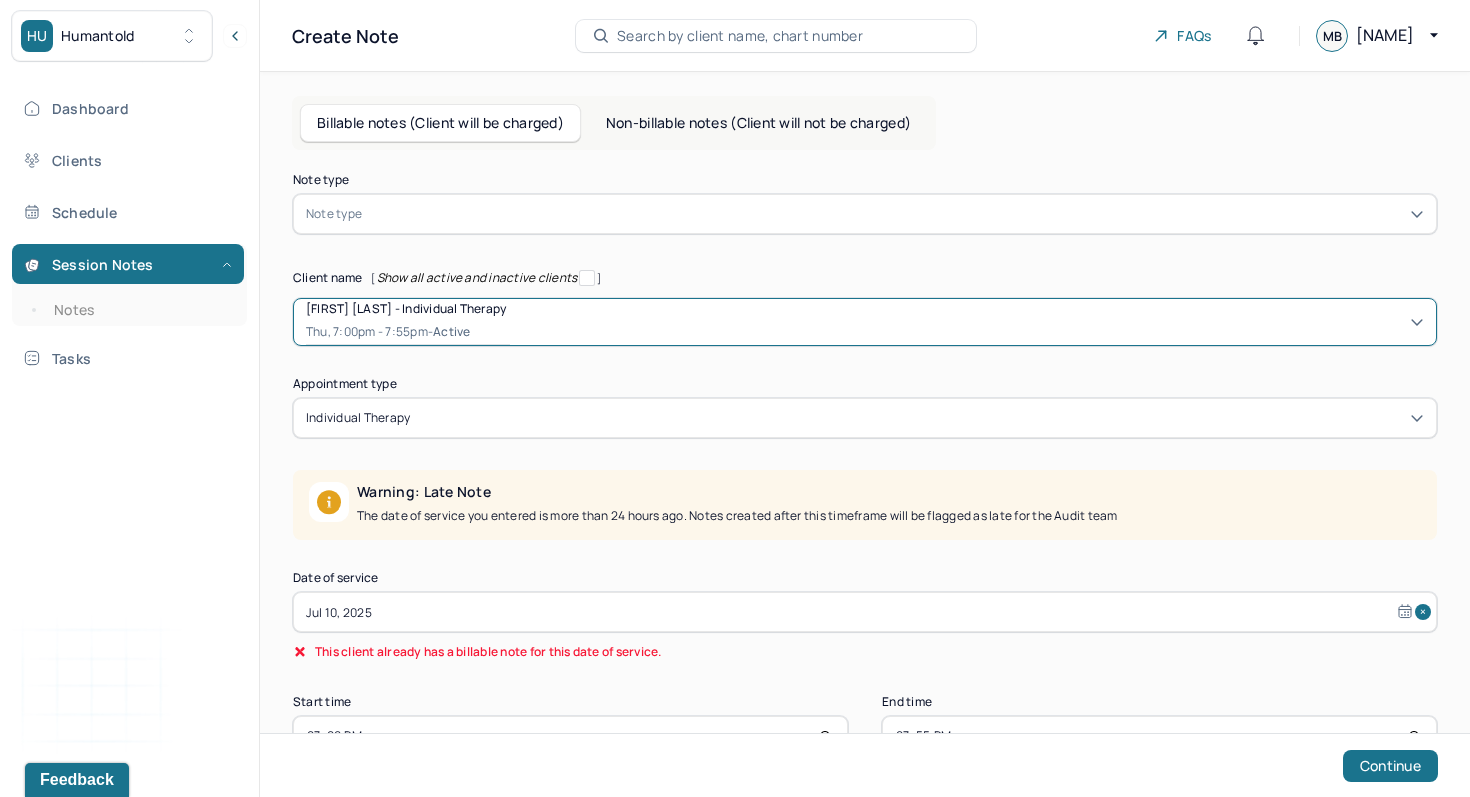 select on "6" 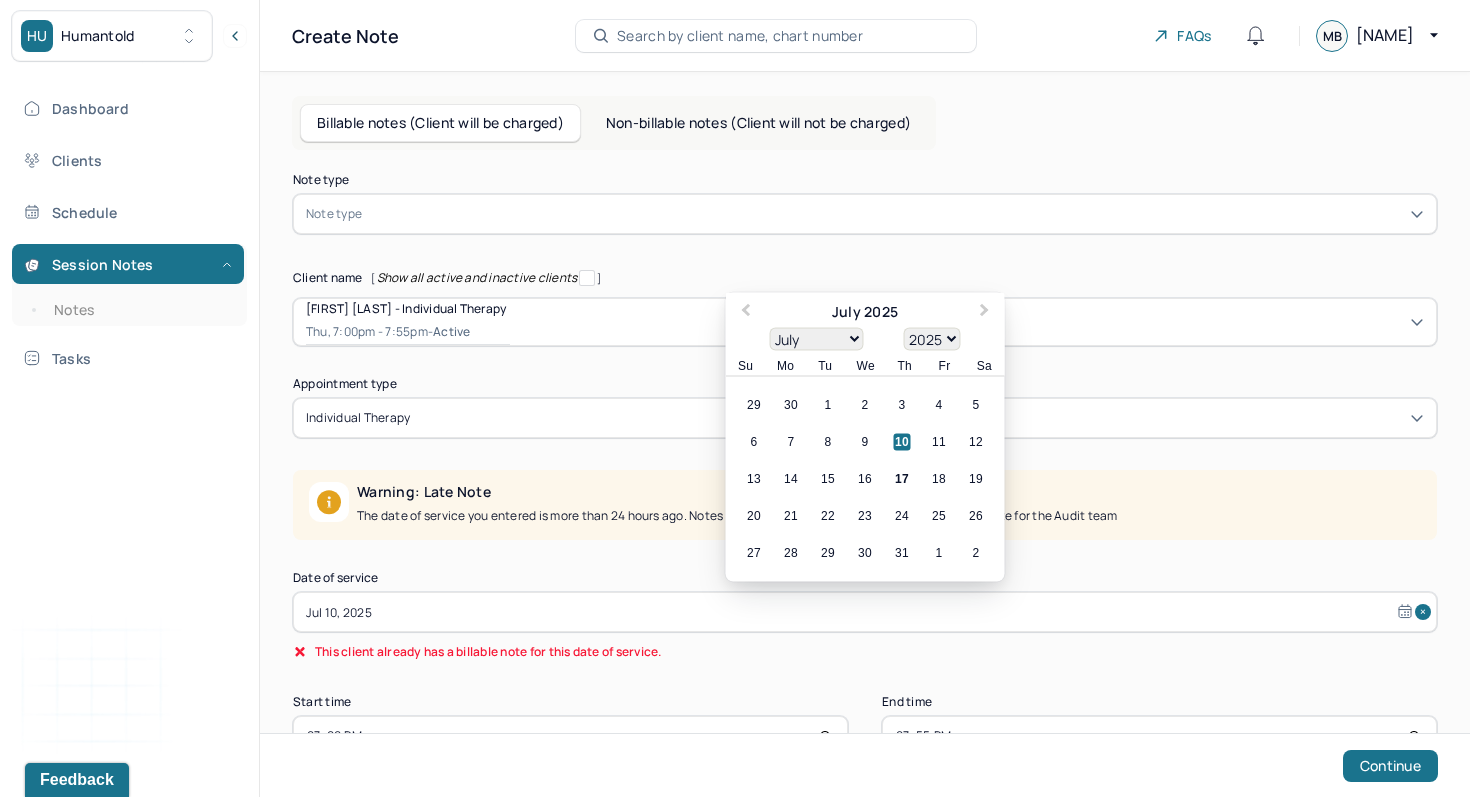 click on "Jul 10, 2025" at bounding box center [865, 612] 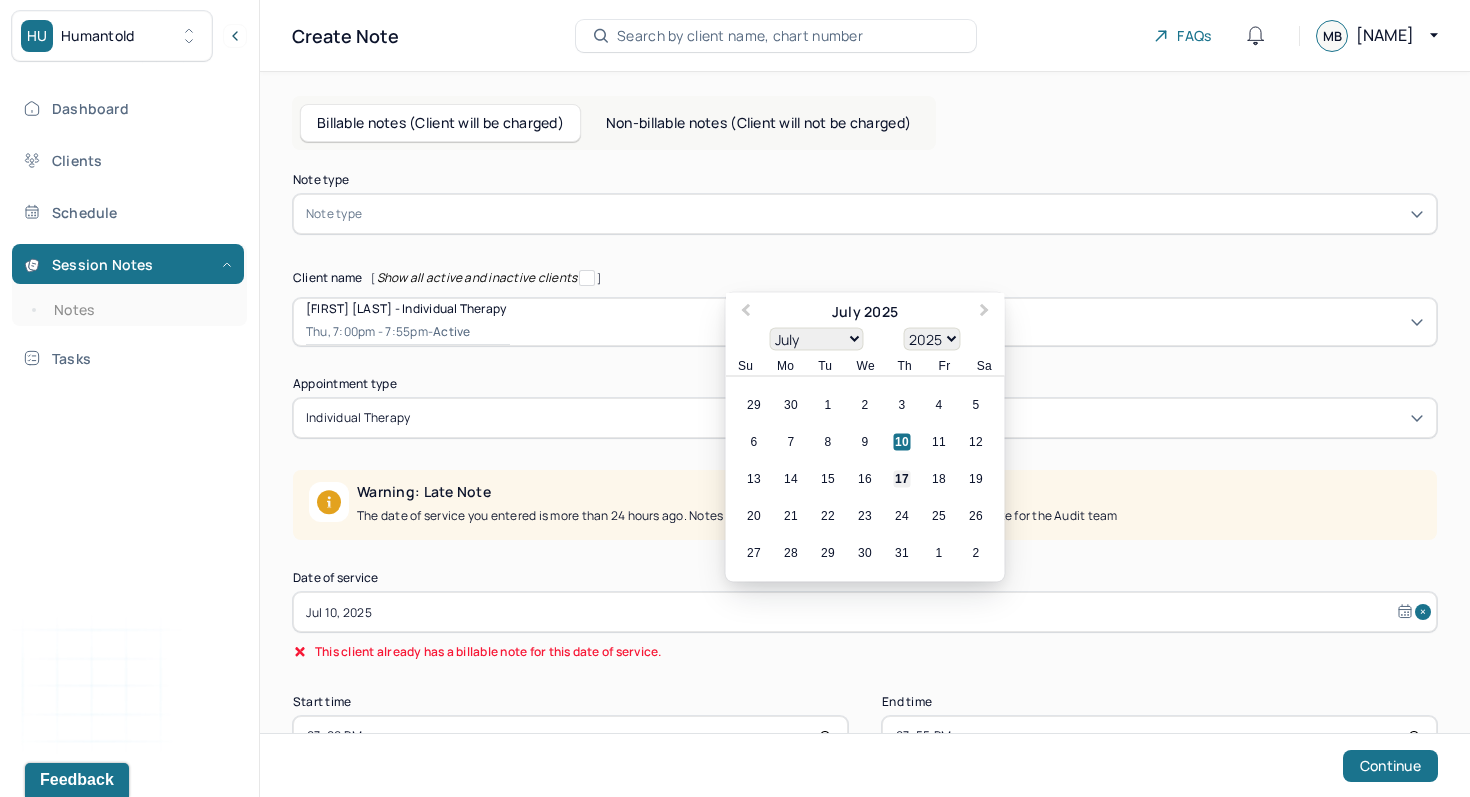 click on "17" at bounding box center (902, 479) 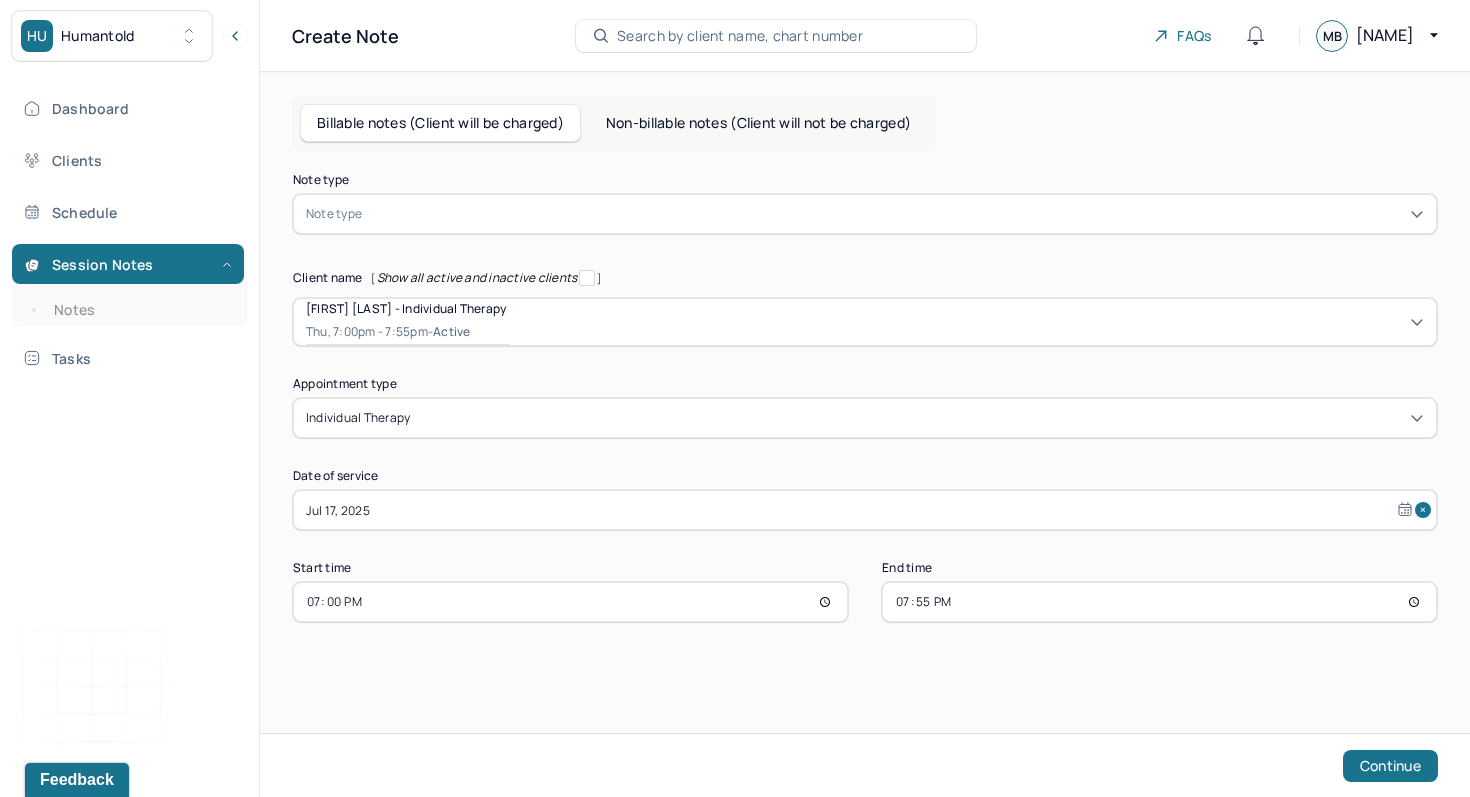 click at bounding box center (895, 214) 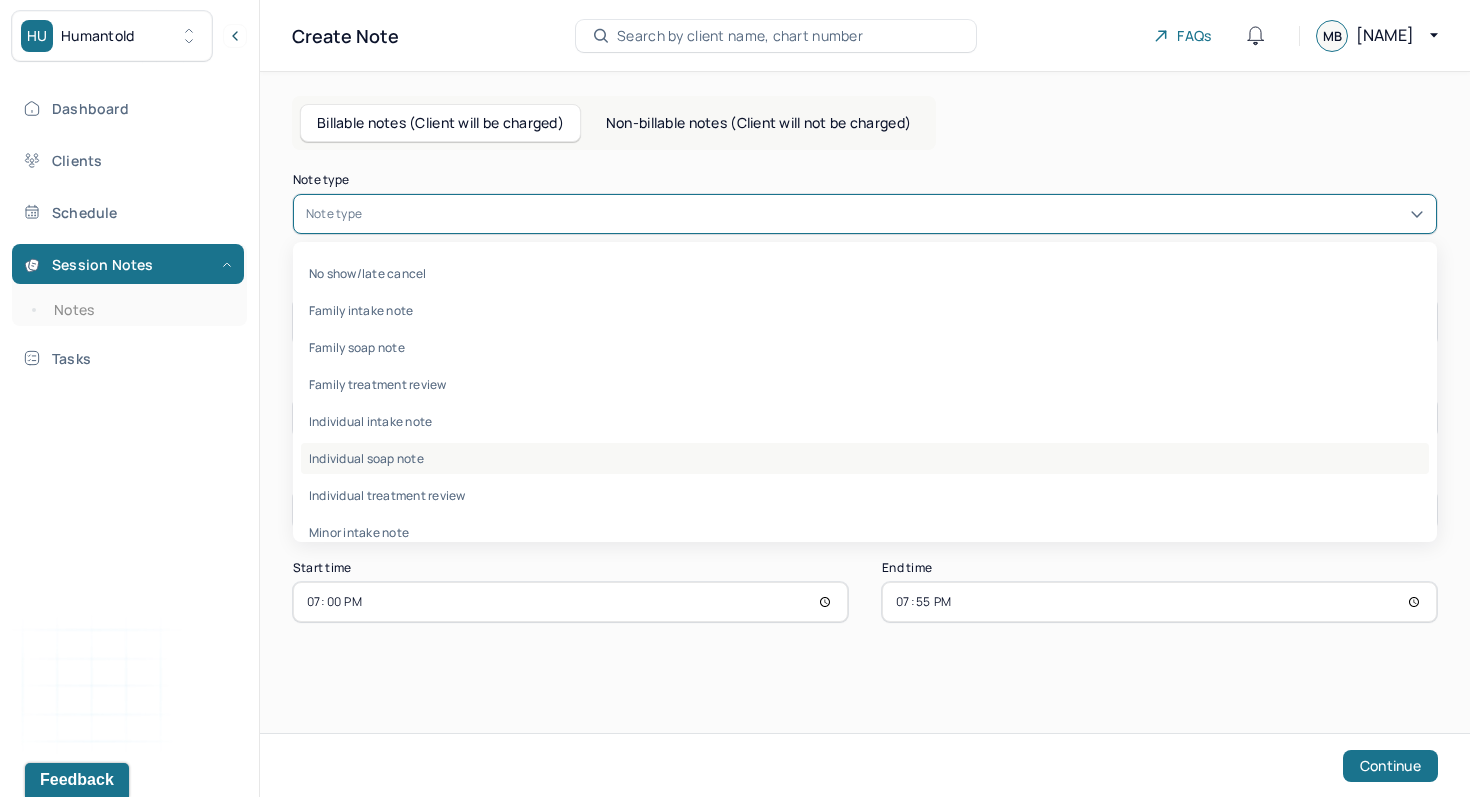 click on "Individual soap note" at bounding box center (865, 458) 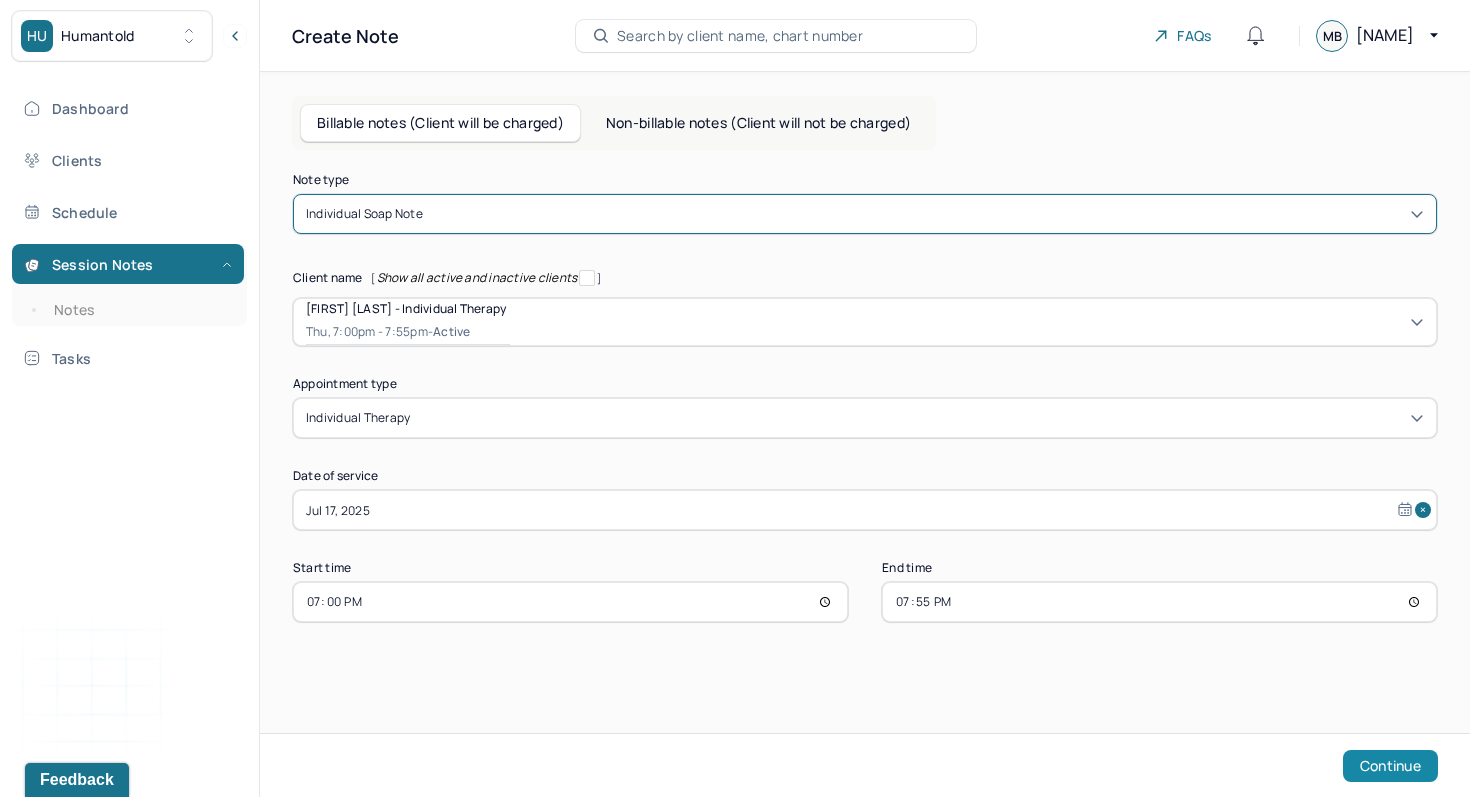 click on "Continue" at bounding box center [1390, 766] 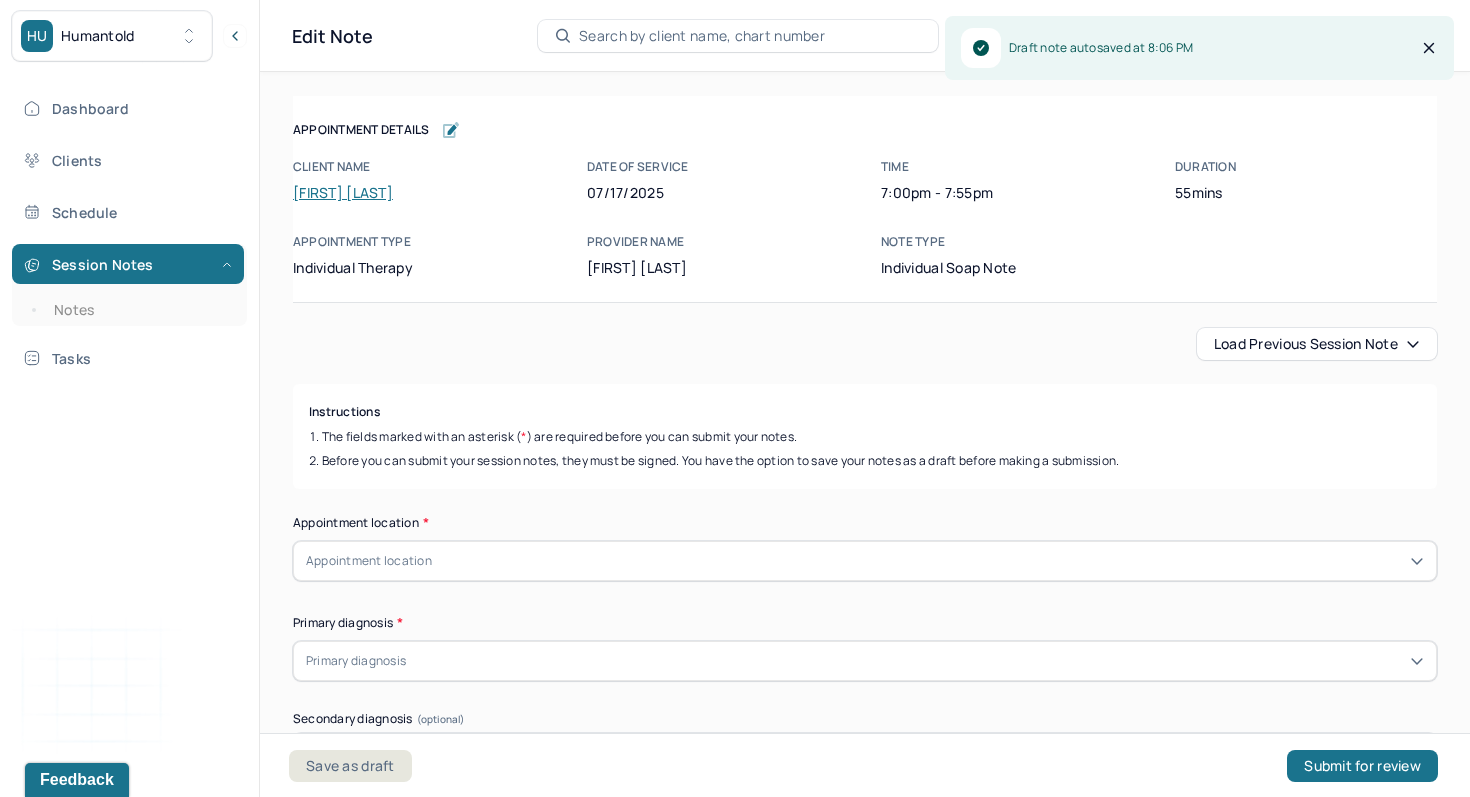 click on "Load previous session note" at bounding box center (1317, 344) 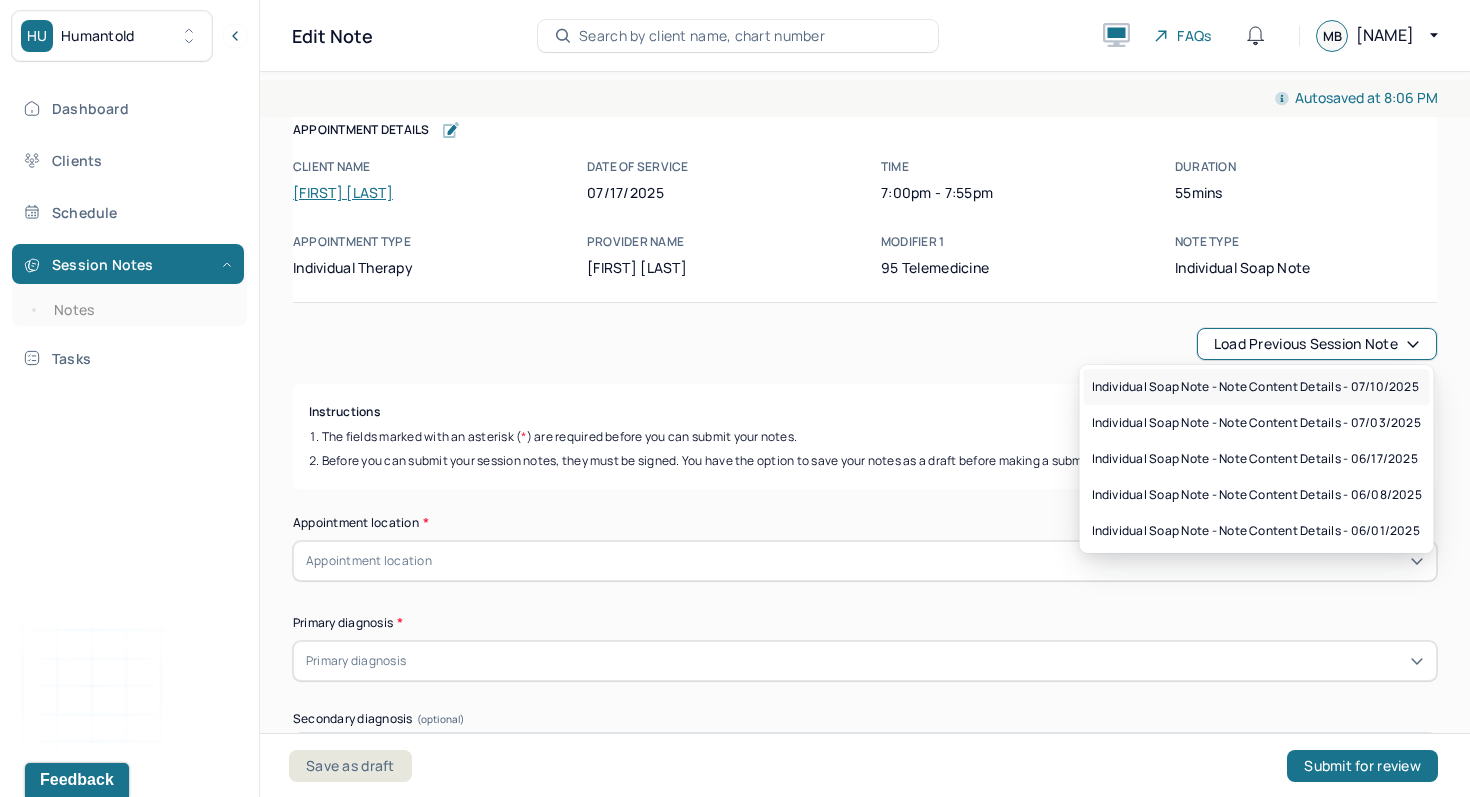 click on "Individual soap note   - Note content Details -   07/10/2025" at bounding box center [1255, 387] 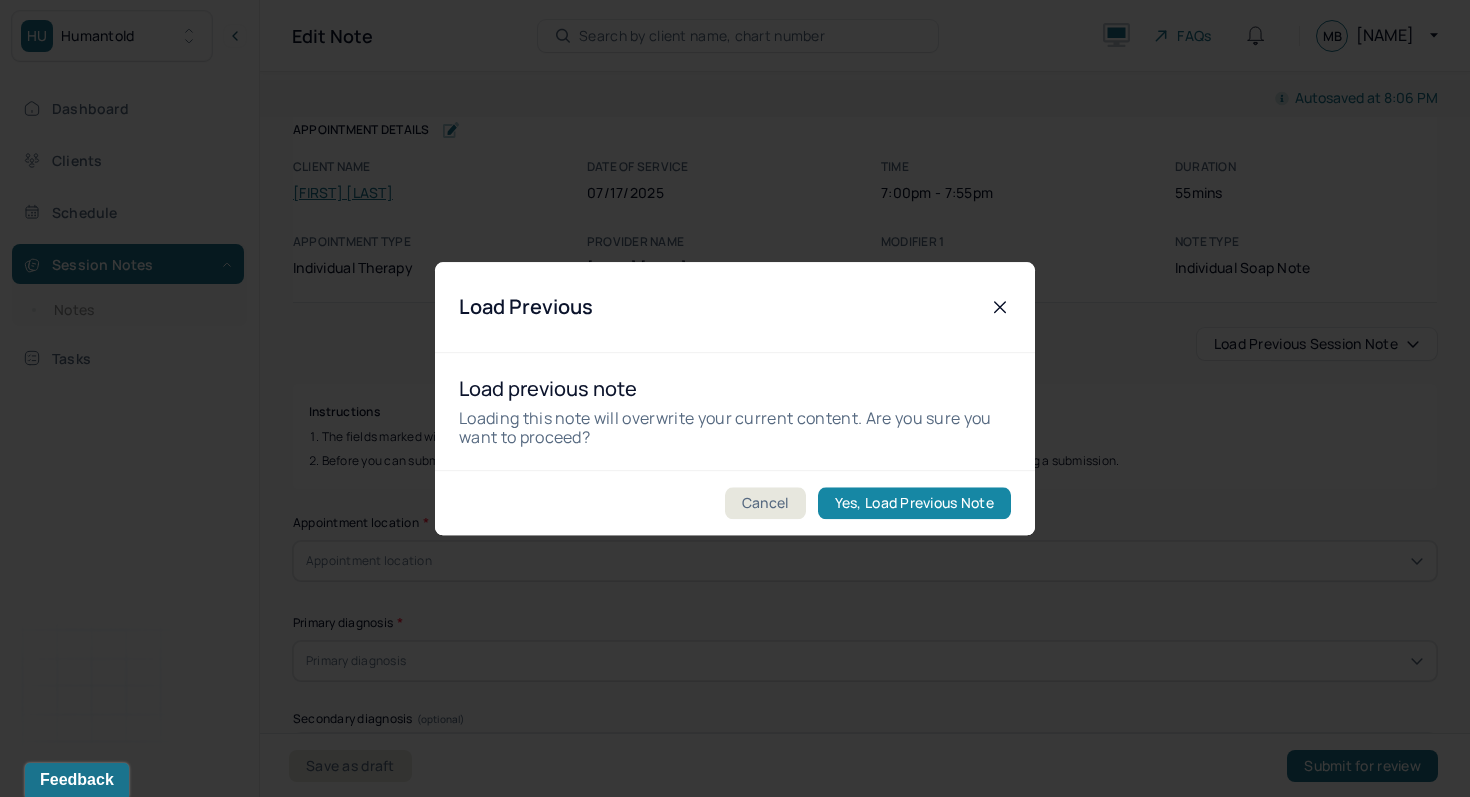click on "Yes, Load Previous Note" at bounding box center [914, 503] 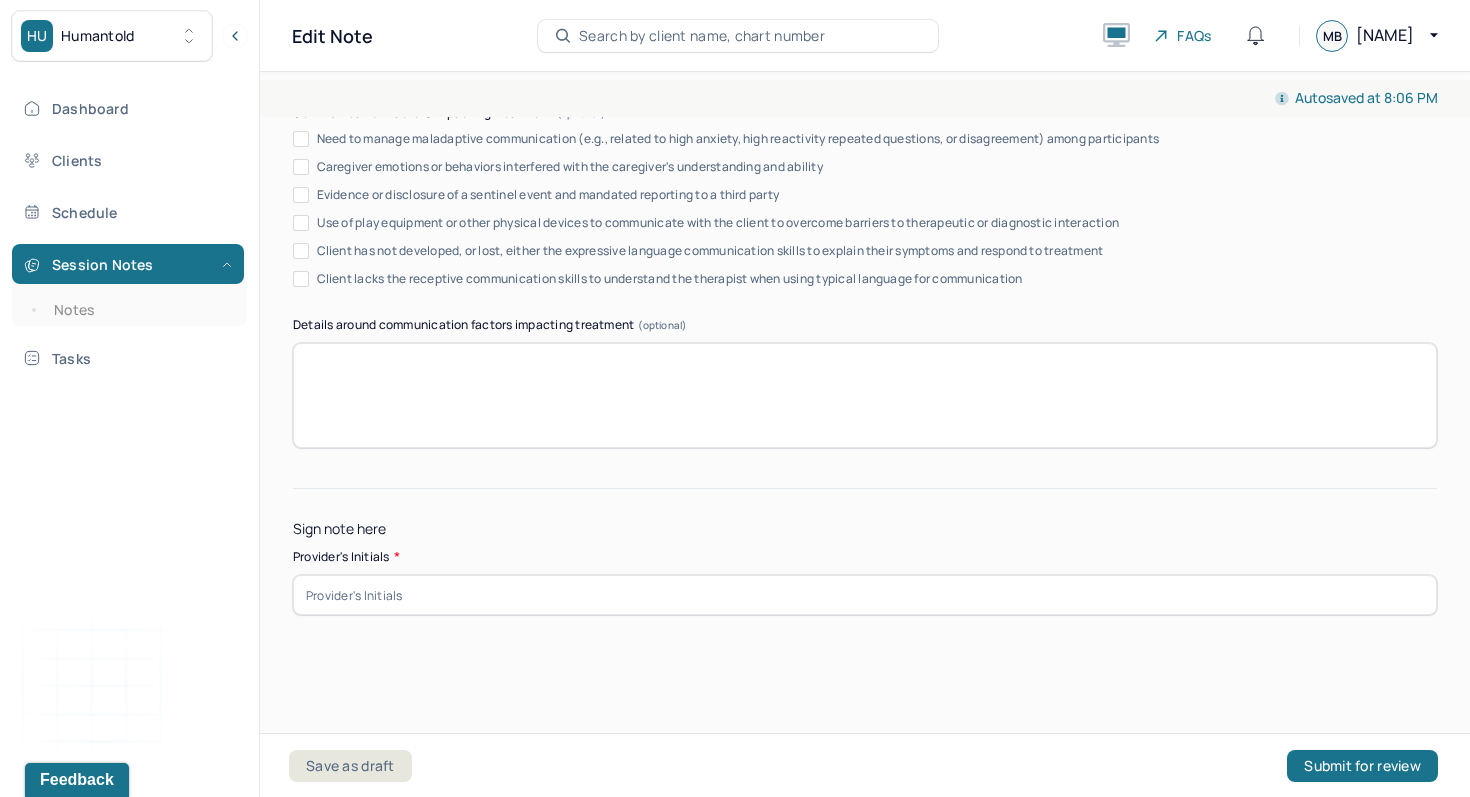 scroll, scrollTop: 3127, scrollLeft: 0, axis: vertical 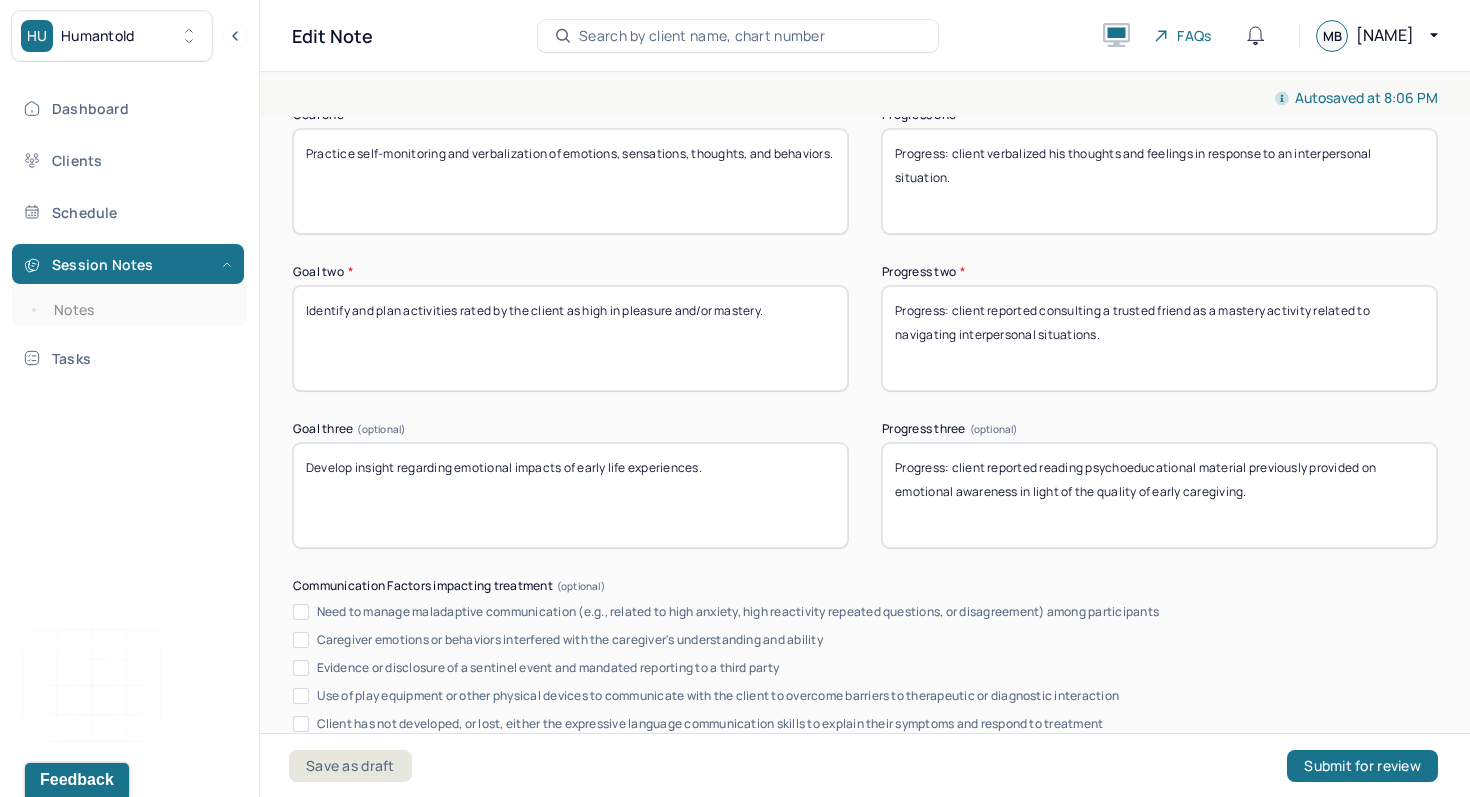 click on "Progress: client reported reading psychoeducational material previously provided on emotional awareness in light of the quality of early caregiving." at bounding box center (1159, 495) 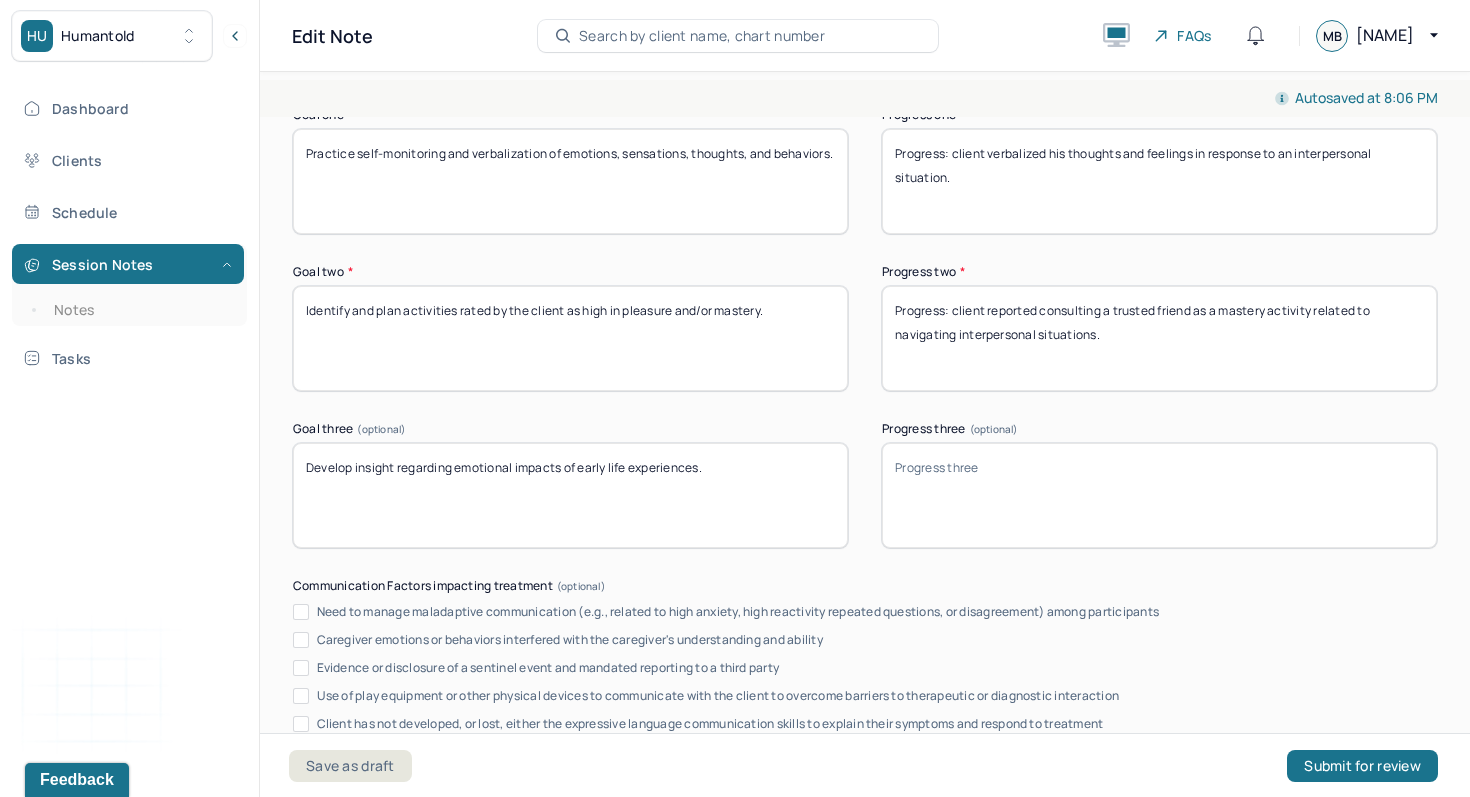 type on "\" 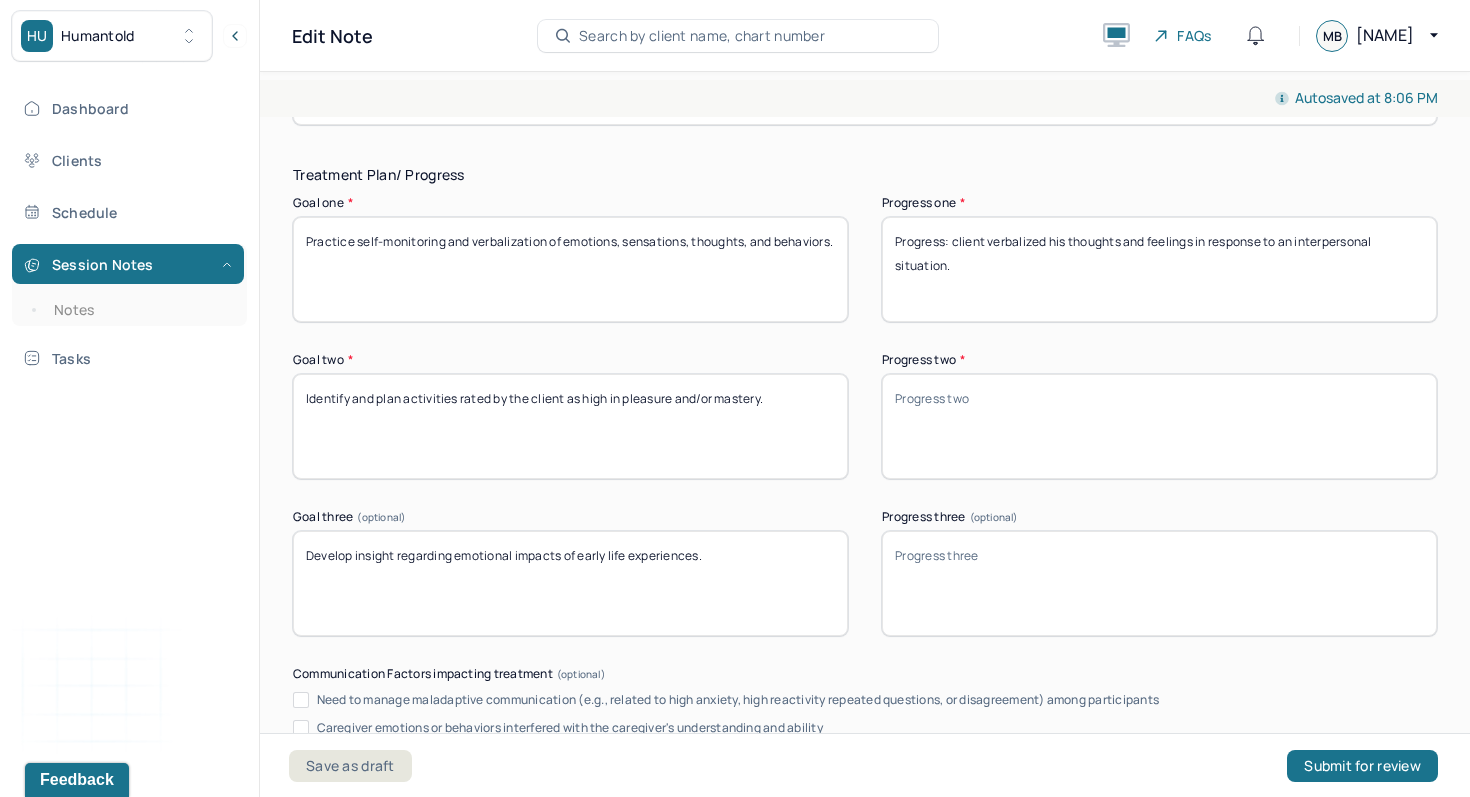 scroll, scrollTop: 3021, scrollLeft: 0, axis: vertical 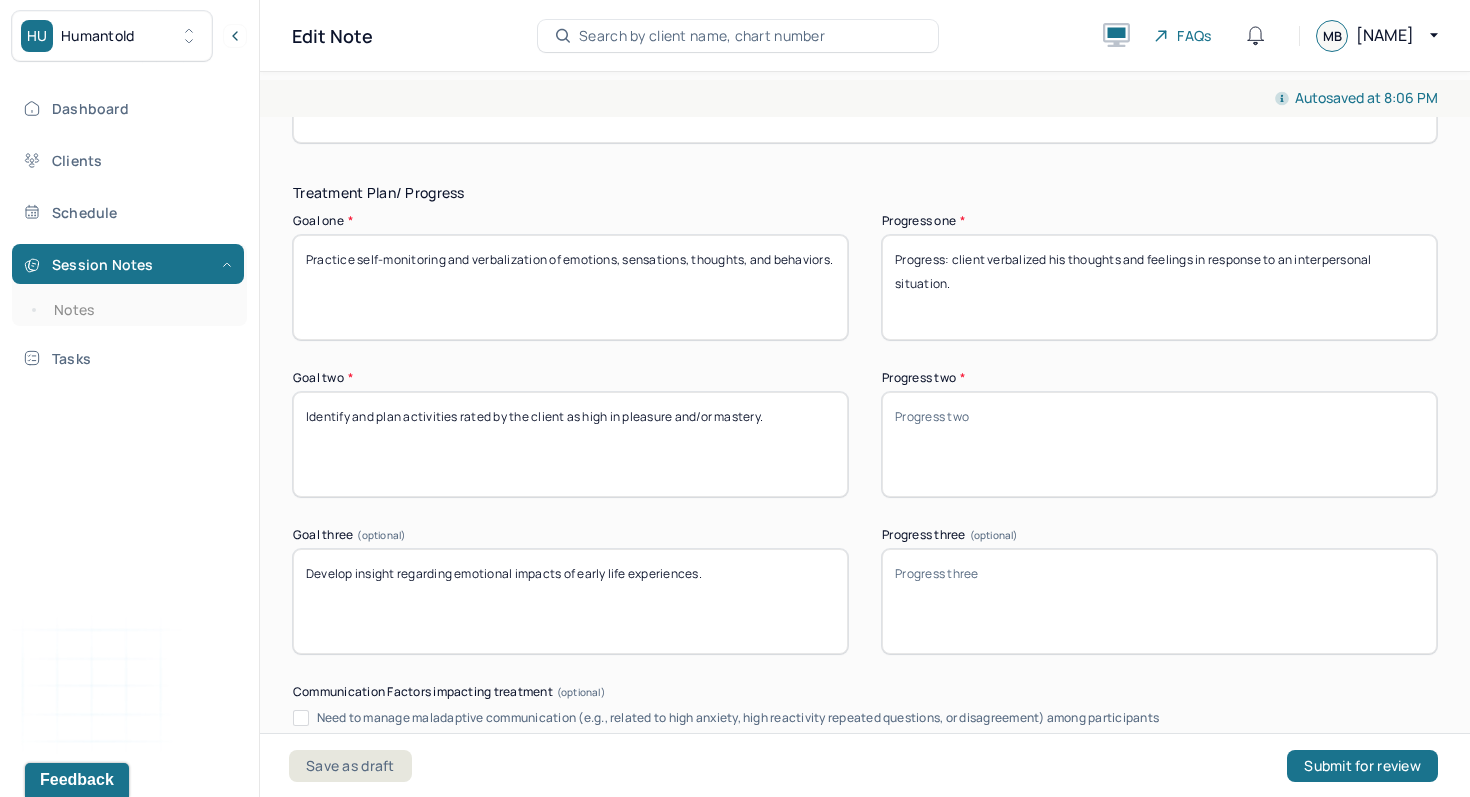 type 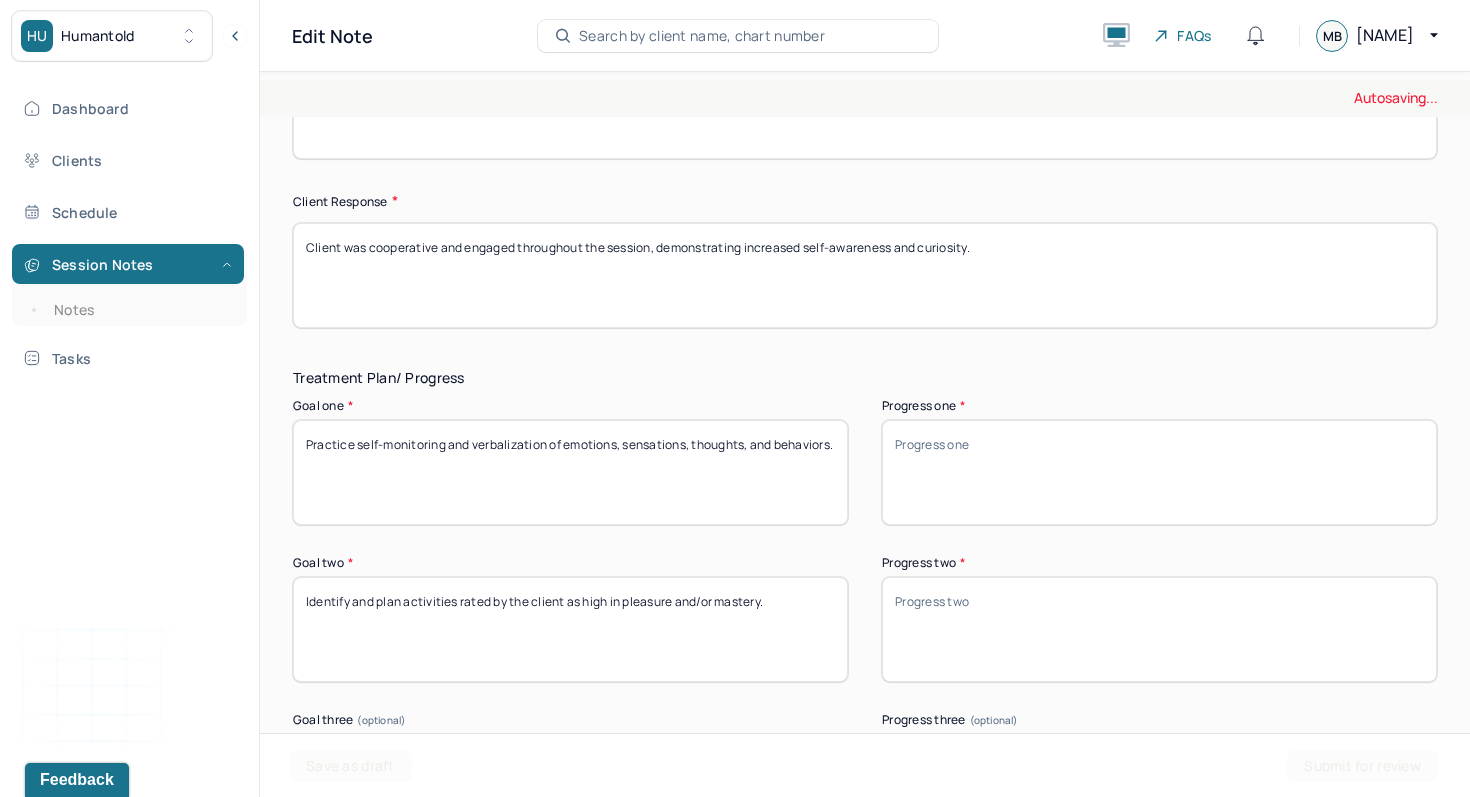 scroll, scrollTop: 2790, scrollLeft: 0, axis: vertical 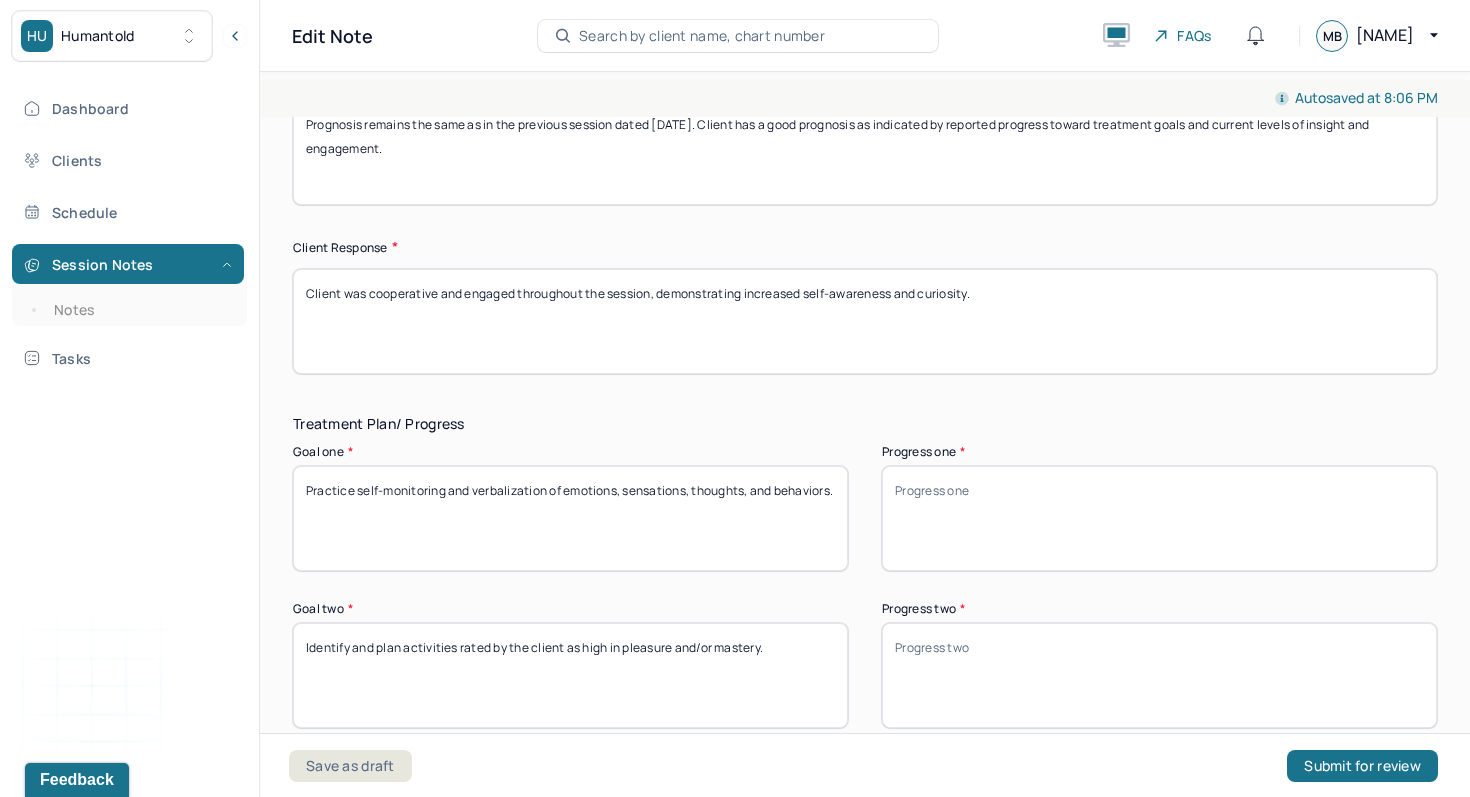 type 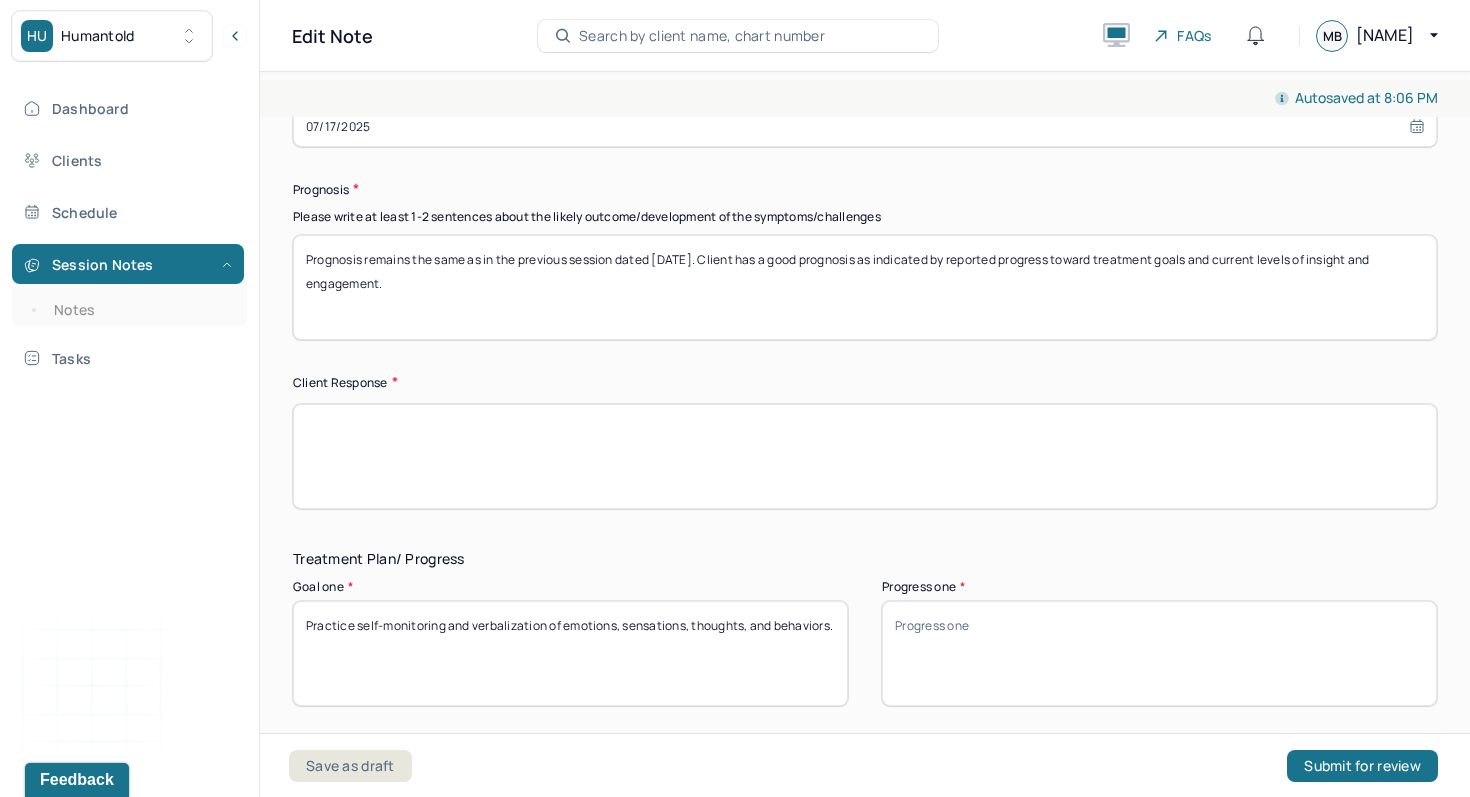 scroll, scrollTop: 2475, scrollLeft: 0, axis: vertical 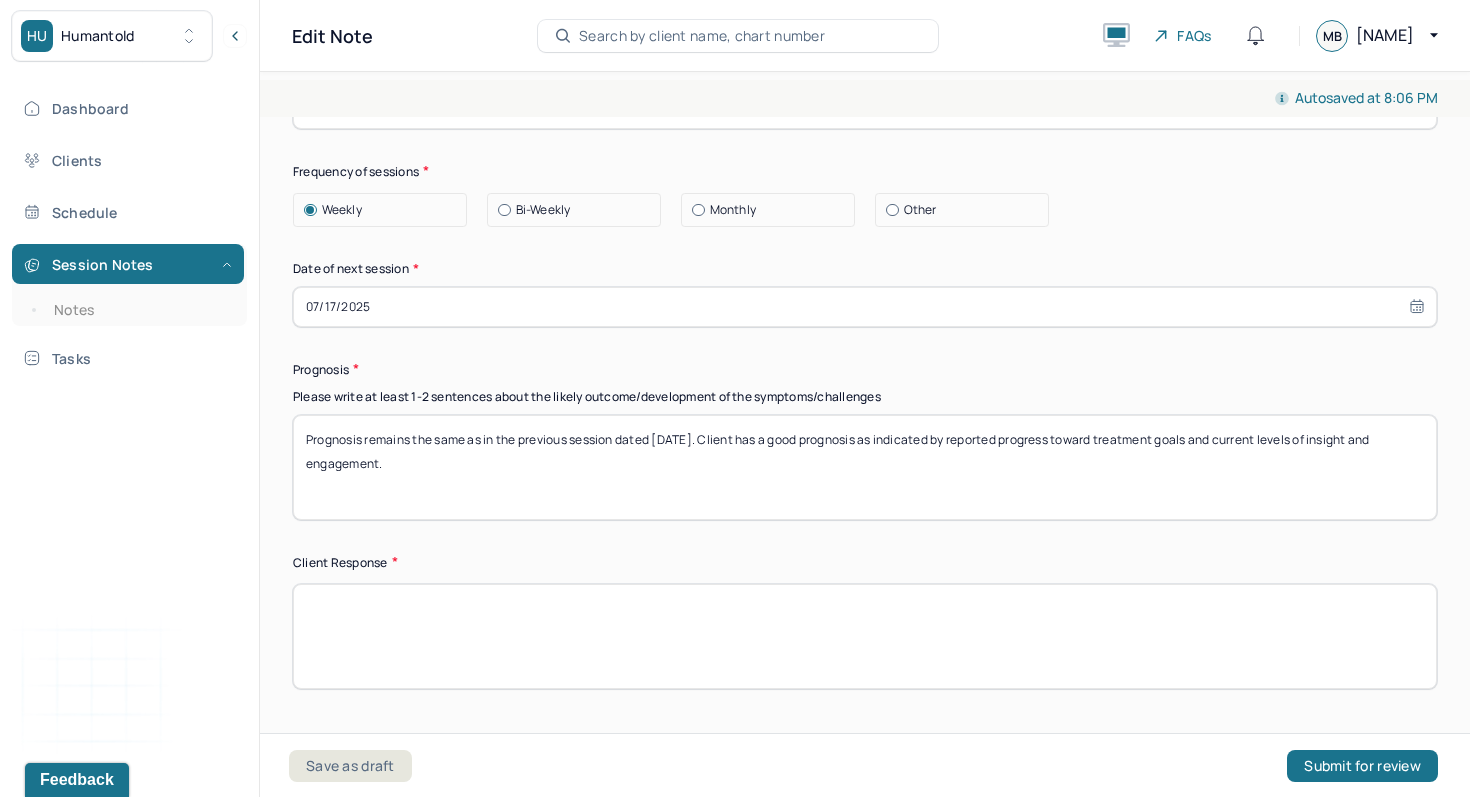 type 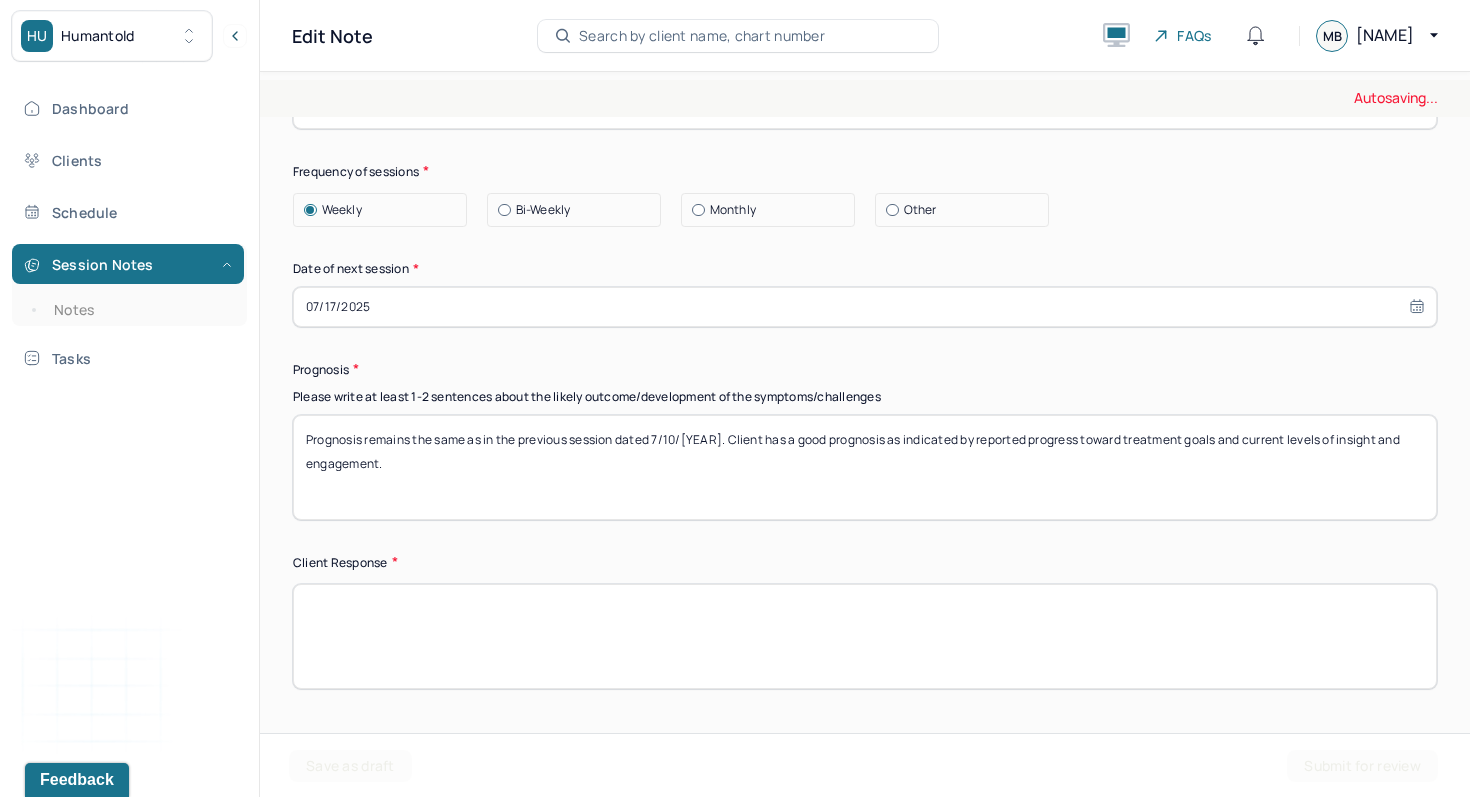 type on "Prognosis remains the same as in the previous session dated 7/10/[YEAR]. Client has a good prognosis as indicated by reported progress toward treatment goals and current levels of insight and engagement." 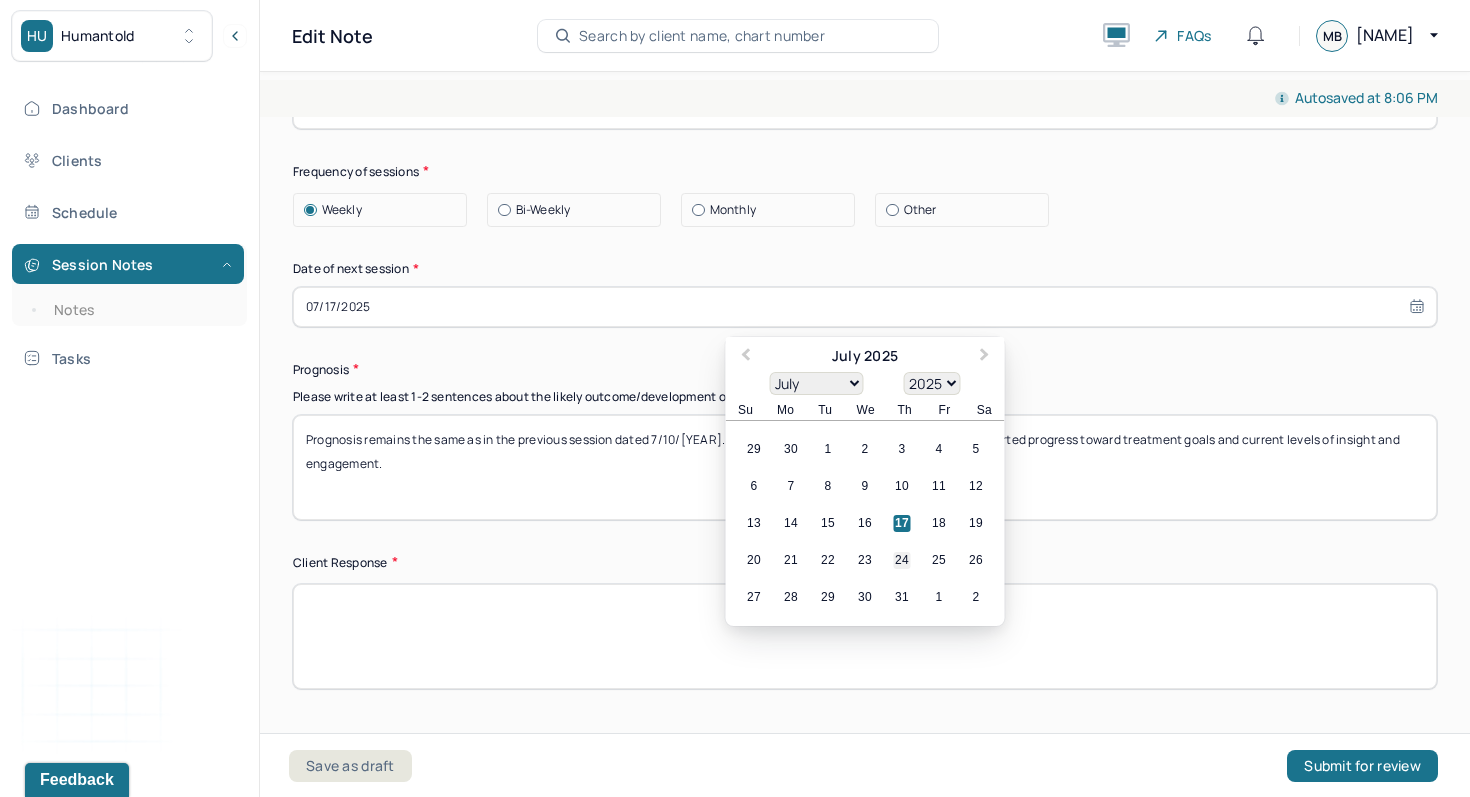 click on "24" at bounding box center (902, 560) 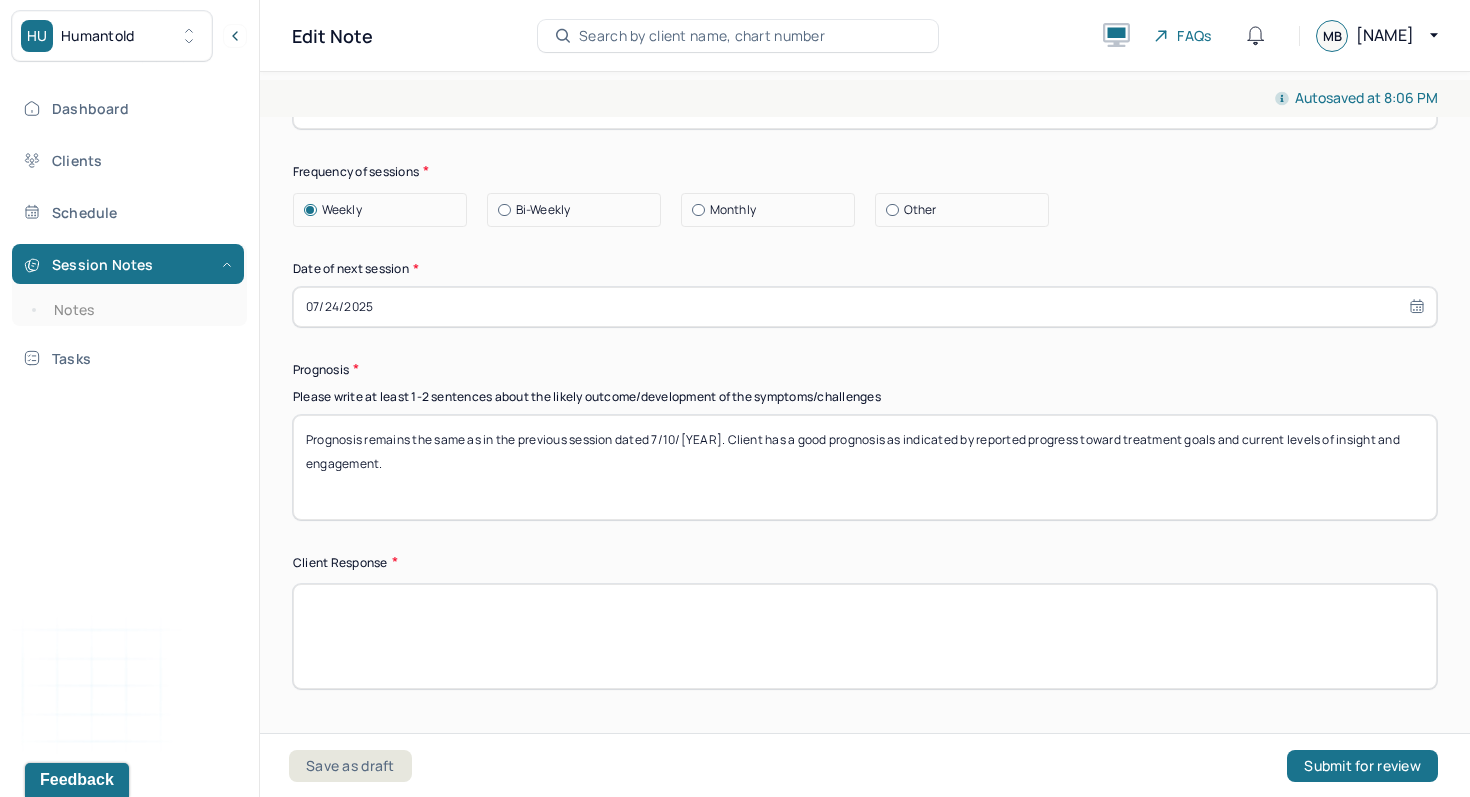 scroll, scrollTop: 2185, scrollLeft: 0, axis: vertical 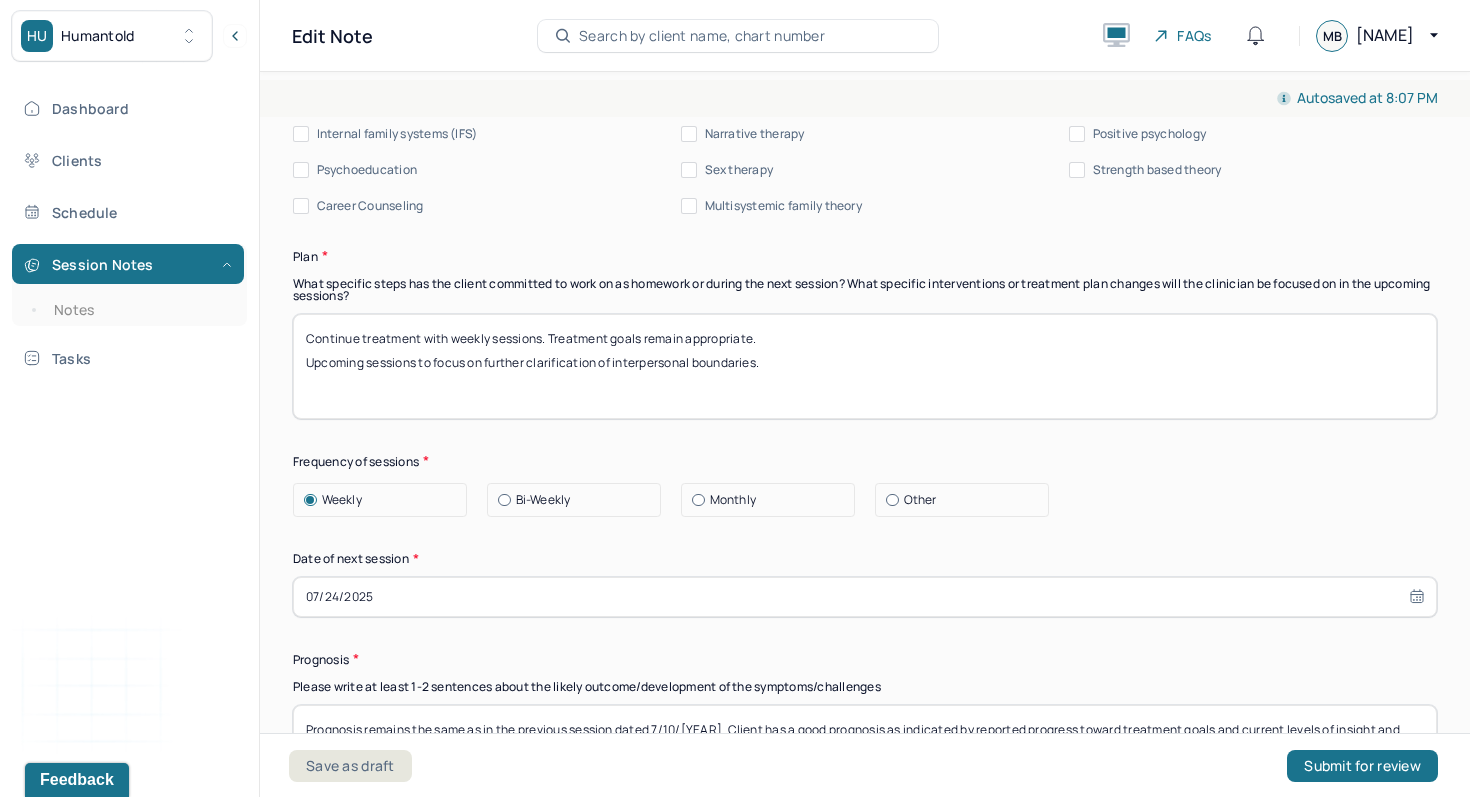 drag, startPoint x: 823, startPoint y: 382, endPoint x: 489, endPoint y: 372, distance: 334.14966 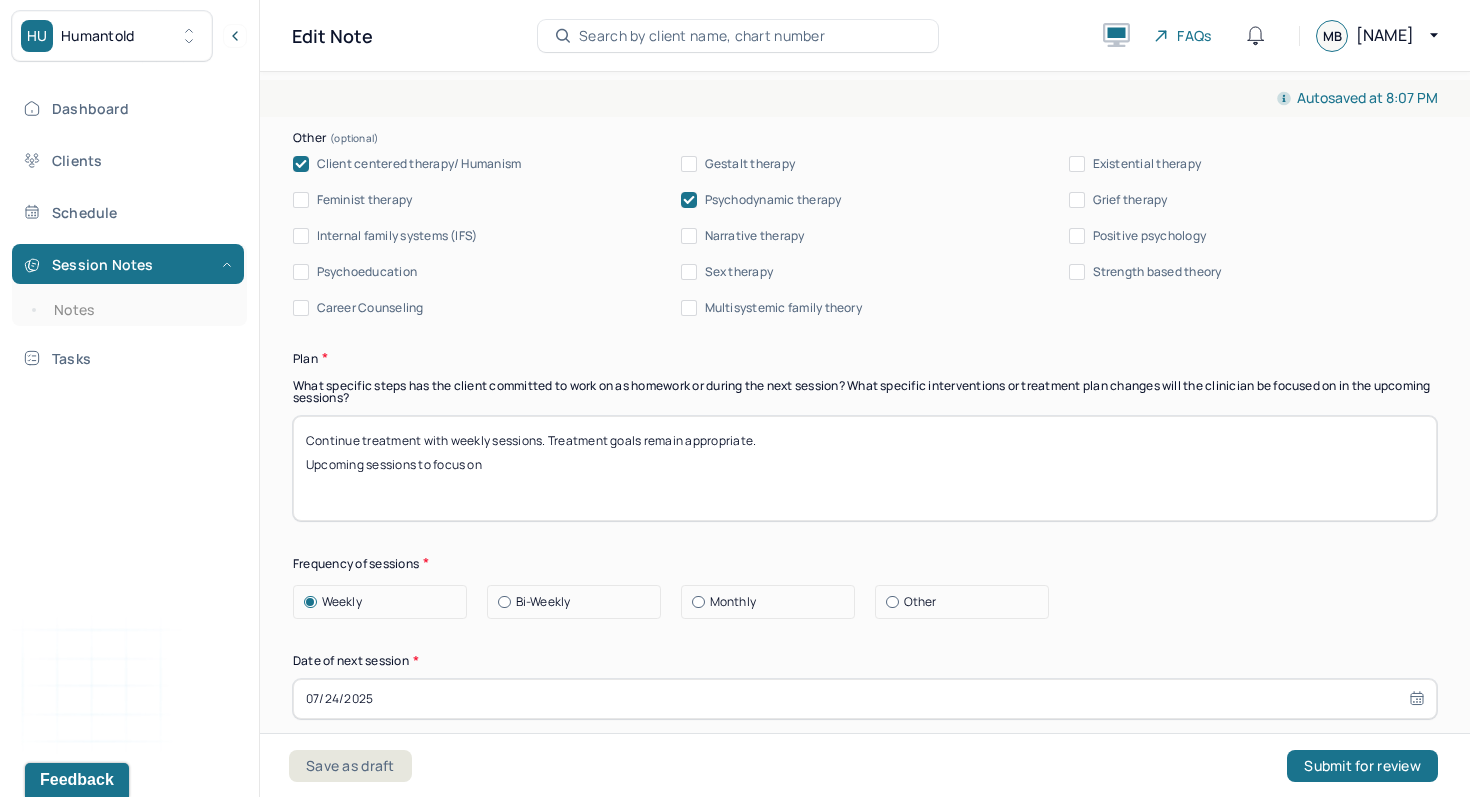 scroll, scrollTop: 1840, scrollLeft: 0, axis: vertical 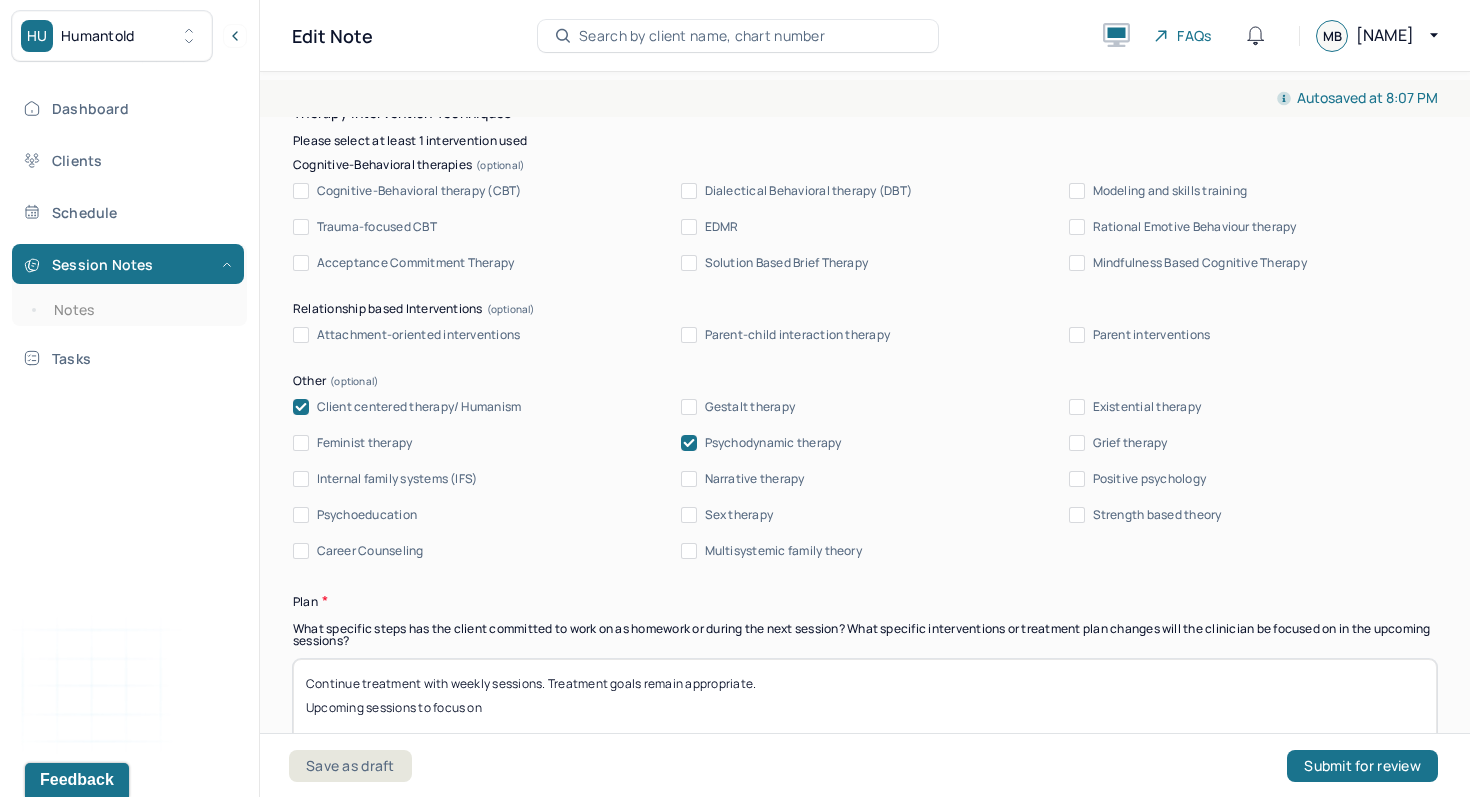 type on "Continue treatment with weekly sessions. Treatment goals remain appropriate.
Upcoming sessions to focus on" 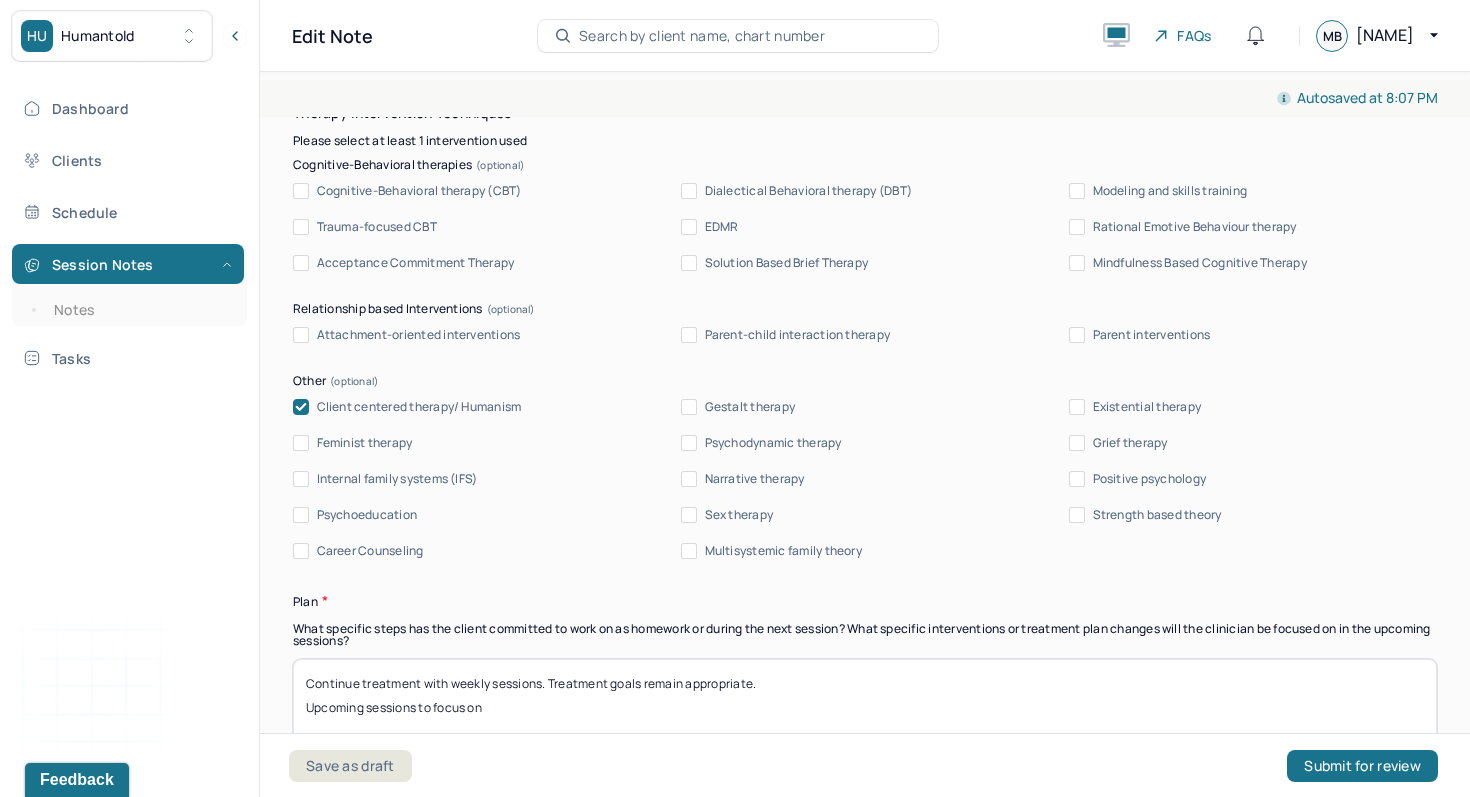 click on "Client centered therapy/ Humanism" at bounding box center (419, 407) 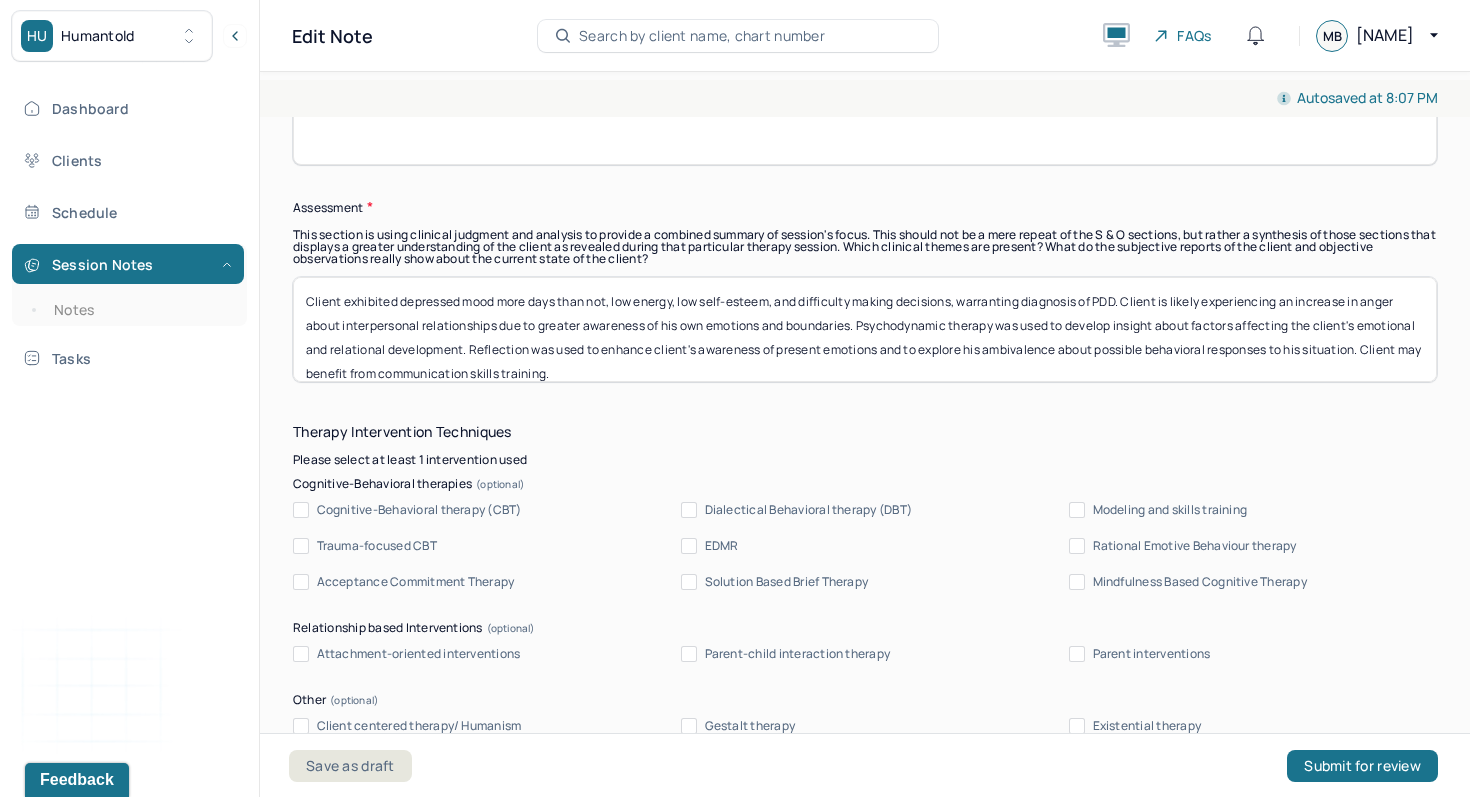 scroll, scrollTop: 1372, scrollLeft: 0, axis: vertical 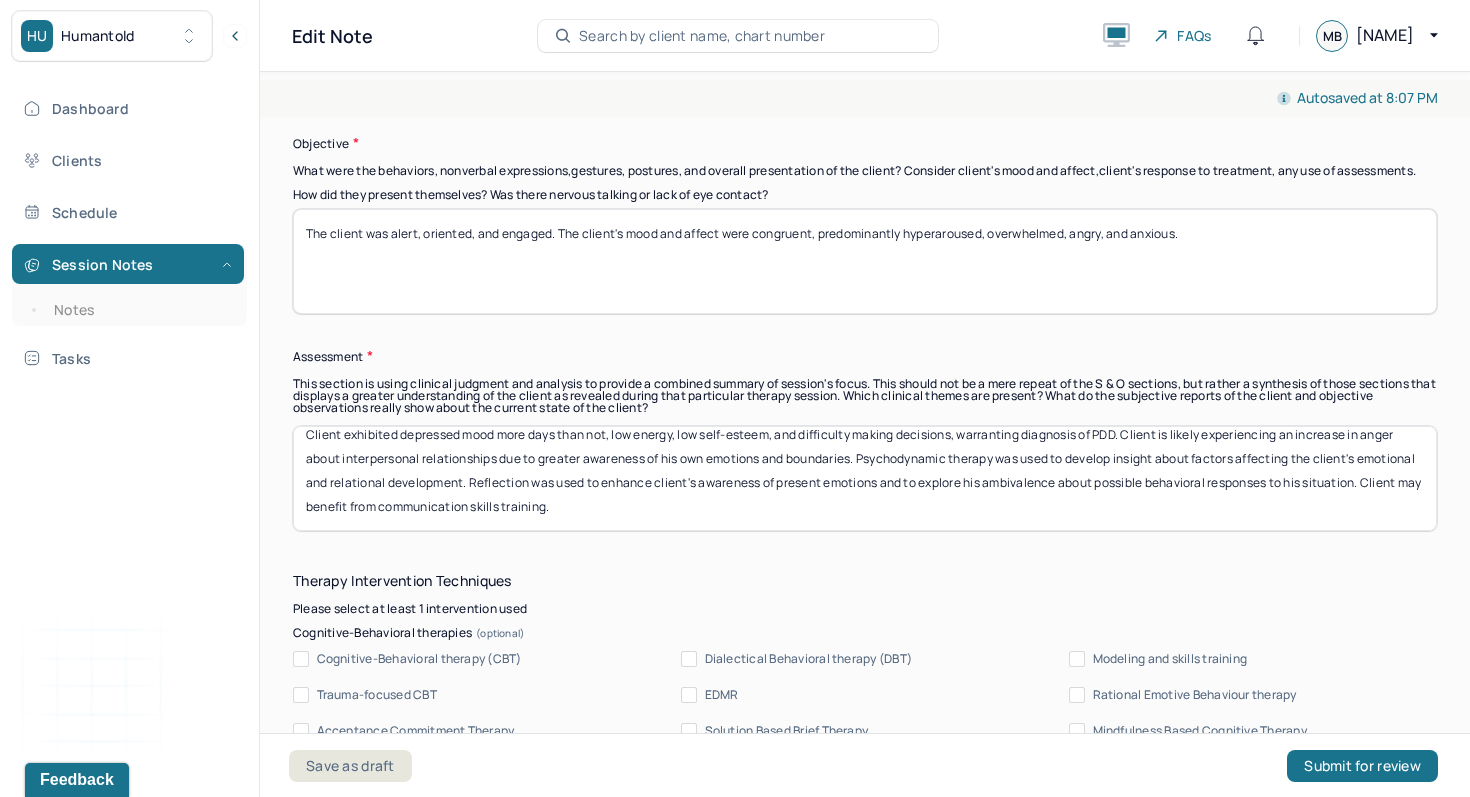 drag, startPoint x: 1130, startPoint y: 461, endPoint x: 1130, endPoint y: 574, distance: 113 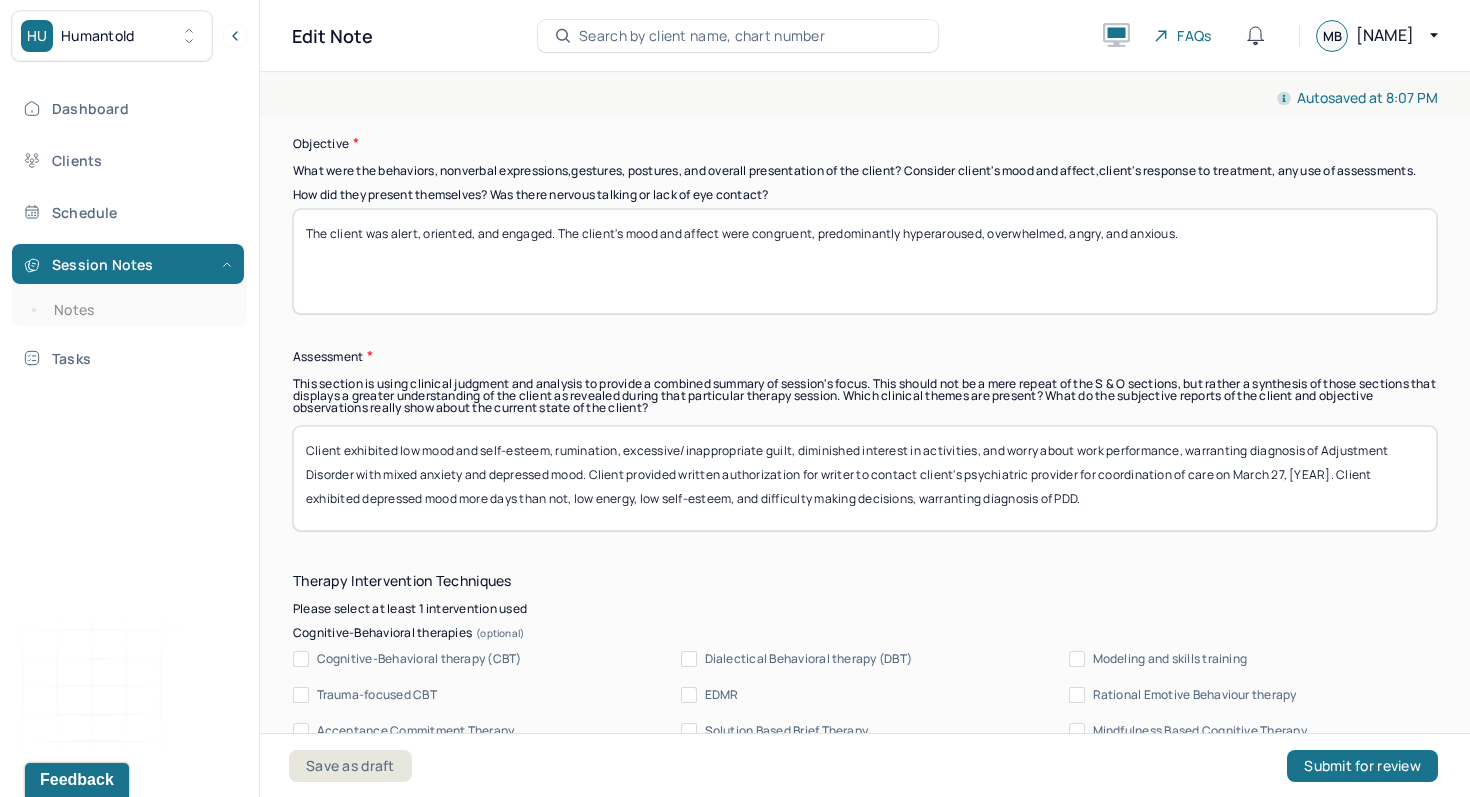 scroll, scrollTop: 0, scrollLeft: 0, axis: both 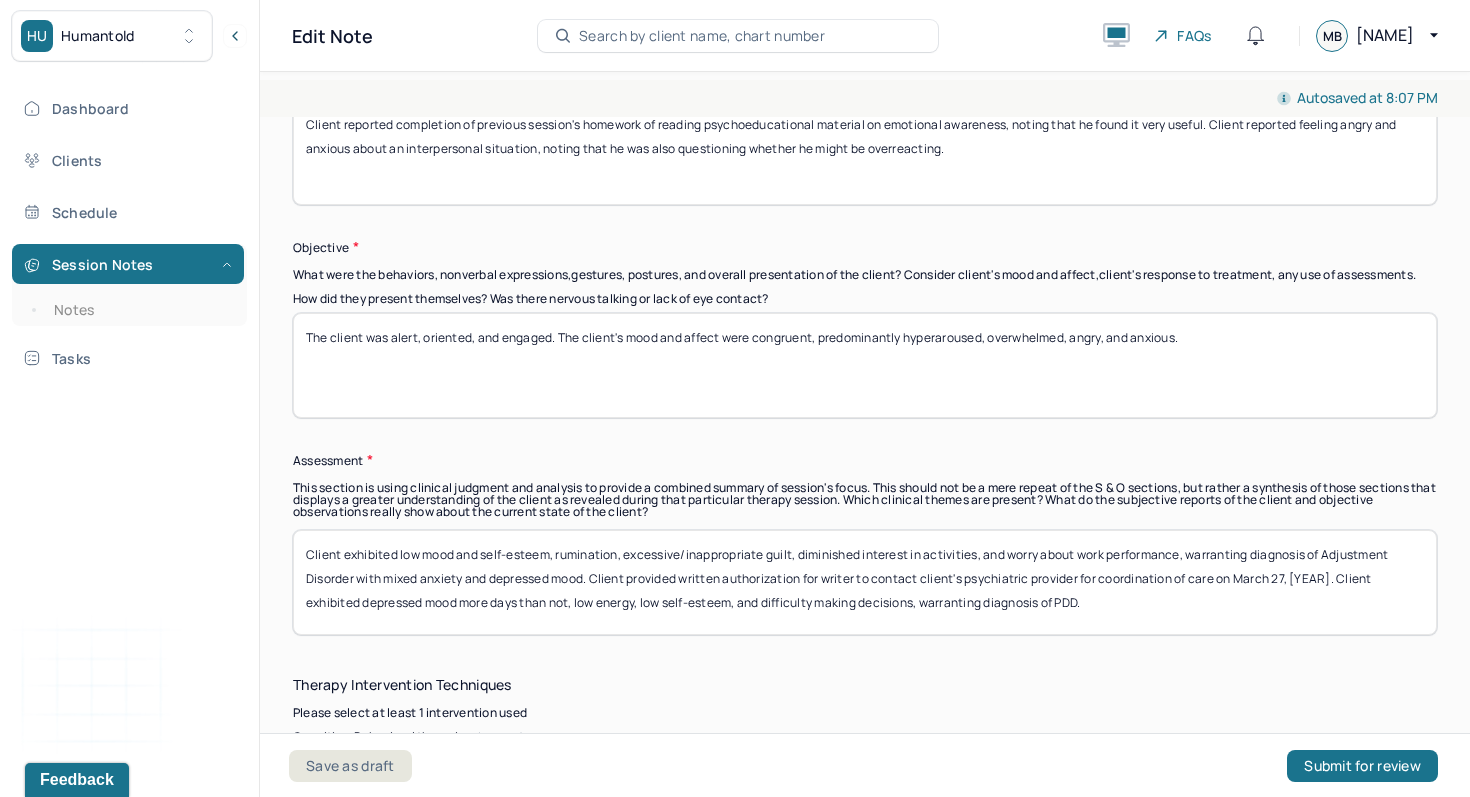 type on "Client exhibited low mood and self-esteem, rumination, excessive/inappropriate guilt, diminished interest in activities, and worry about work performance, warranting diagnosis of Adjustment Disorder with mixed anxiety and depressed mood. Client provided written authorization for writer to contact client's psychiatric provider for coordination of care on March 27, [YEAR]. Client exhibited depressed mood more days than not, low energy, low self-esteem, and difficulty making decisions, warranting diagnosis of PDD." 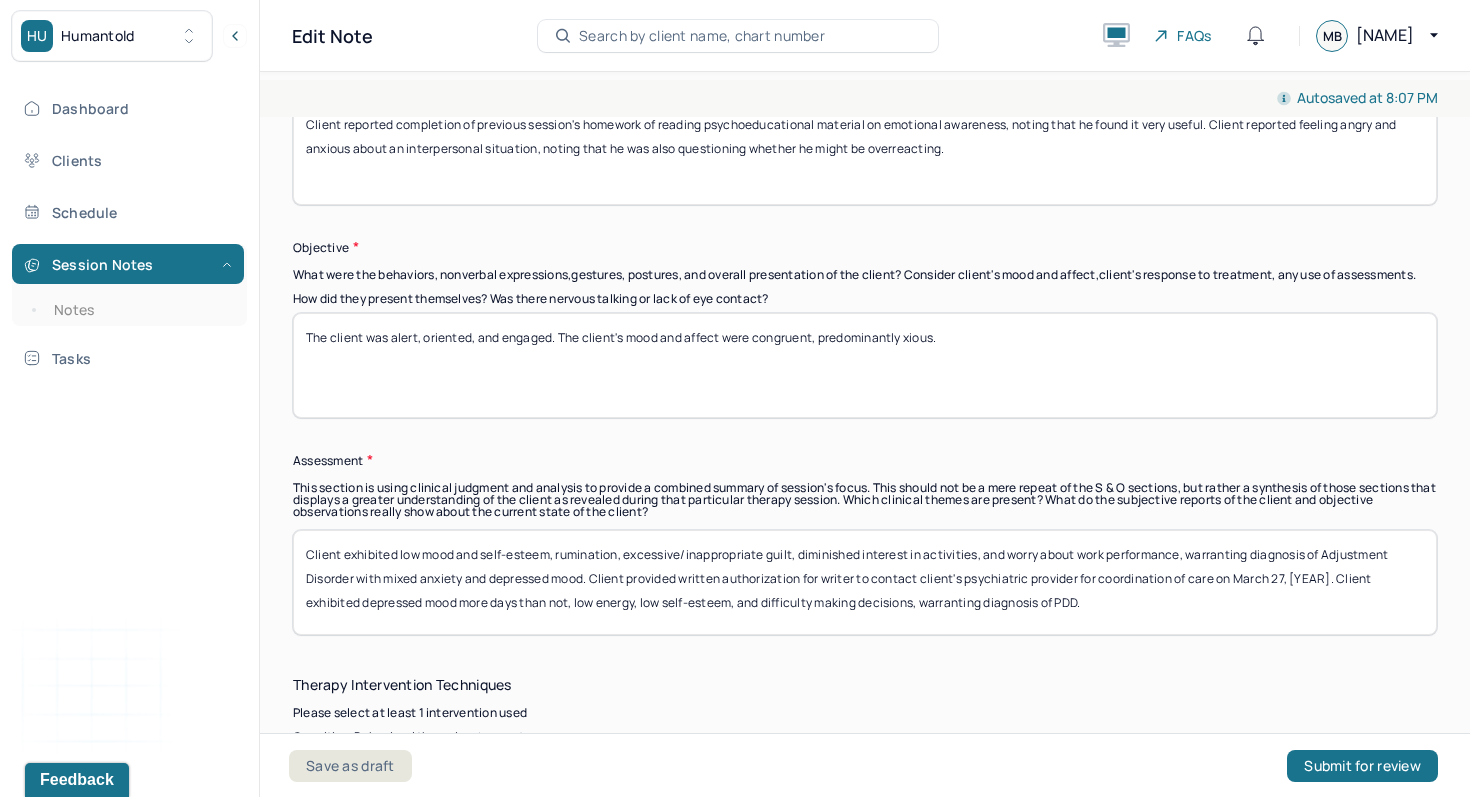 click on "The client was alert, oriented, and engaged. The client's mood and affect were congruent, predominantly hyperaroused, overwhelmed, angry, and anxious." at bounding box center (865, 365) 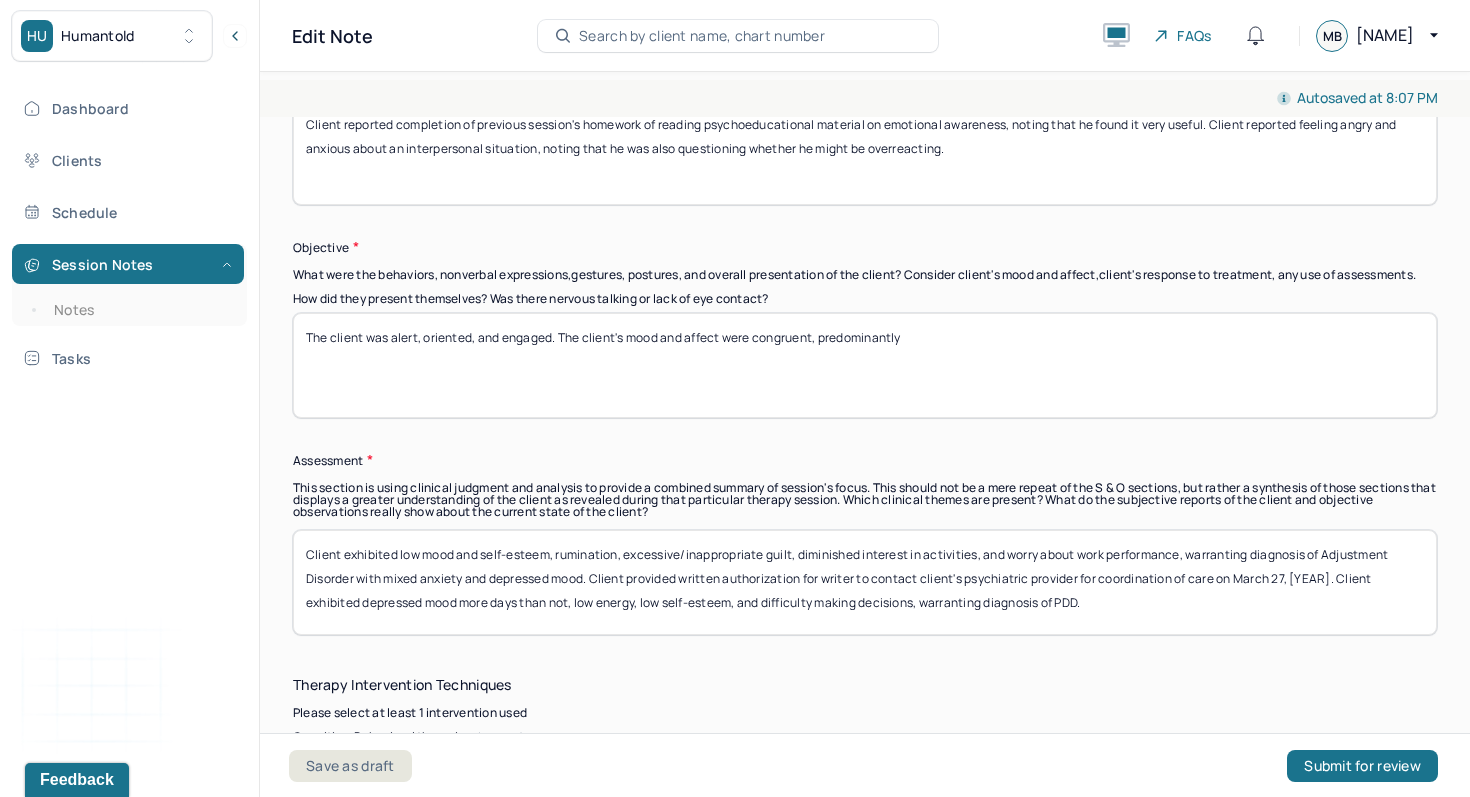 scroll, scrollTop: 1037, scrollLeft: 0, axis: vertical 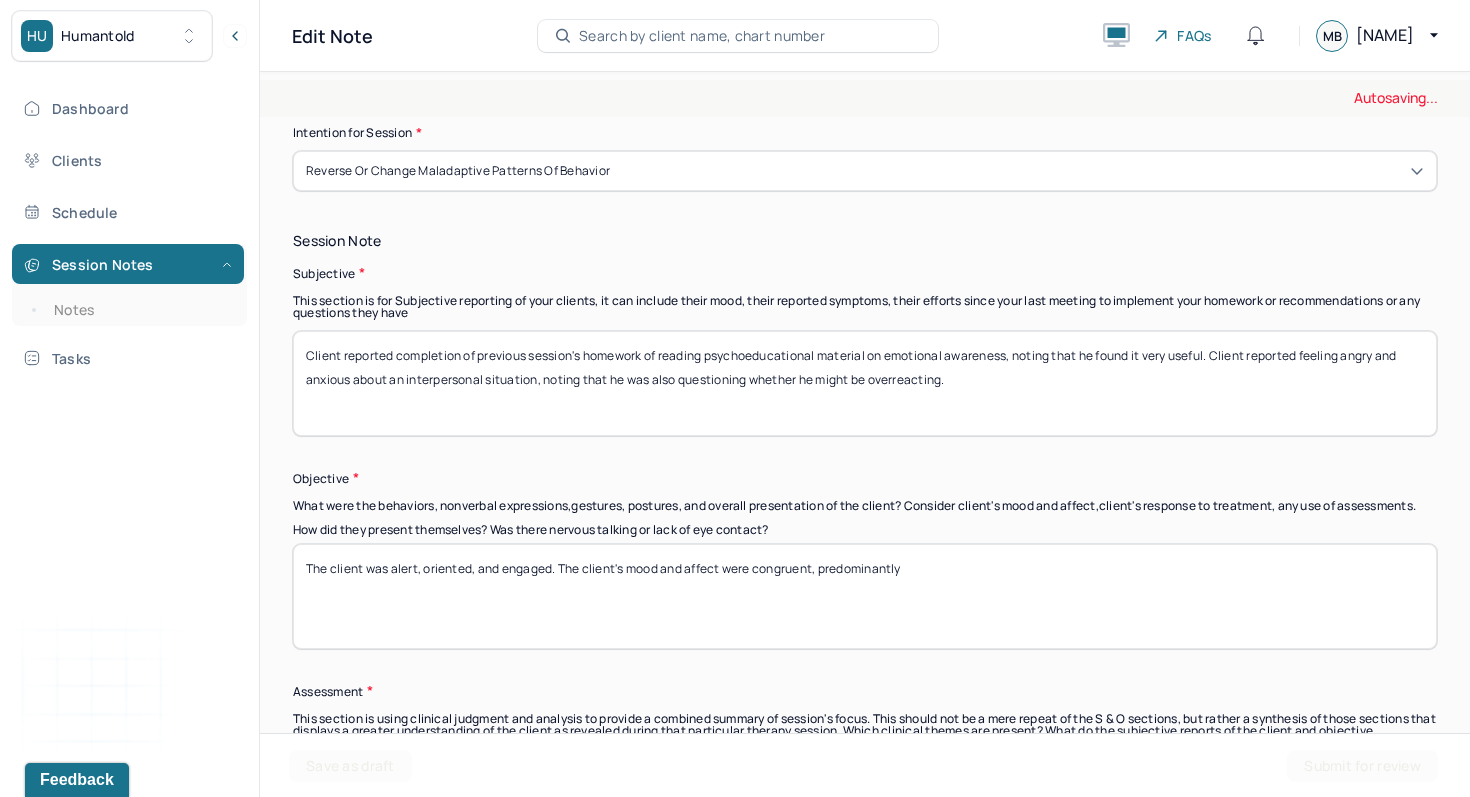 type on "The client was alert, oriented, and engaged. The client's mood and affect were congruent, predominantly" 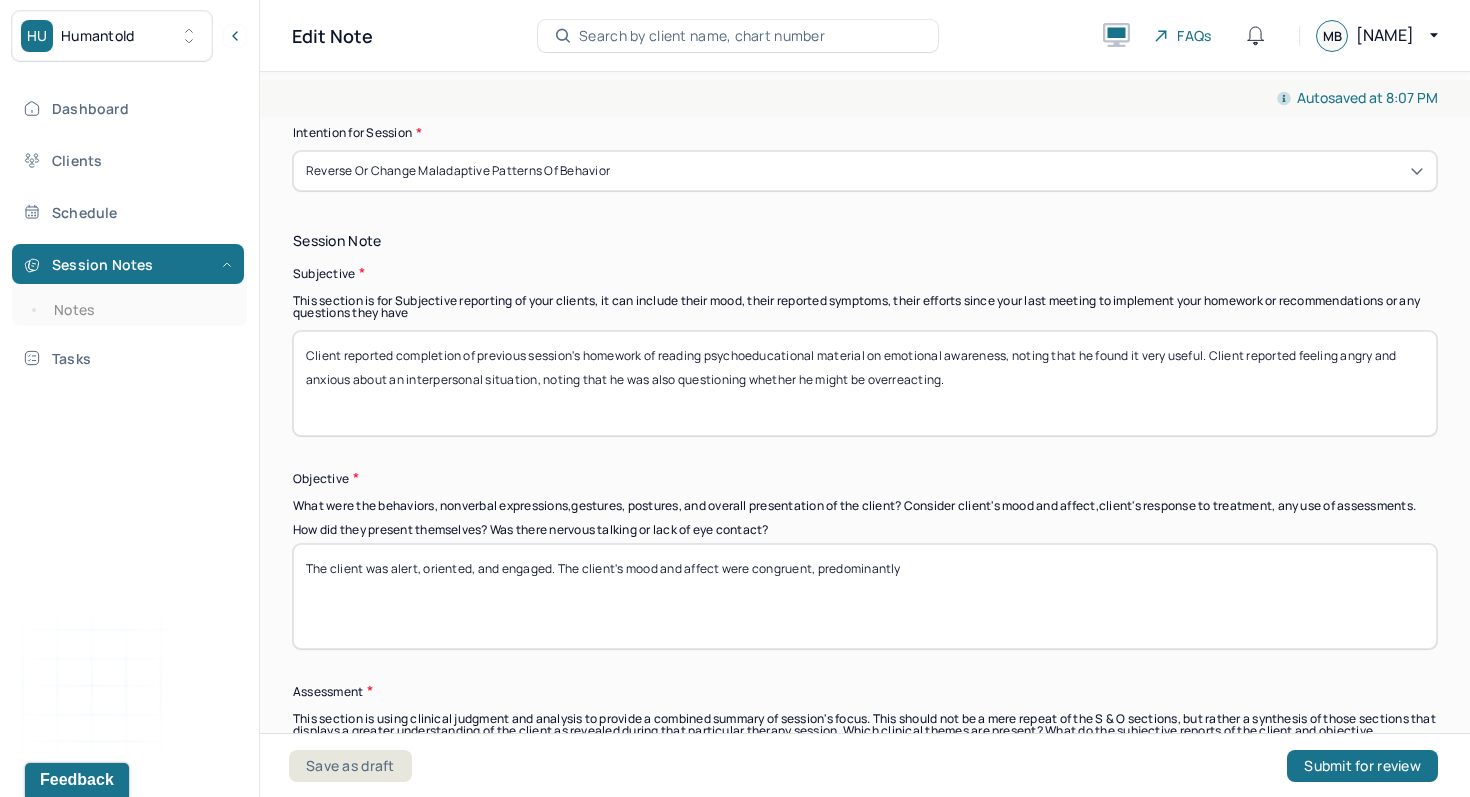 click on "Client reported completion of previous session's homework of reading psychoeducational material on emotional awareness, noting that he found it very useful. Client reported feeling angry and anxious about an interpersonal situation, noting that he was also questioning whether he might be overreacting." at bounding box center (865, 383) 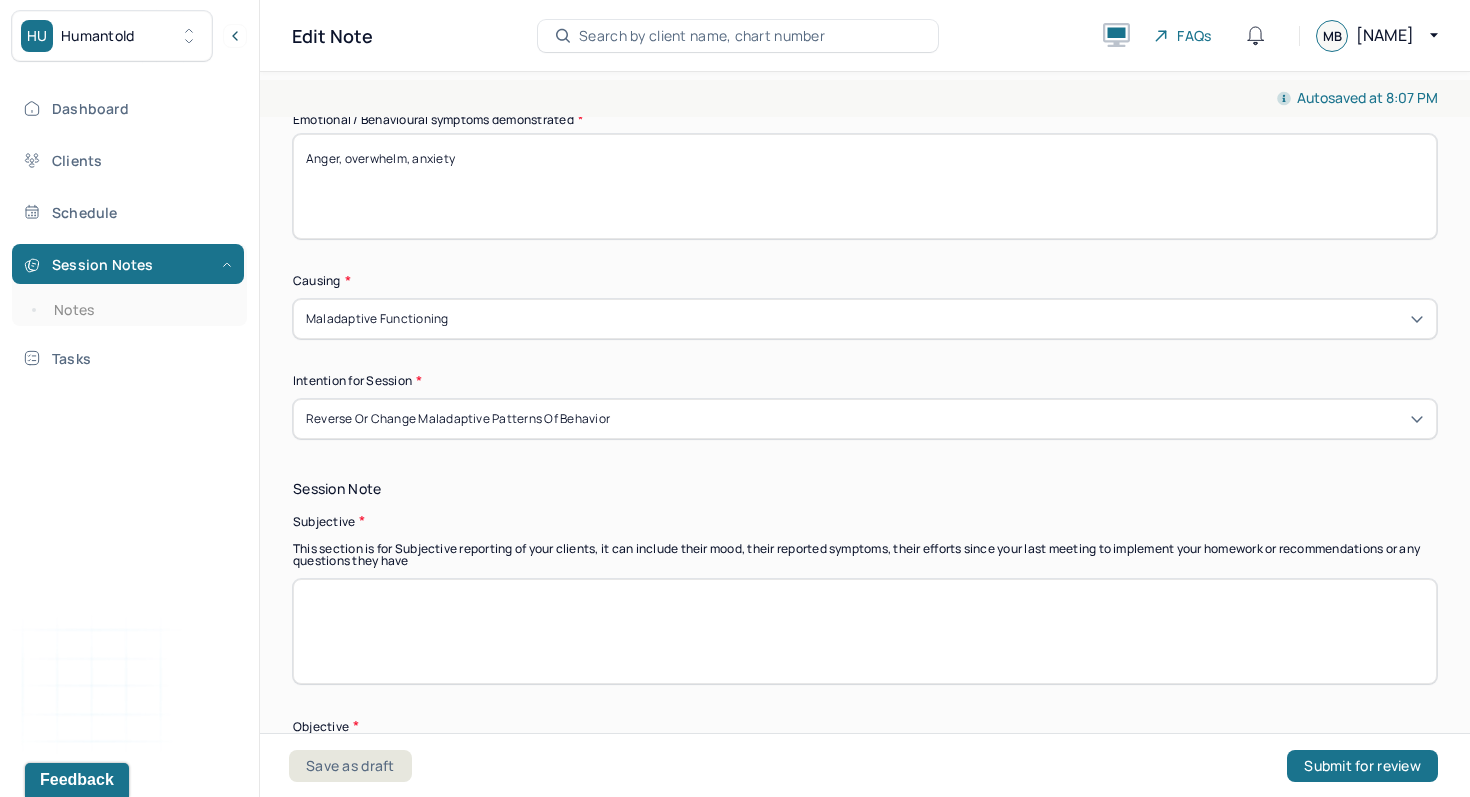 scroll, scrollTop: 737, scrollLeft: 0, axis: vertical 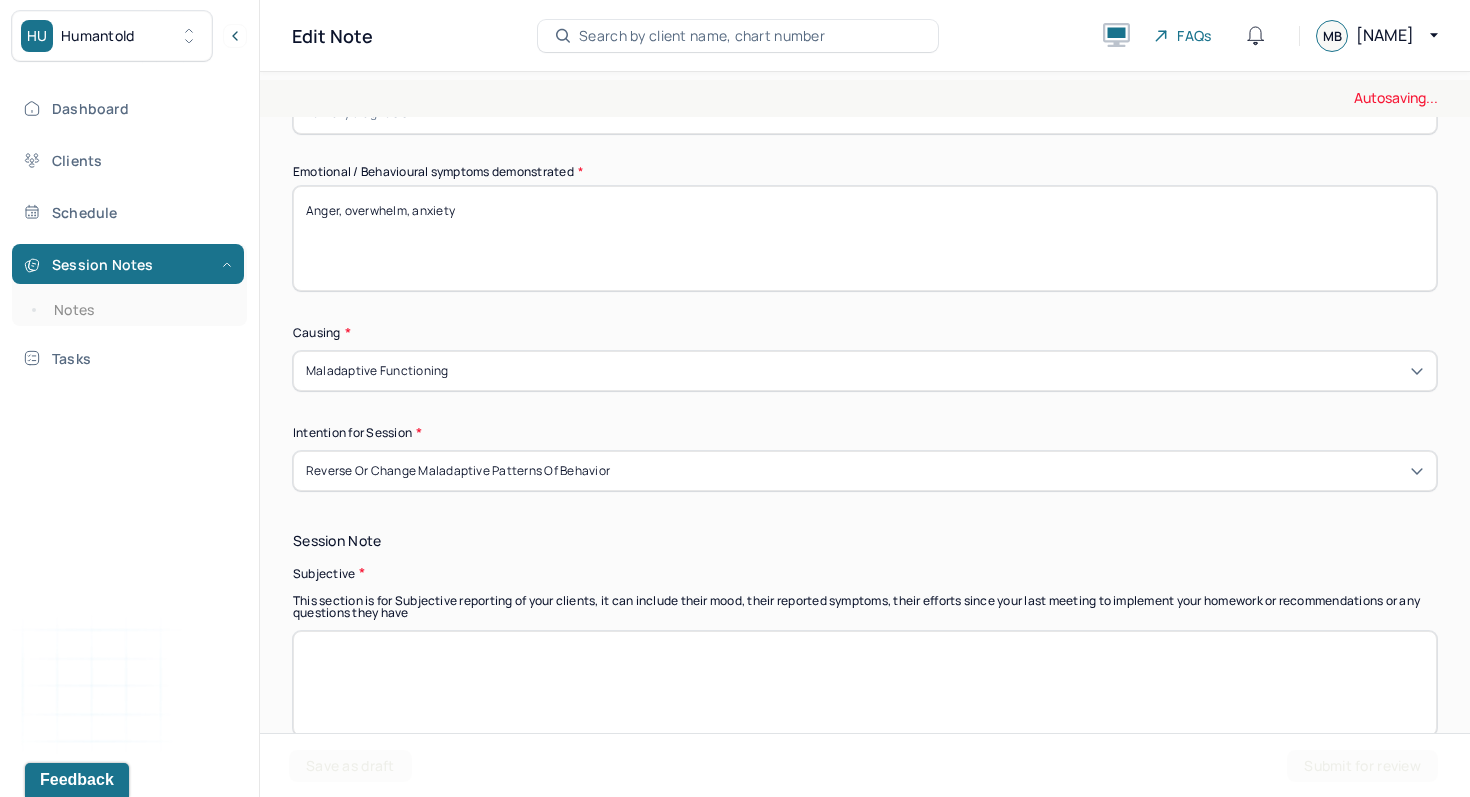 type 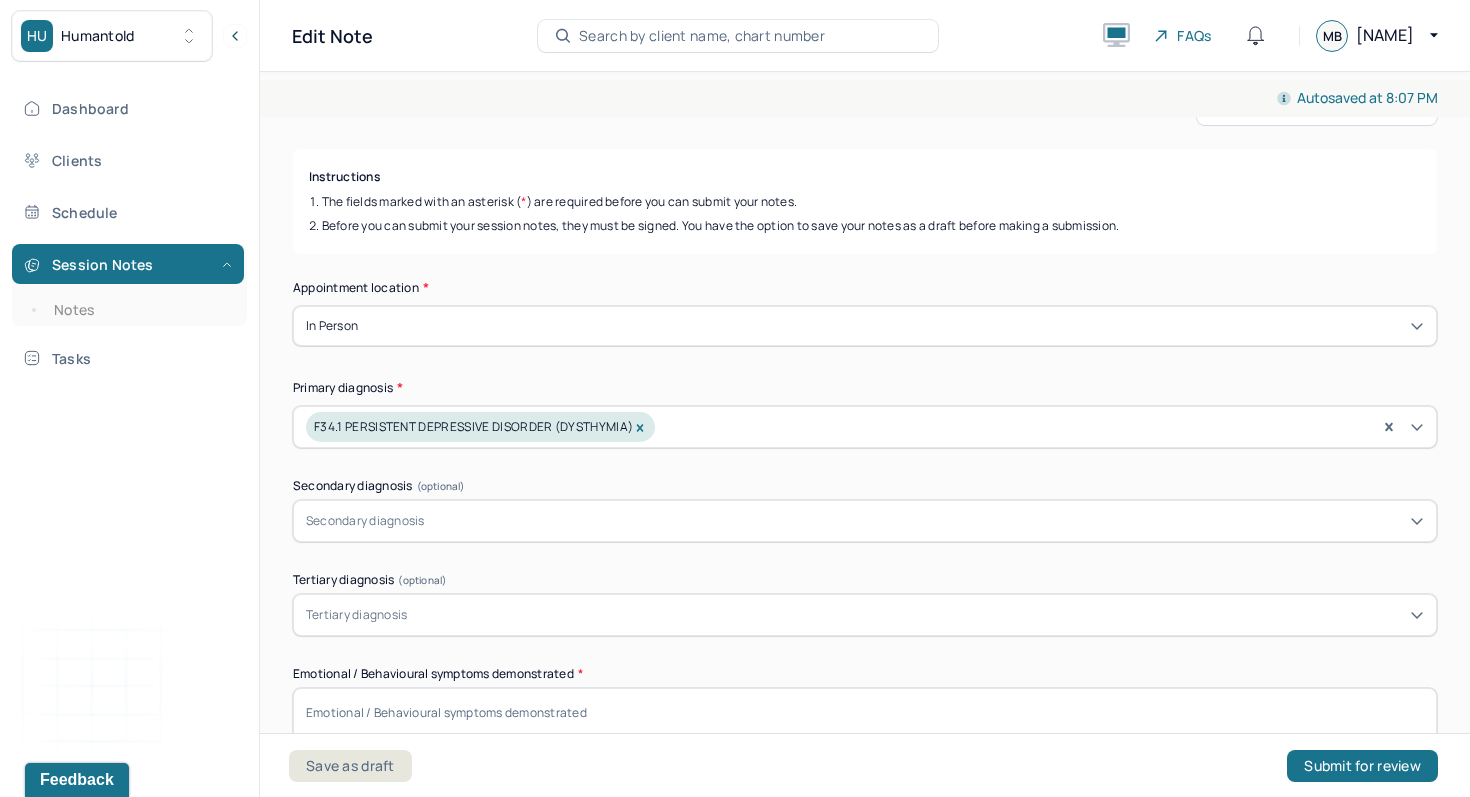scroll, scrollTop: 0, scrollLeft: 0, axis: both 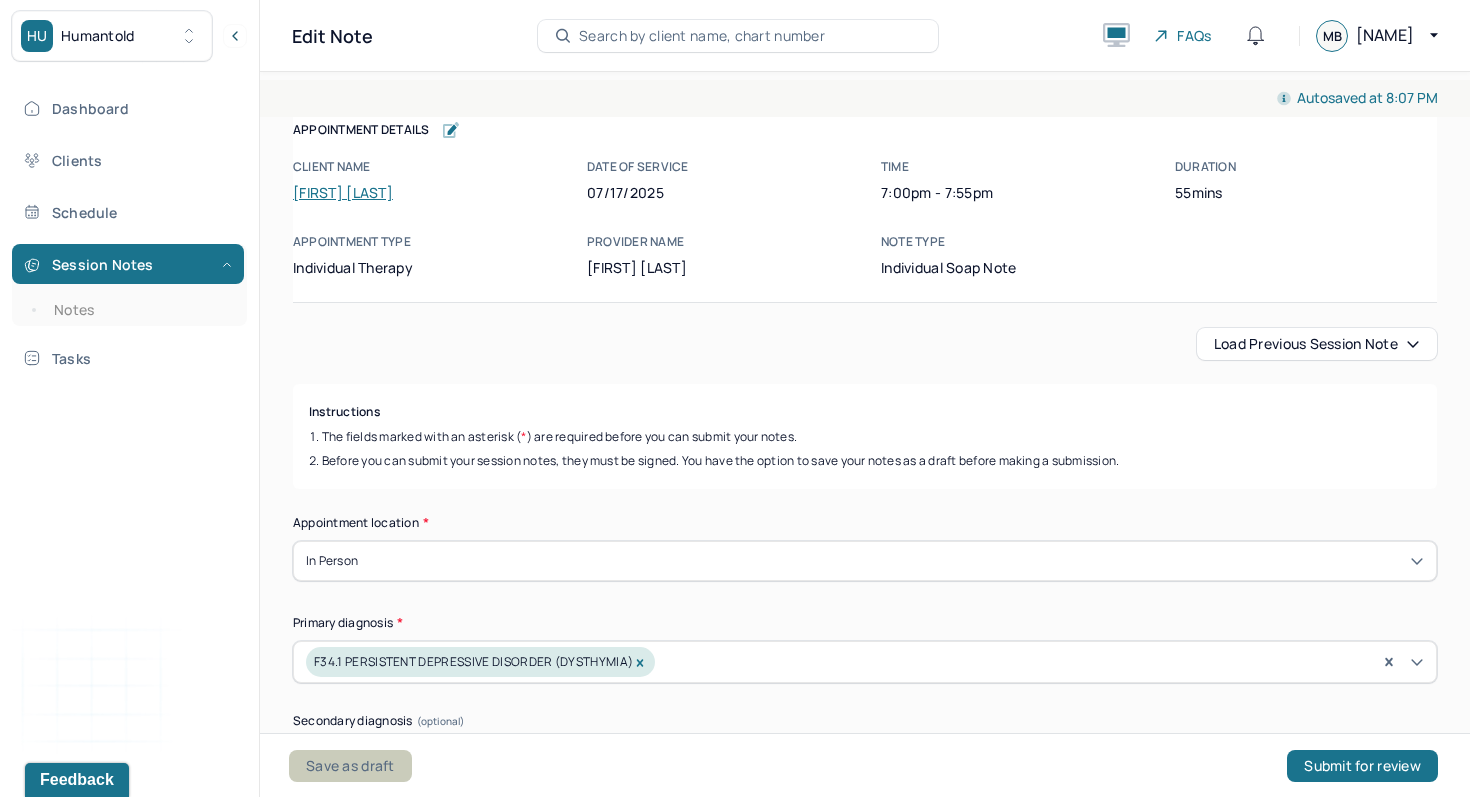 type 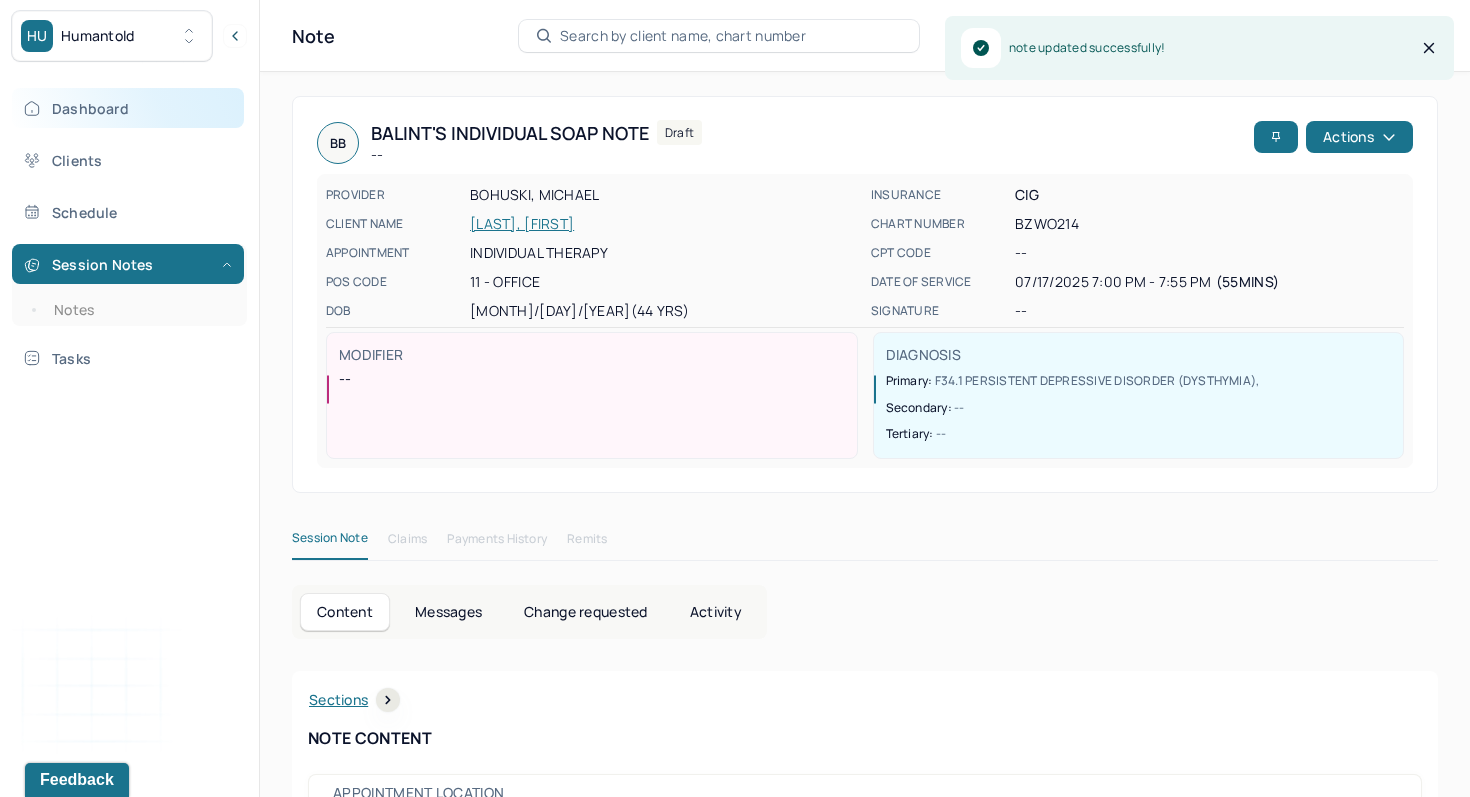 click on "Dashboard" at bounding box center [128, 108] 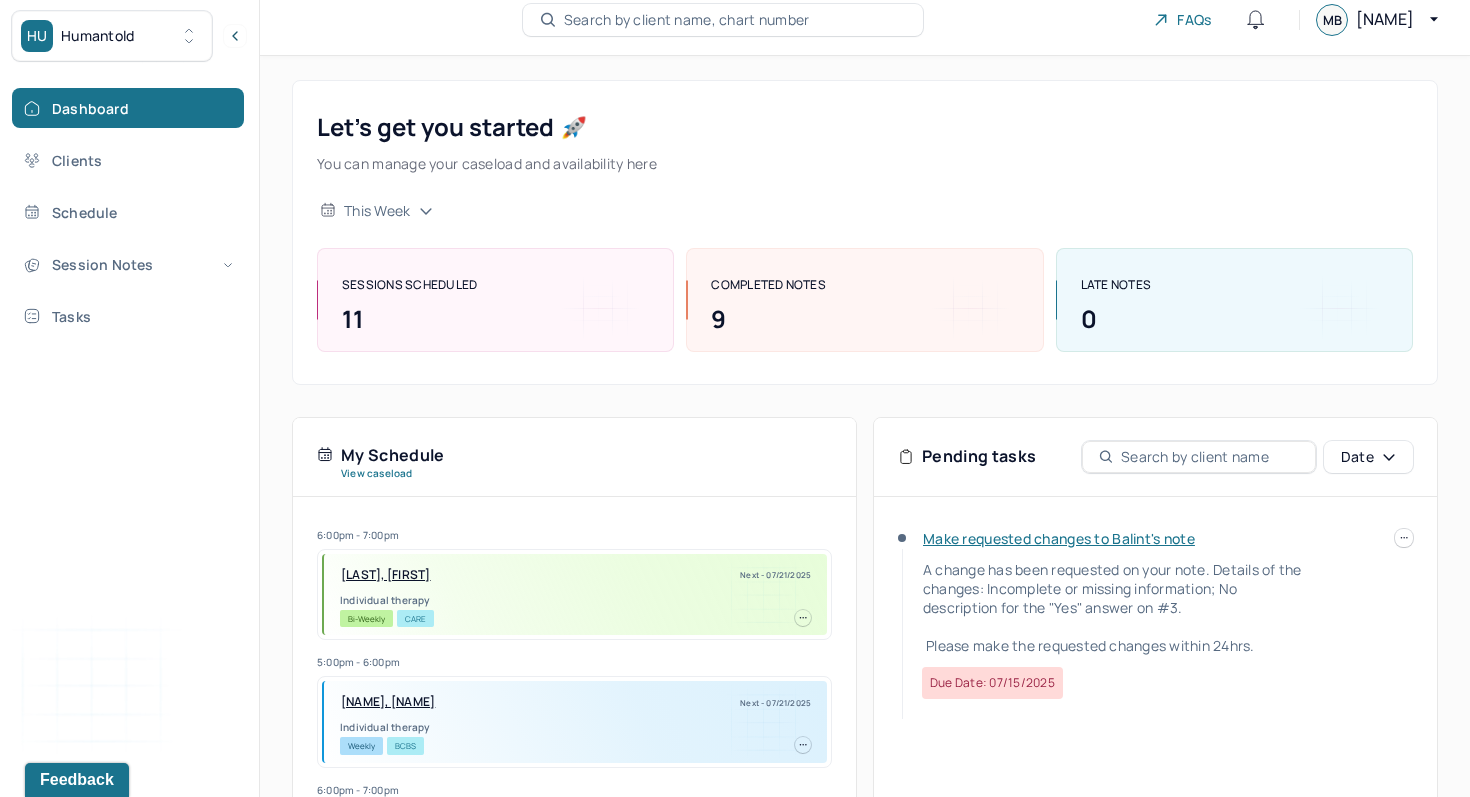 scroll, scrollTop: 52, scrollLeft: 0, axis: vertical 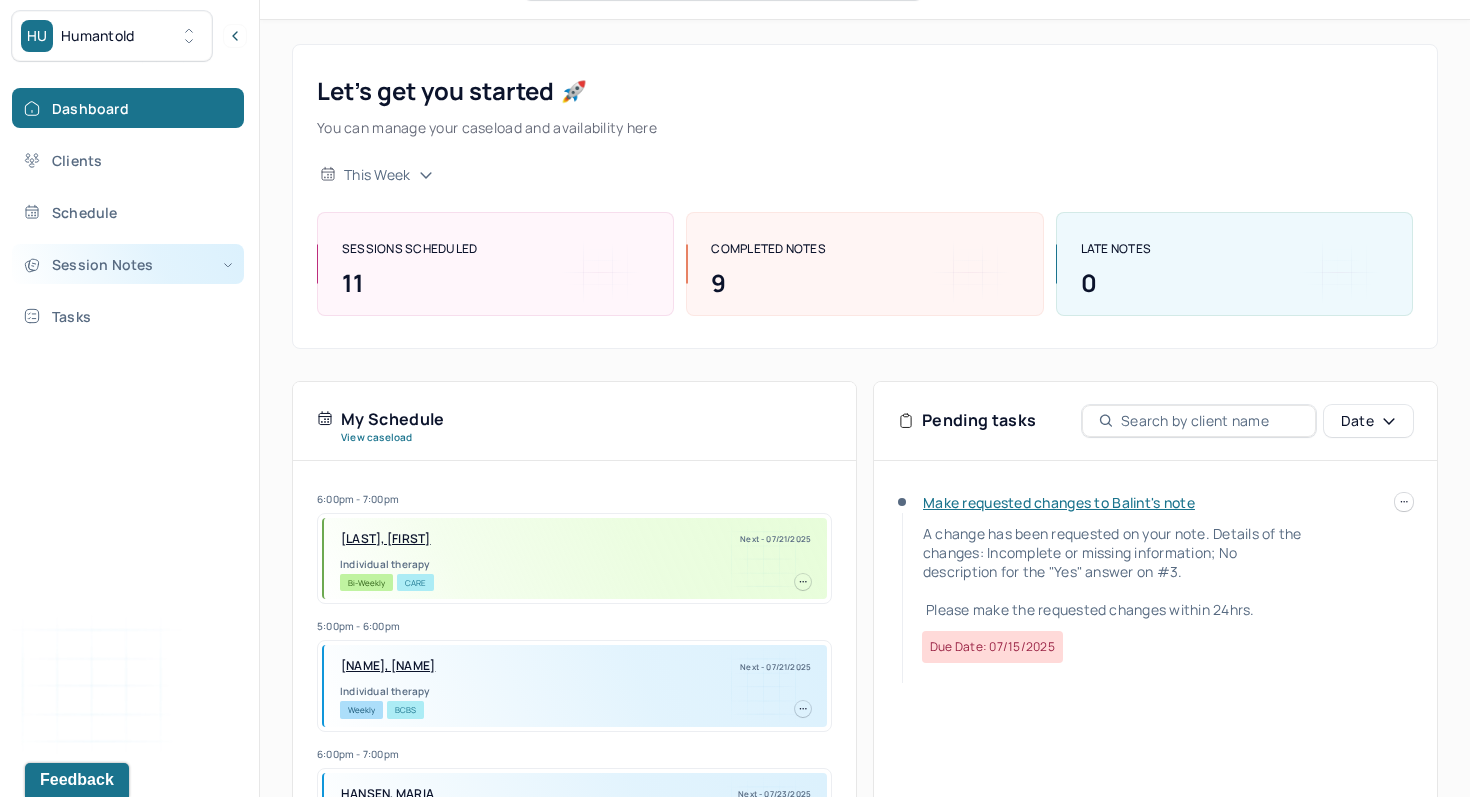 click on "Session Notes" at bounding box center (128, 264) 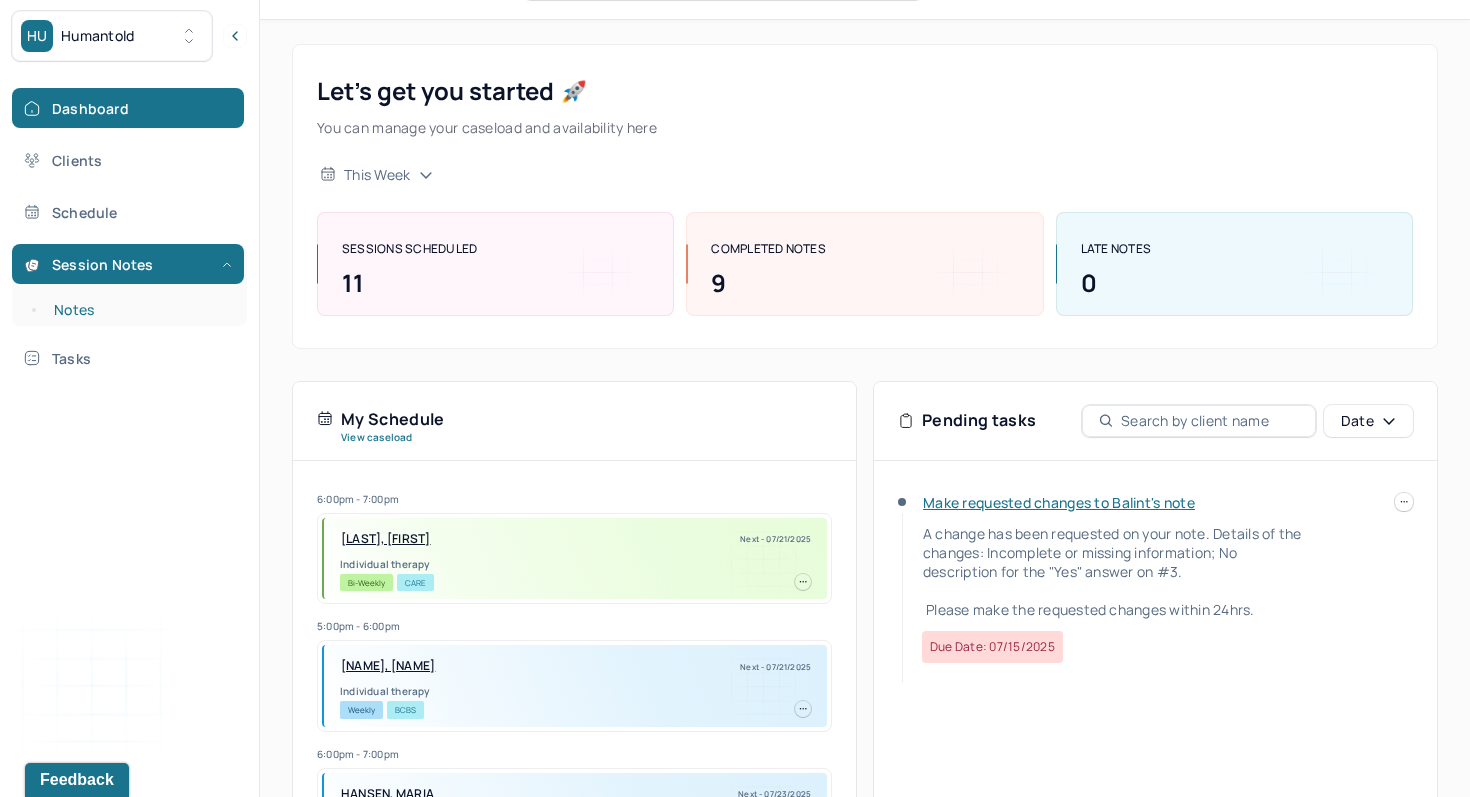 click on "Notes" at bounding box center (139, 310) 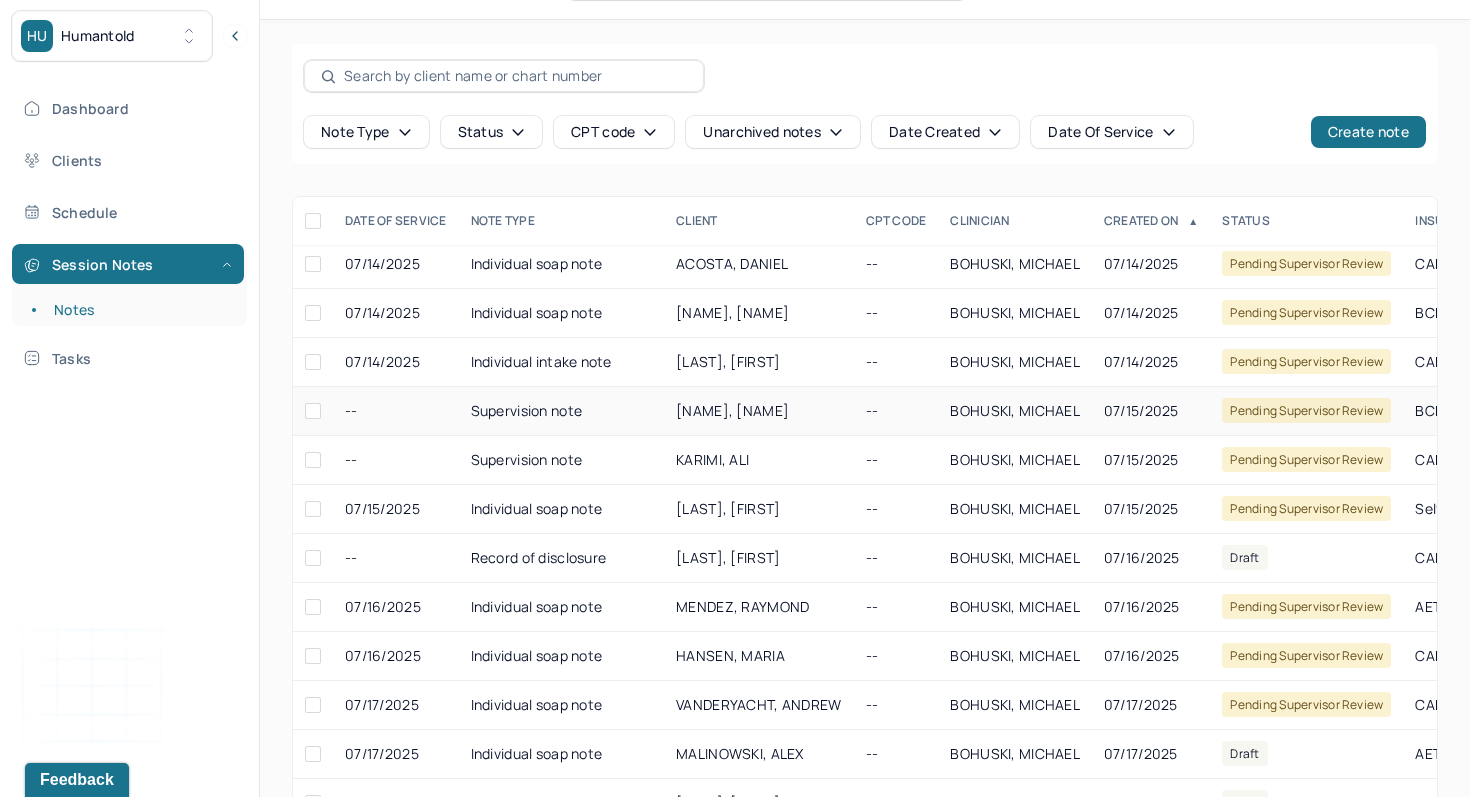 scroll, scrollTop: 197, scrollLeft: 0, axis: vertical 